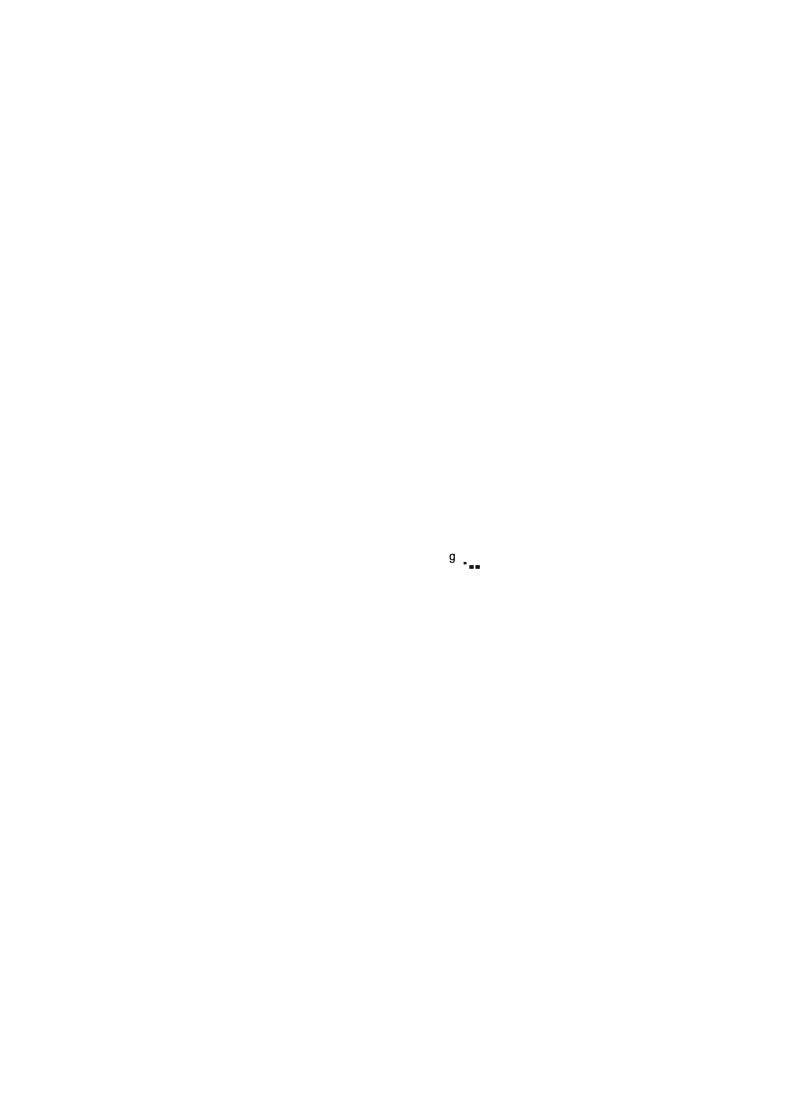 scroll, scrollTop: 0, scrollLeft: 0, axis: both 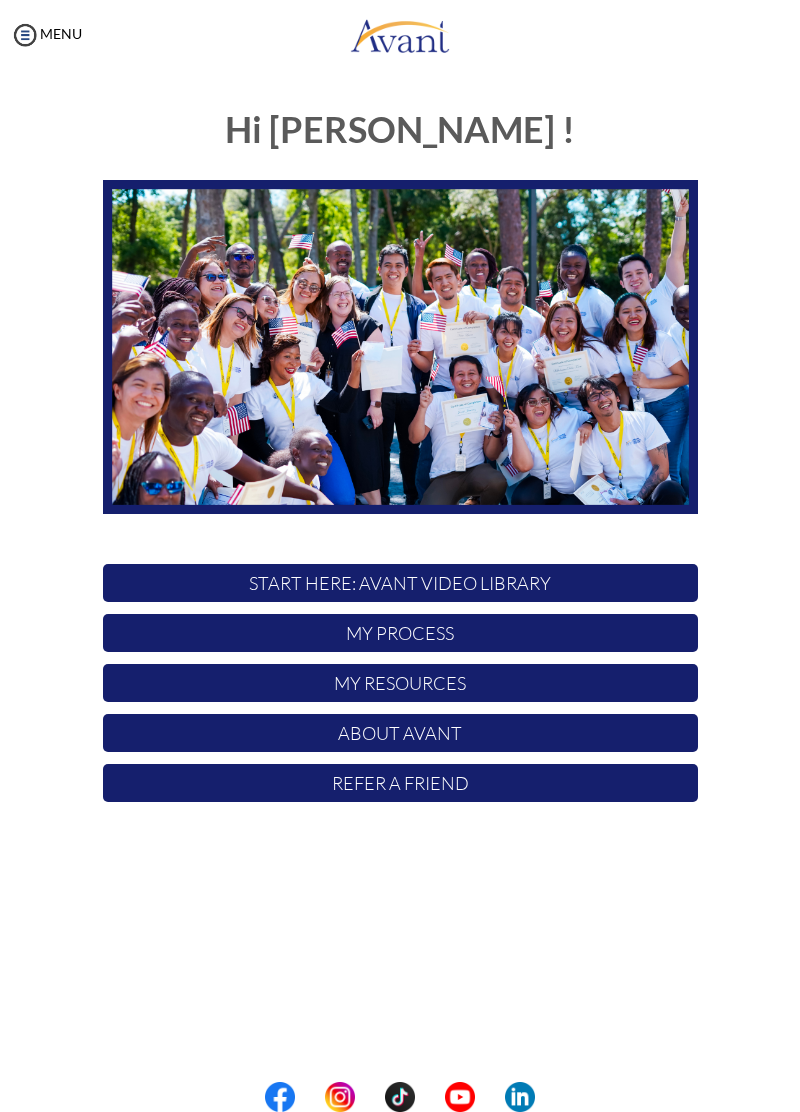 click on "START HERE: Avant Video Library" at bounding box center [400, 583] 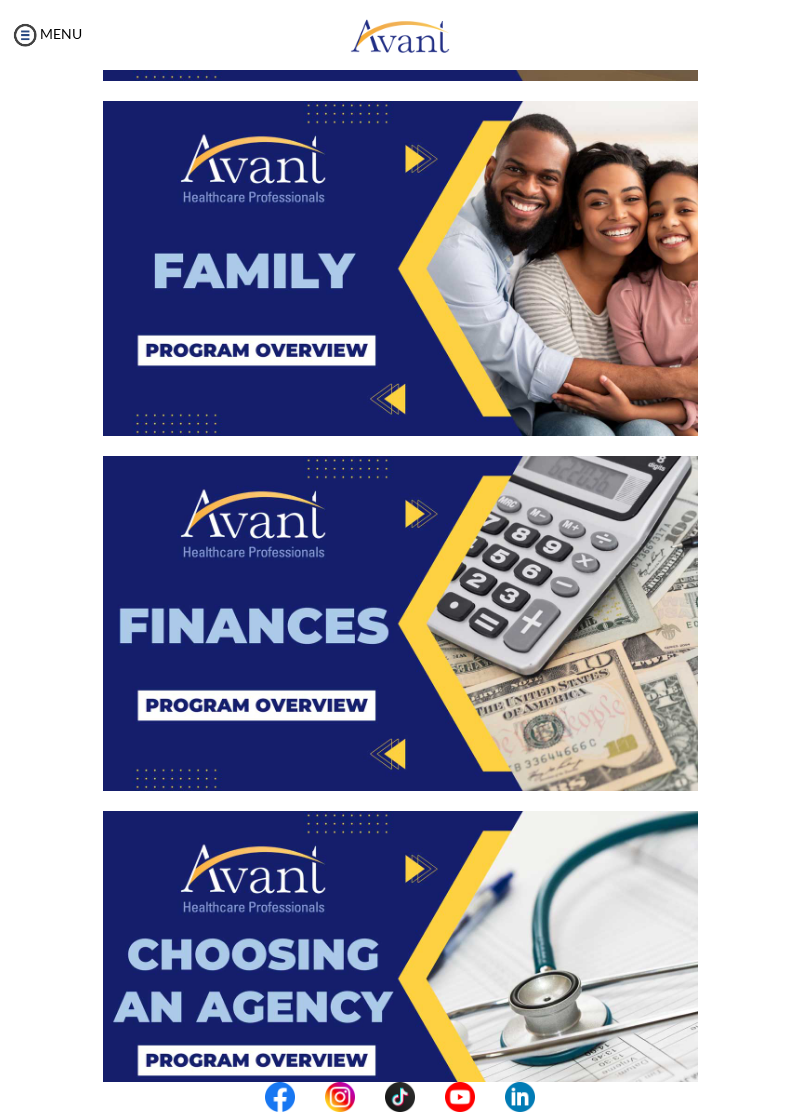 scroll, scrollTop: 0, scrollLeft: 0, axis: both 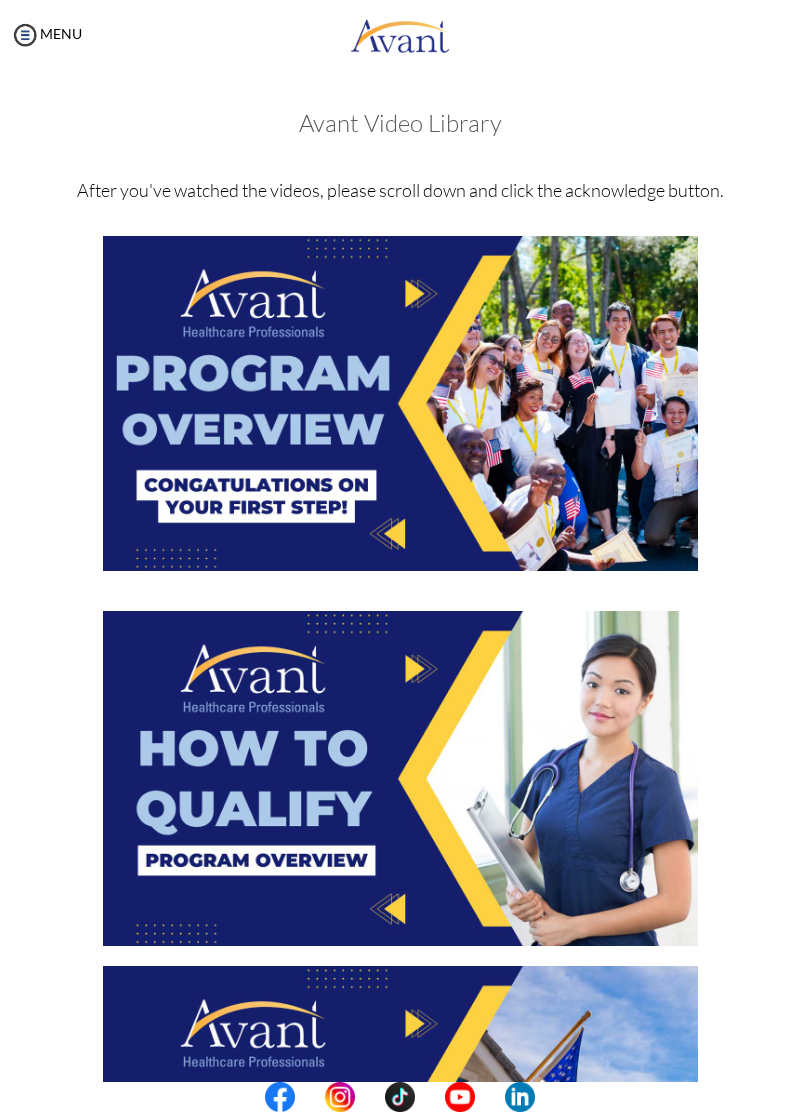 click at bounding box center [400, 403] 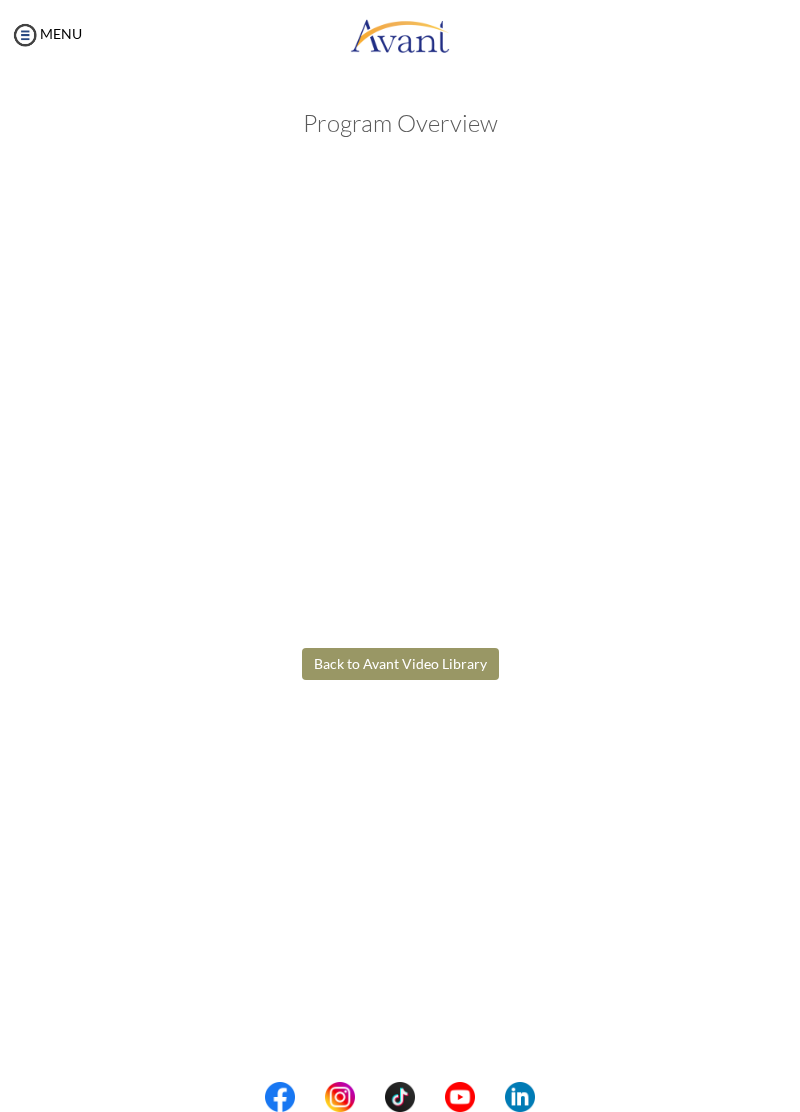 click on "Maintenance break. Please come back in 2 hours.
MENU
My Status
What is the next step?
We would like you to watch the introductory video Begin with Avant
We would like you to watch the program video Watch Program Video
We would like you to complete English exam Take Language Test
We would like you to complete clinical assessment Take Clinical Test
We would like you to complete qualification survey Take Qualification Survey
We would like you to watch expectations video Watch Expectations Video
You will be contacted by recruiter to schedule a call.
Your application is being reviewed. Please check your email regularly.
Process Overview
Check off each step as you go to track your progress!
1" at bounding box center (400, 556) 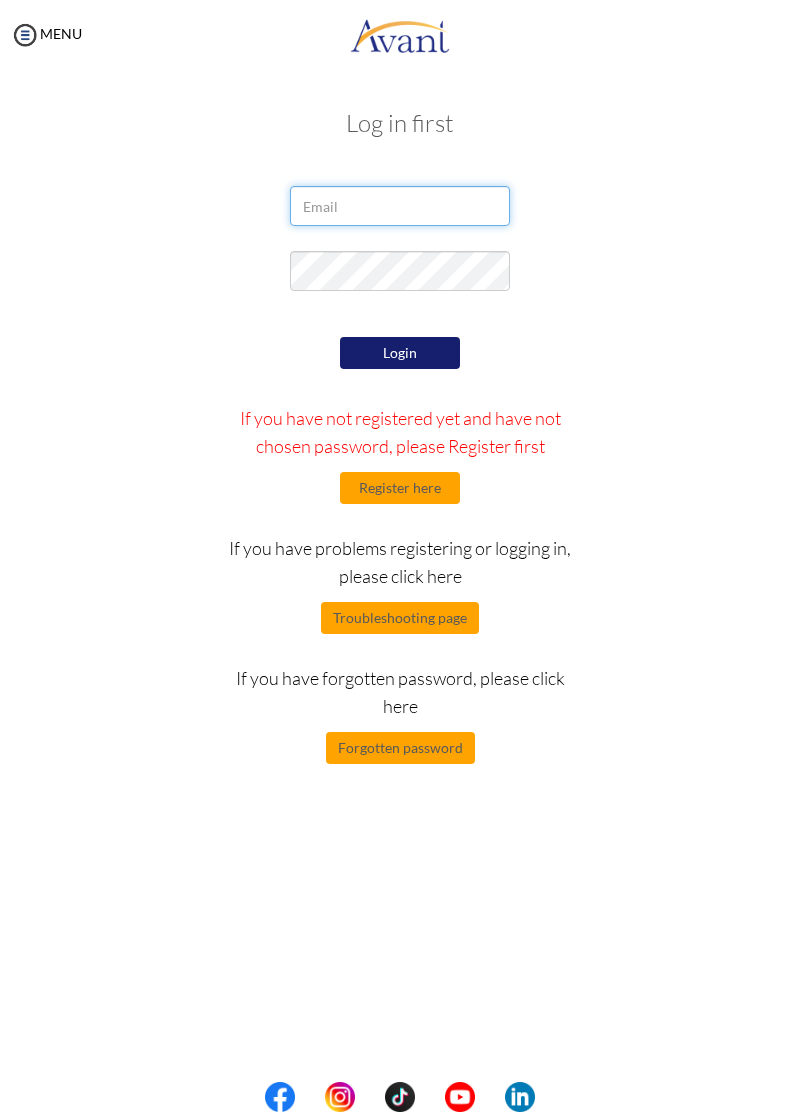 click at bounding box center (400, 206) 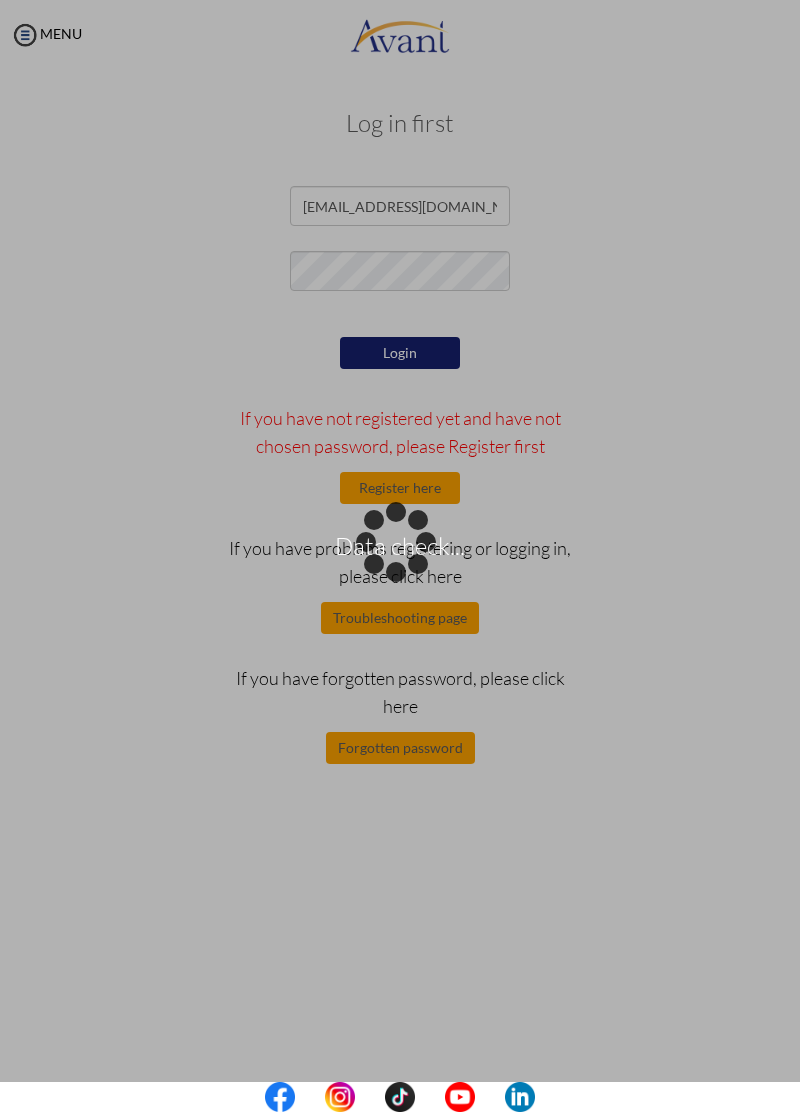click on "Data check..." at bounding box center [400, 556] 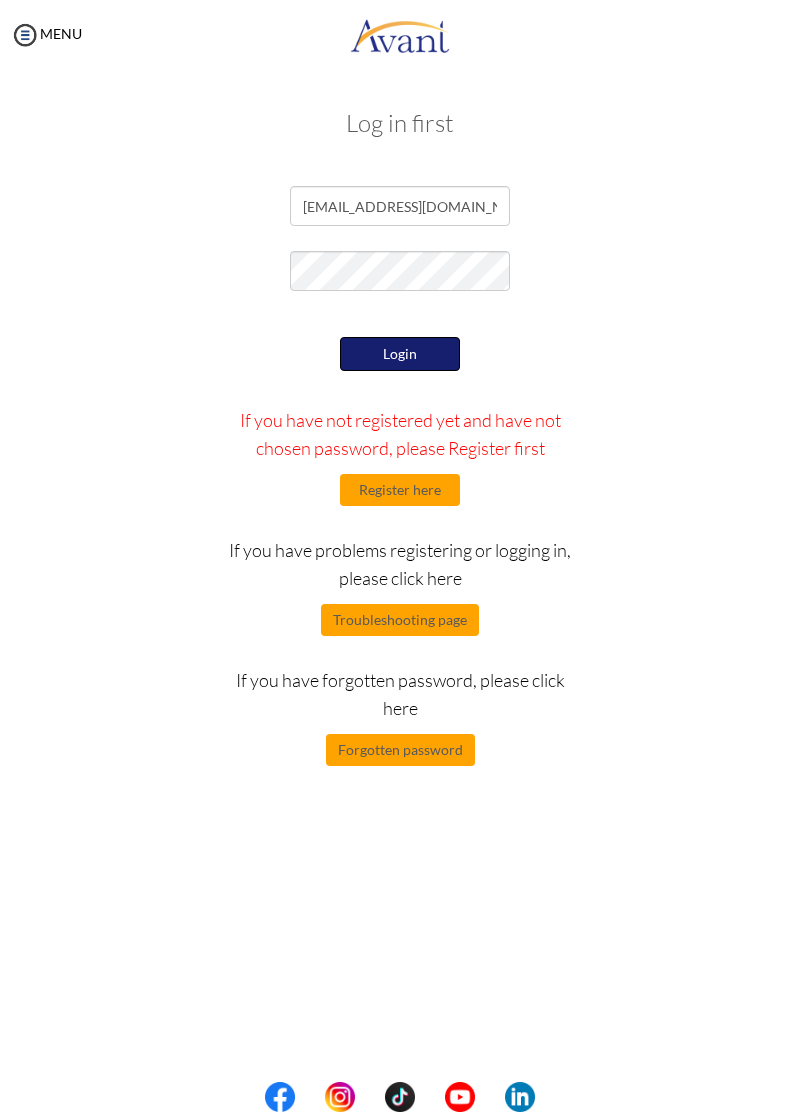click on "Login" at bounding box center [400, 354] 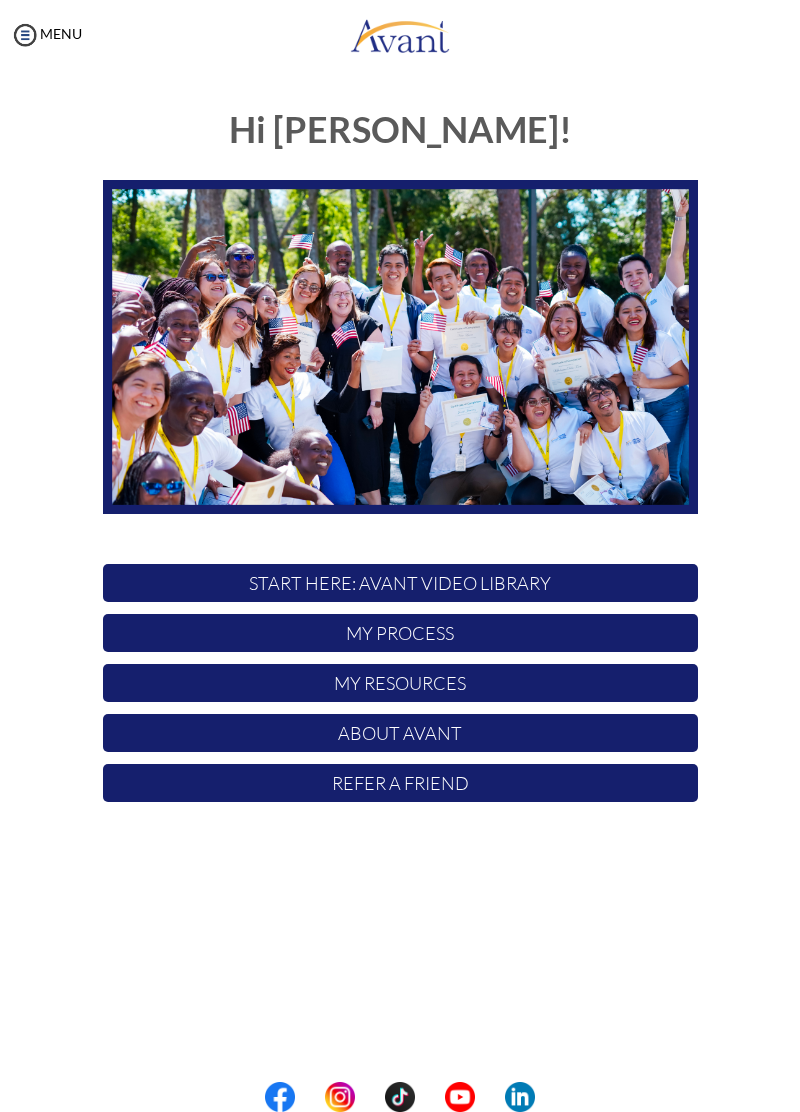 click on "START HERE: Avant Video Library" at bounding box center (400, 583) 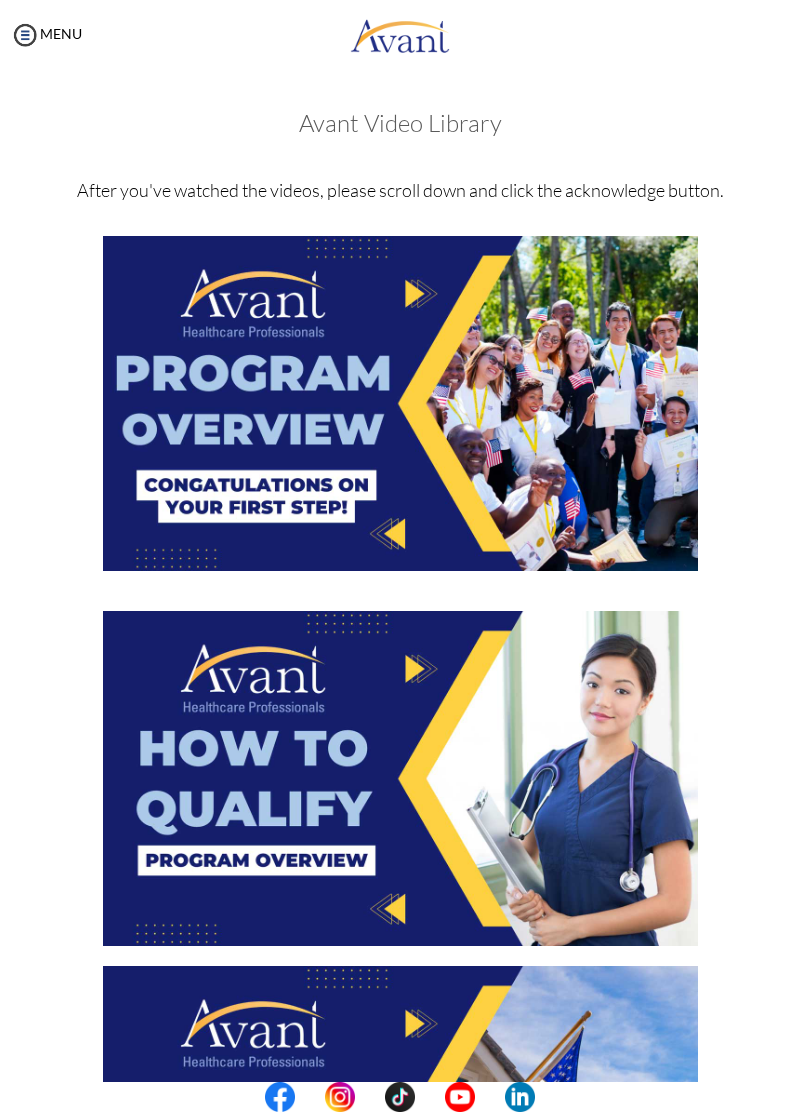 click at bounding box center [400, 778] 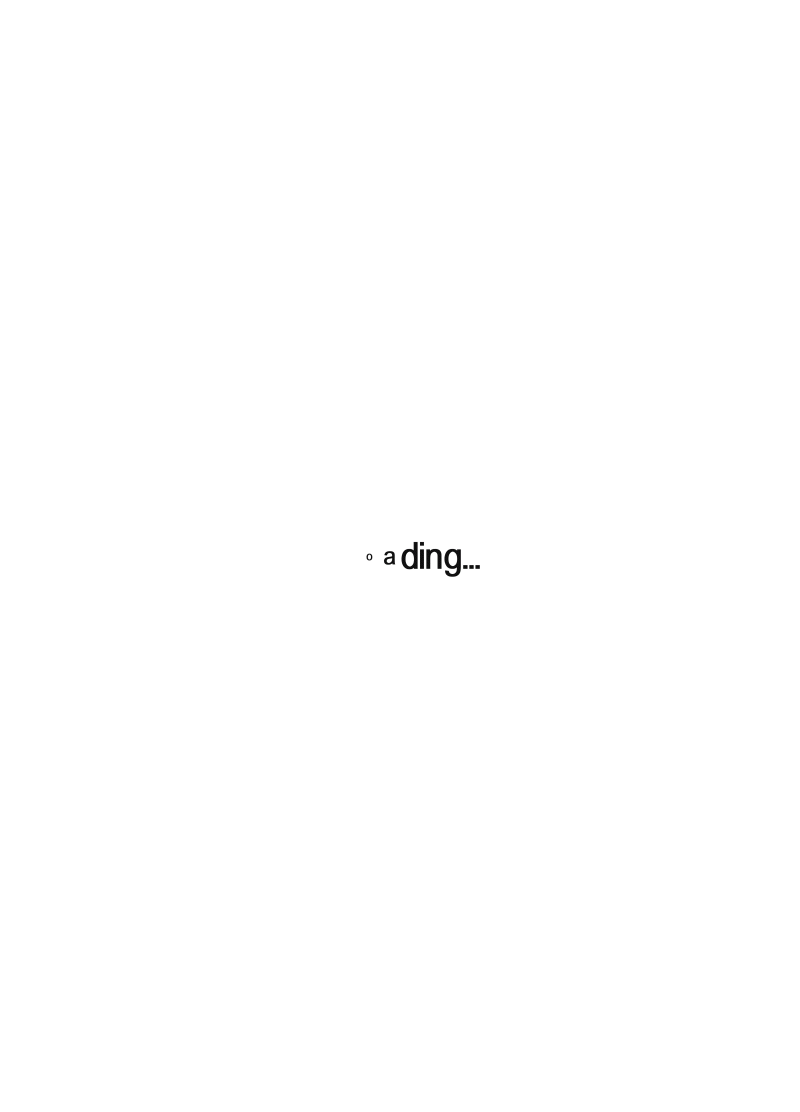 scroll, scrollTop: 0, scrollLeft: 0, axis: both 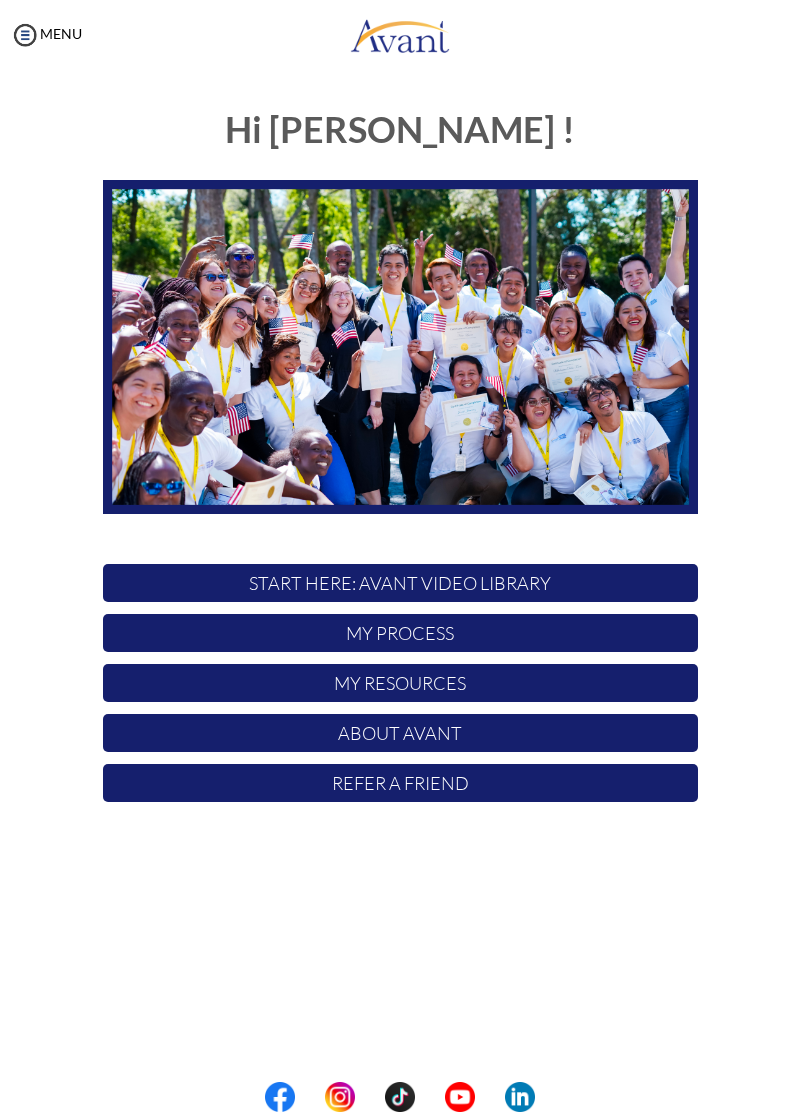 click on "START HERE: Avant Video Library" at bounding box center (400, 583) 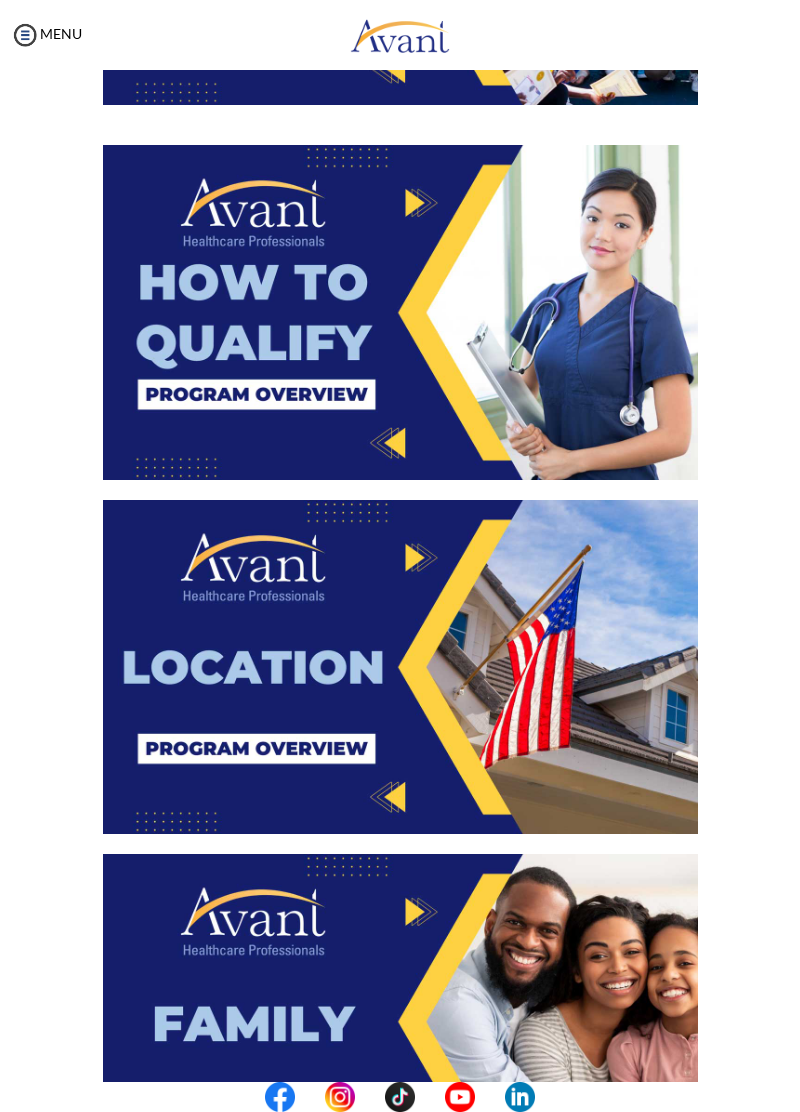 scroll, scrollTop: 468, scrollLeft: 0, axis: vertical 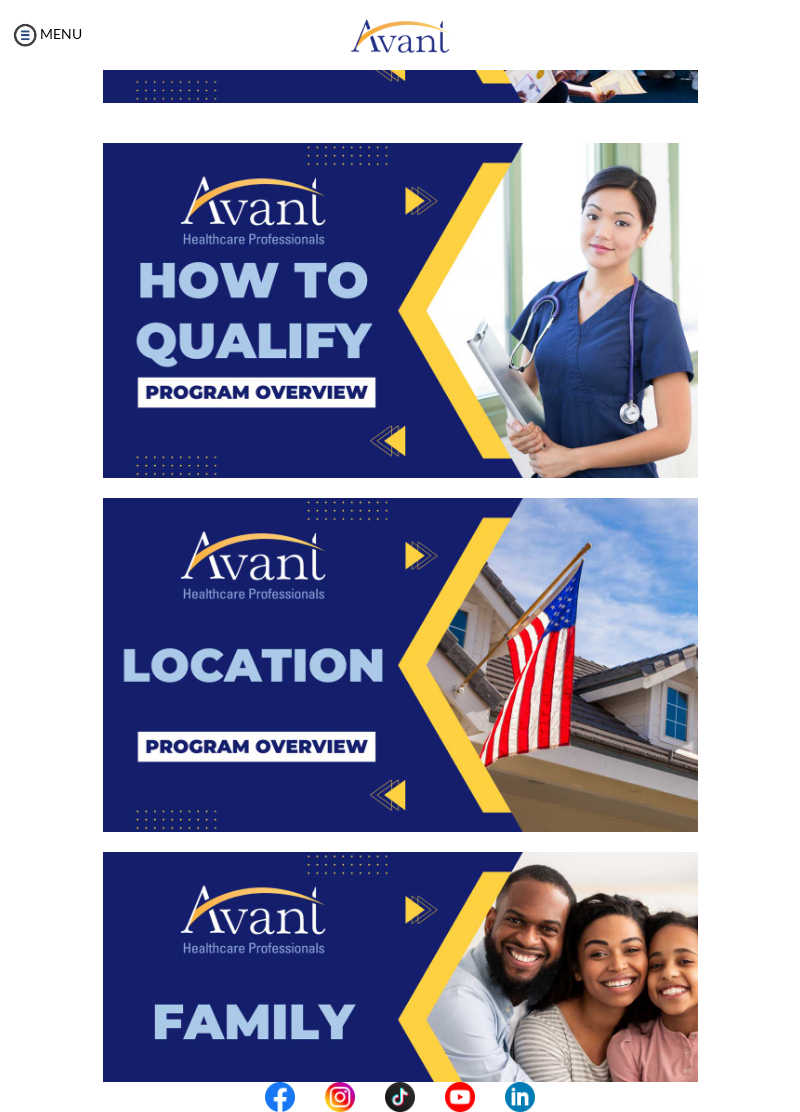 click at bounding box center [400, 665] 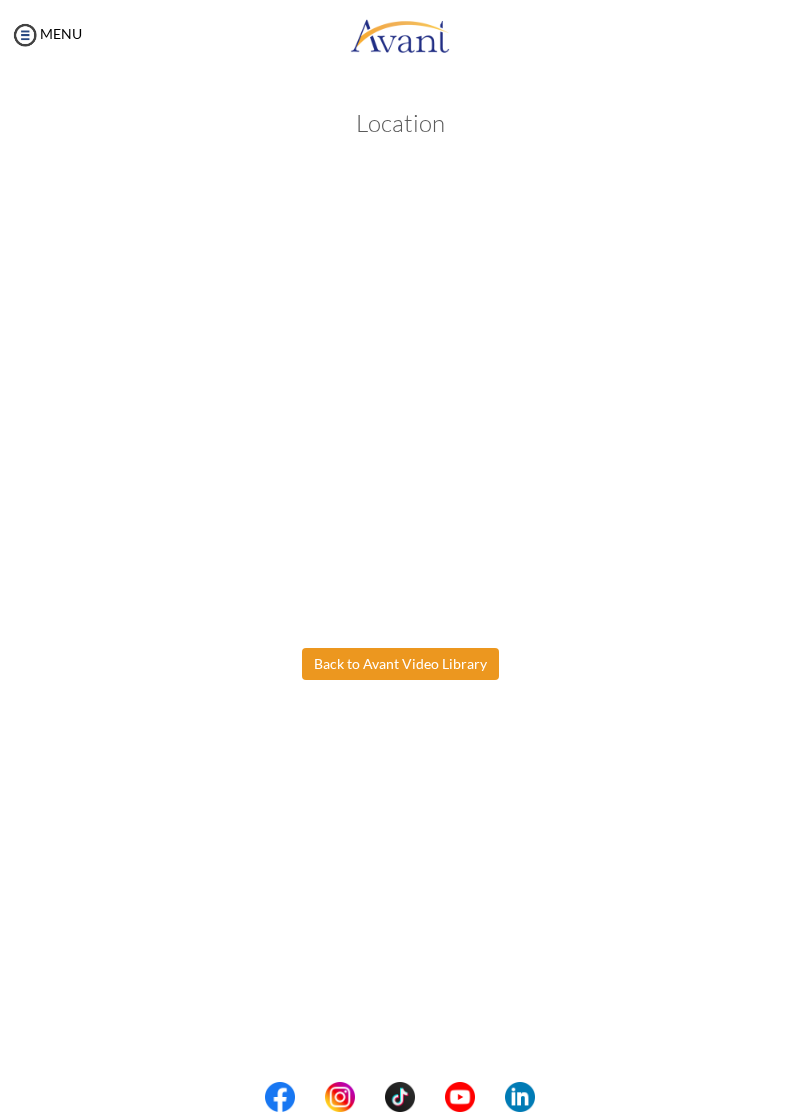 click on "Maintenance break. Please come back in 2 hours.
MENU
My Status
What is the next step?
We would like you to watch the introductory video Begin with Avant
We would like you to watch the program video Watch Program Video
We would like you to complete English exam Take Language Test
We would like you to complete clinical assessment Take Clinical Test
We would like you to complete qualification survey Take Qualification Survey
We would like you to watch expectations video Watch Expectations Video
You will be contacted by recruiter to schedule a call.
Your application is being reviewed. Please check your email regularly.
Process Overview
Check off each step as you go to track your progress!
1" at bounding box center (400, 556) 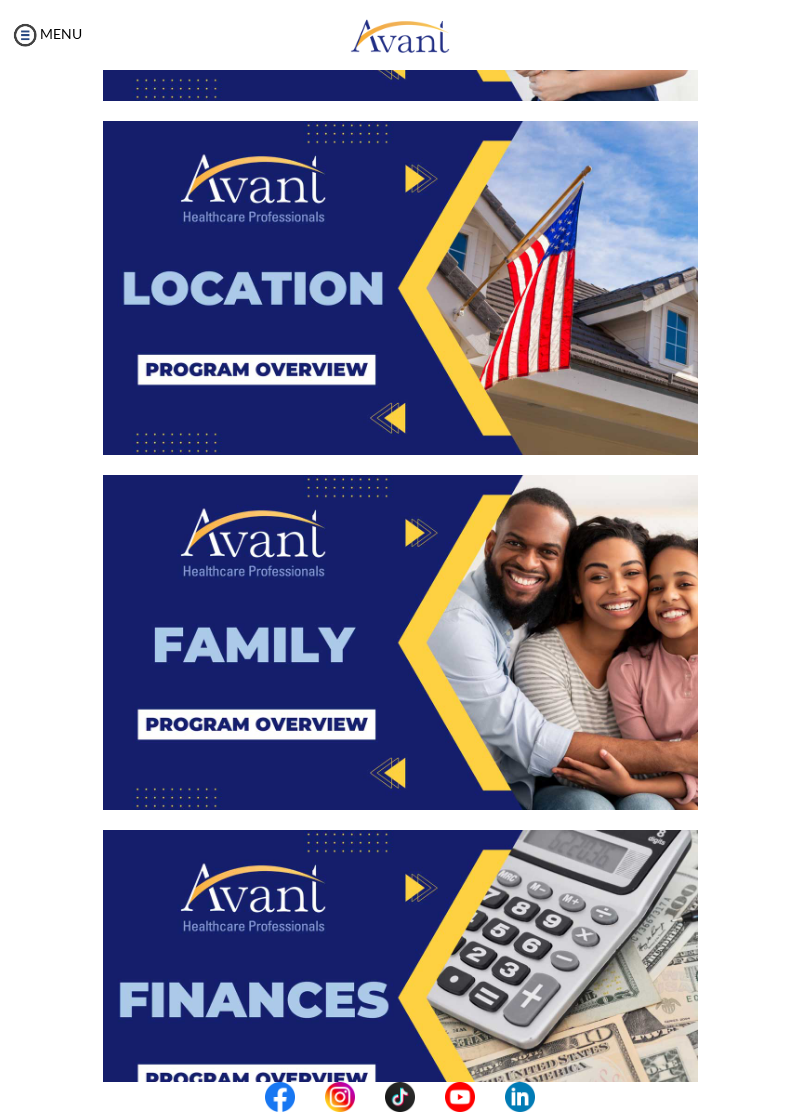 scroll, scrollTop: 901, scrollLeft: 0, axis: vertical 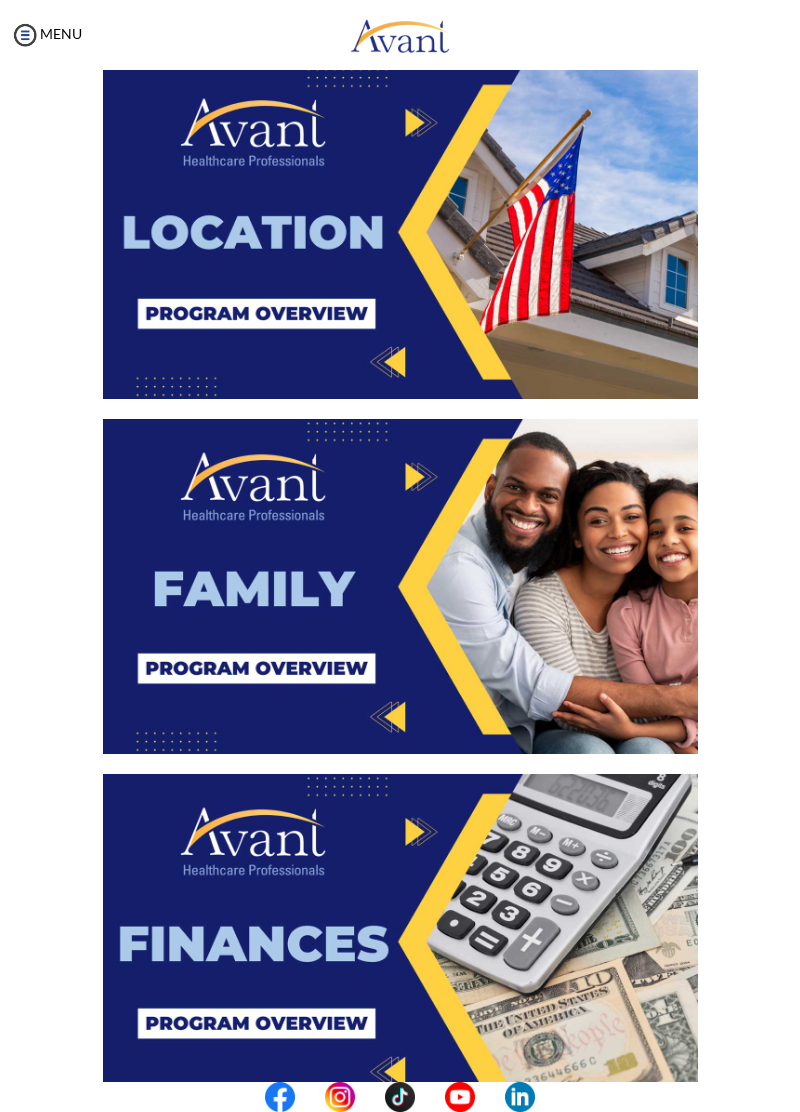 click at bounding box center [400, 586] 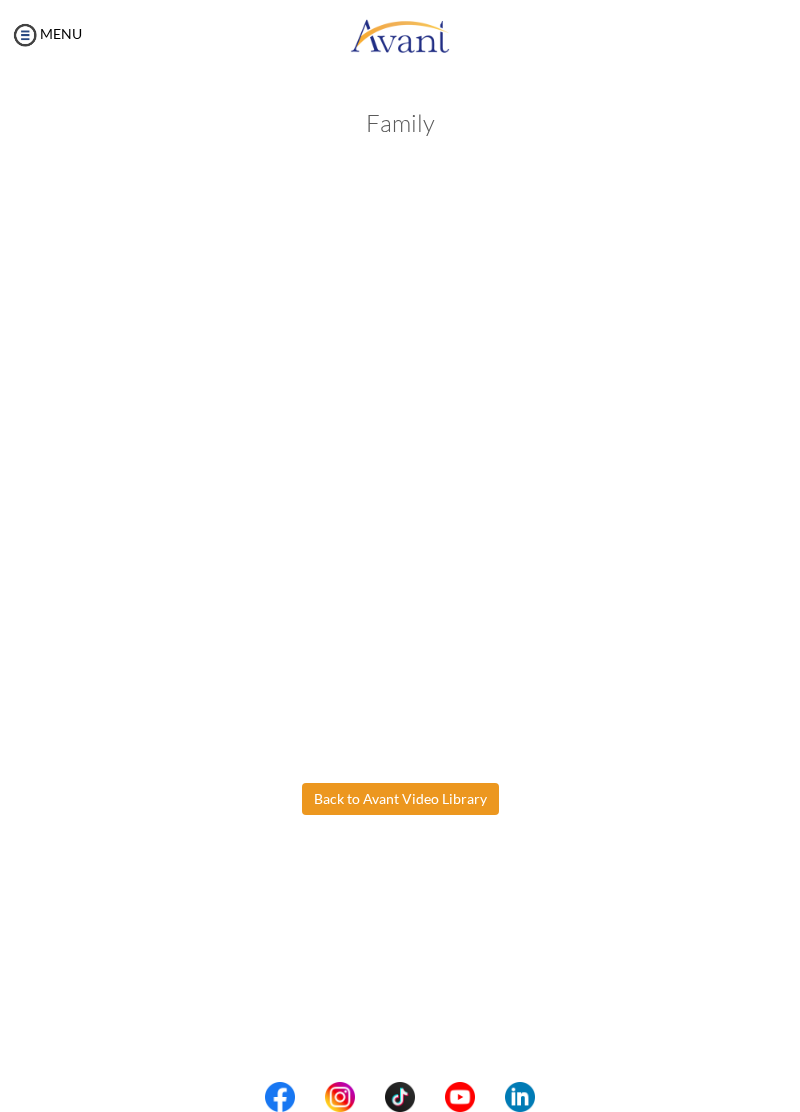click on "Maintenance break. Please come back in 2 hours.
MENU
My Status
What is the next step?
We would like you to watch the introductory video Begin with Avant
We would like you to watch the program video Watch Program Video
We would like you to complete English exam Take Language Test
We would like you to complete clinical assessment Take Clinical Test
We would like you to complete qualification survey Take Qualification Survey
We would like you to watch expectations video Watch Expectations Video
You will be contacted by recruiter to schedule a call.
Your application is being reviewed. Please check your email regularly.
Process Overview
Check off each step as you go to track your progress!
1" at bounding box center (400, 556) 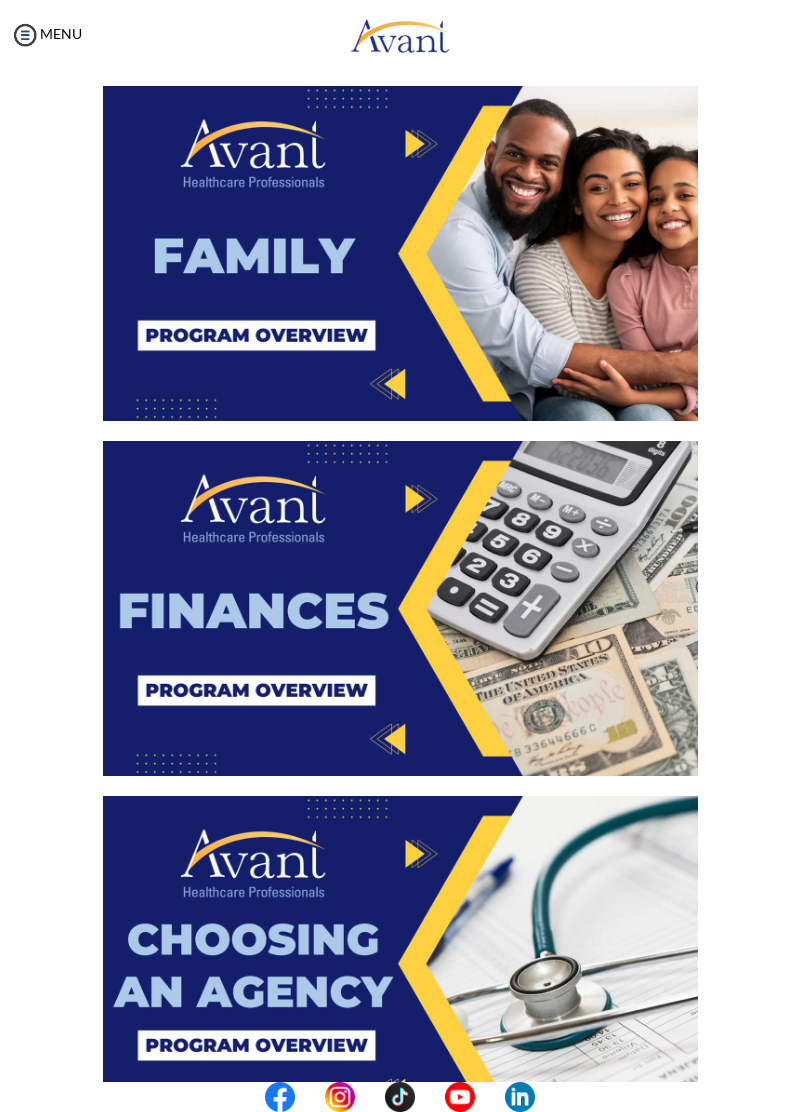 scroll, scrollTop: 1230, scrollLeft: 0, axis: vertical 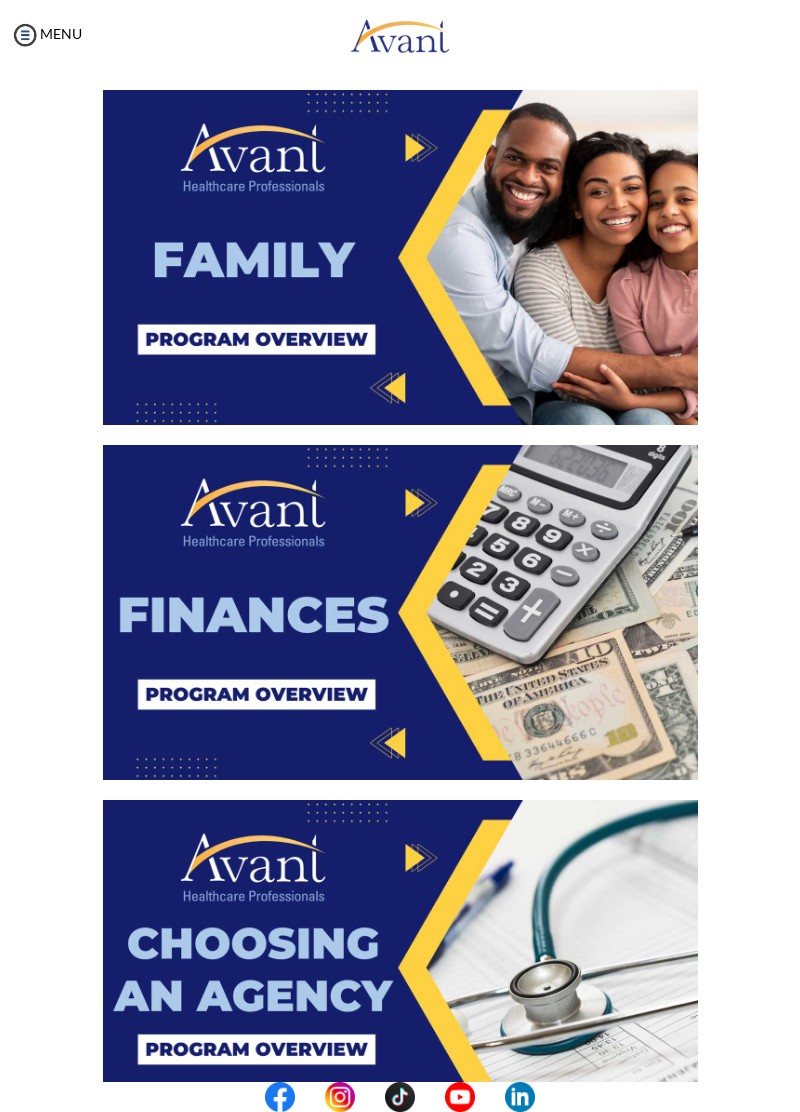 click at bounding box center [400, 612] 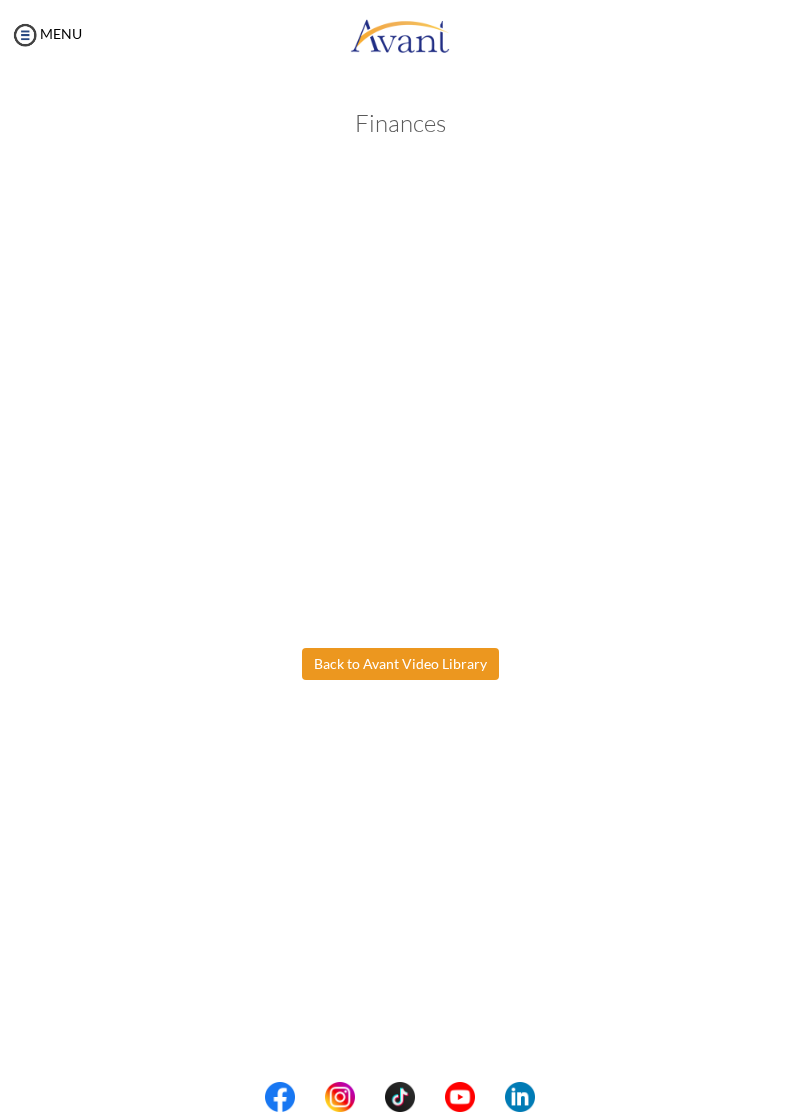 click on "Maintenance break. Please come back in 2 hours.
MENU
My Status
What is the next step?
We would like you to watch the introductory video Begin with Avant
We would like you to watch the program video Watch Program Video
We would like you to complete English exam Take Language Test
We would like you to complete clinical assessment Take Clinical Test
We would like you to complete qualification survey Take Qualification Survey
We would like you to watch expectations video Watch Expectations Video
You will be contacted by recruiter to schedule a call.
Your application is being reviewed. Please check your email regularly.
Process Overview
Check off each step as you go to track your progress!
1" at bounding box center (400, 556) 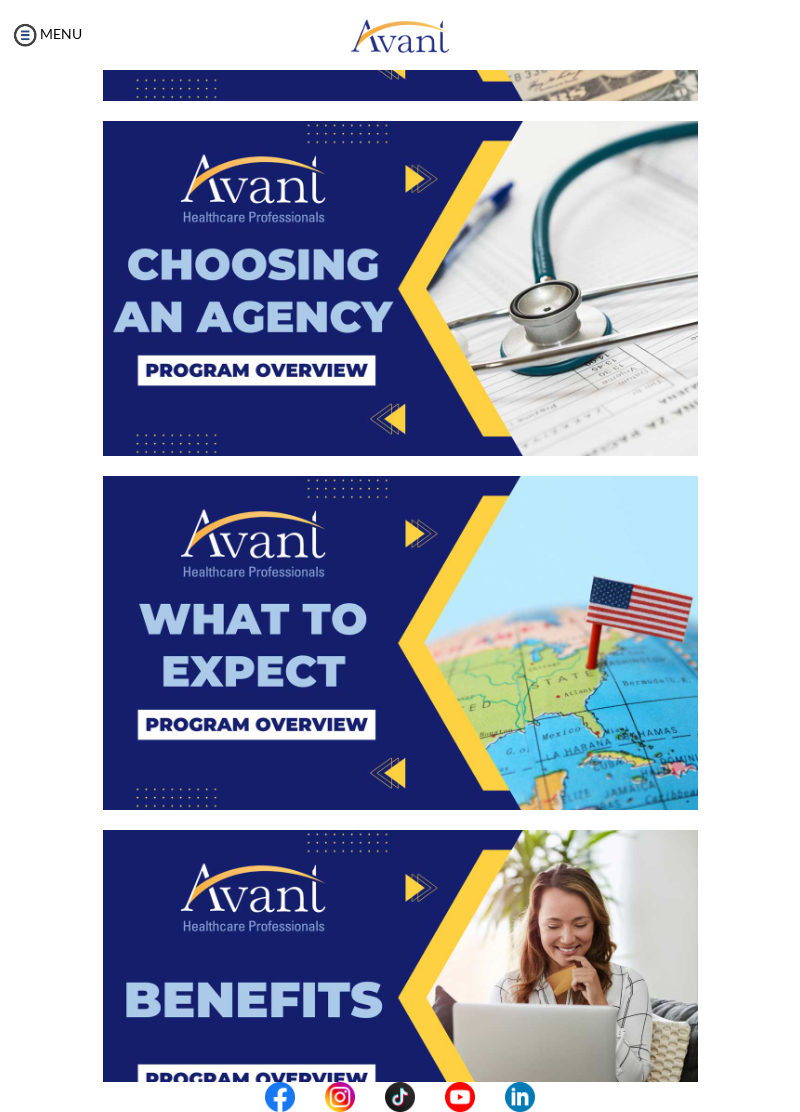 scroll, scrollTop: 1908, scrollLeft: 0, axis: vertical 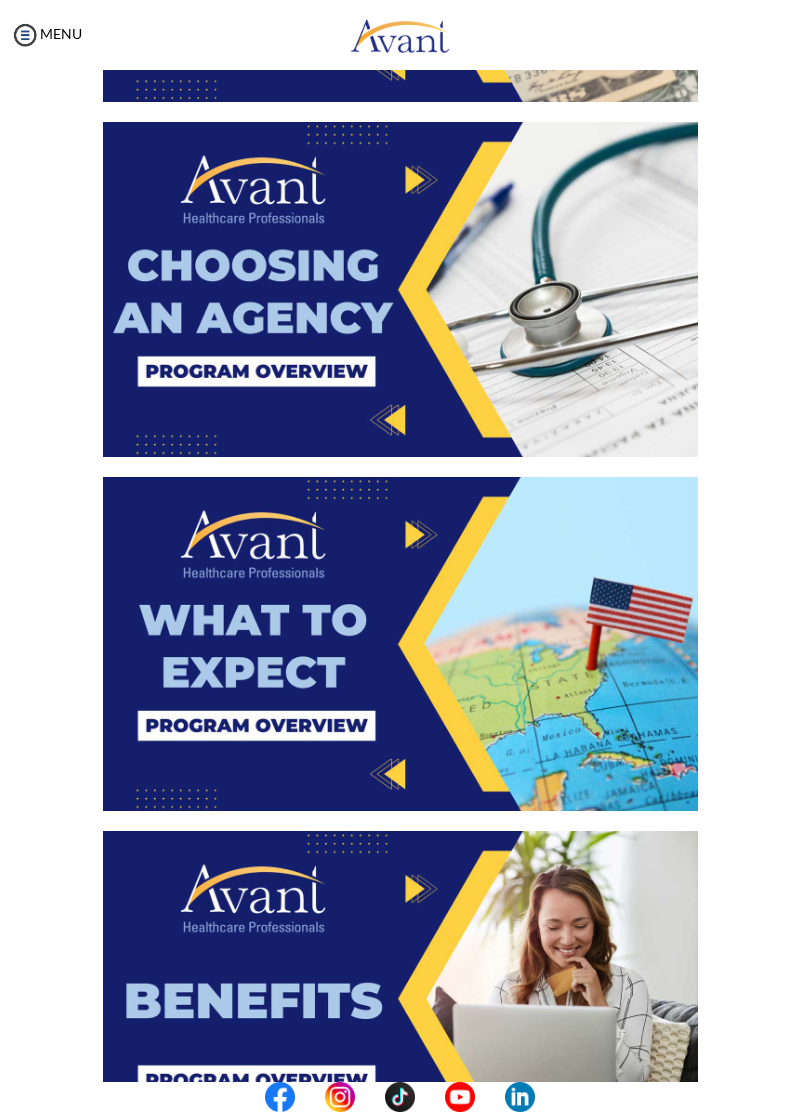 click at bounding box center [400, 289] 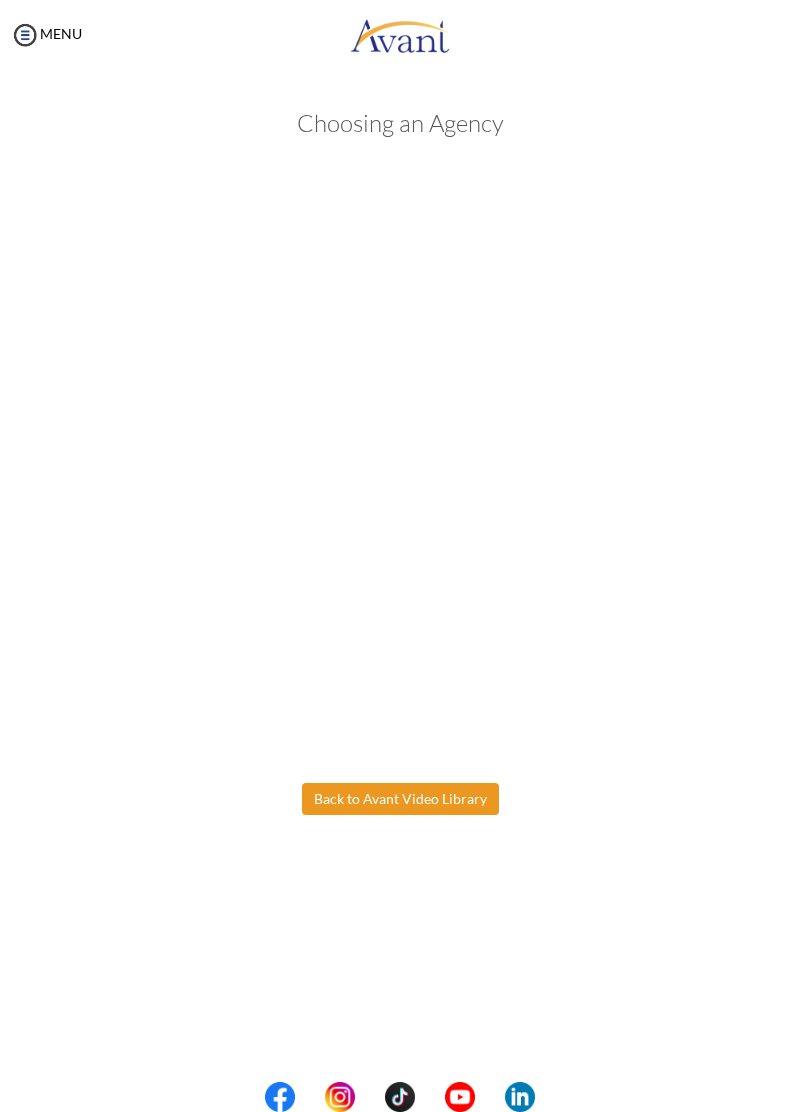 click on "Maintenance break. Please come back in 2 hours.
MENU
My Status
What is the next step?
We would like you to watch the introductory video Begin with Avant
We would like you to watch the program video Watch Program Video
We would like you to complete English exam Take Language Test
We would like you to complete clinical assessment Take Clinical Test
We would like you to complete qualification survey Take Qualification Survey
We would like you to watch expectations video Watch Expectations Video
You will be contacted by recruiter to schedule a call.
Your application is being reviewed. Please check your email regularly.
Process Overview
Check off each step as you go to track your progress!
1" at bounding box center (400, 556) 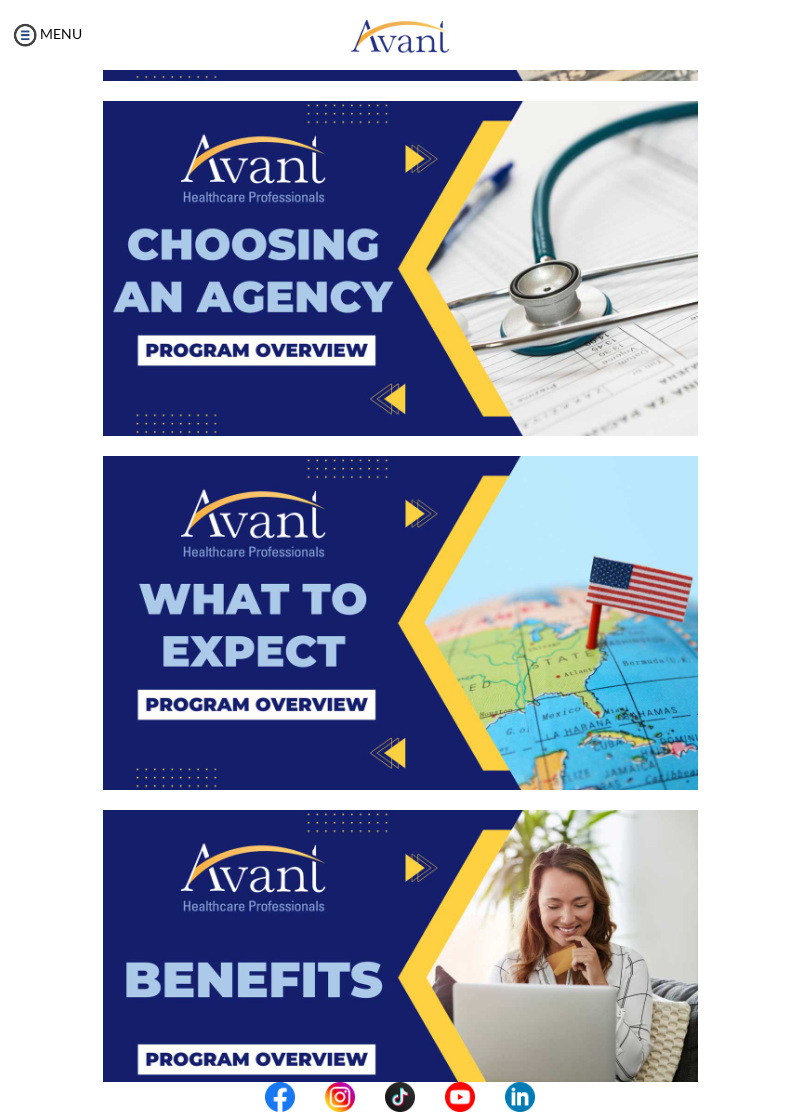 scroll, scrollTop: 1918, scrollLeft: 0, axis: vertical 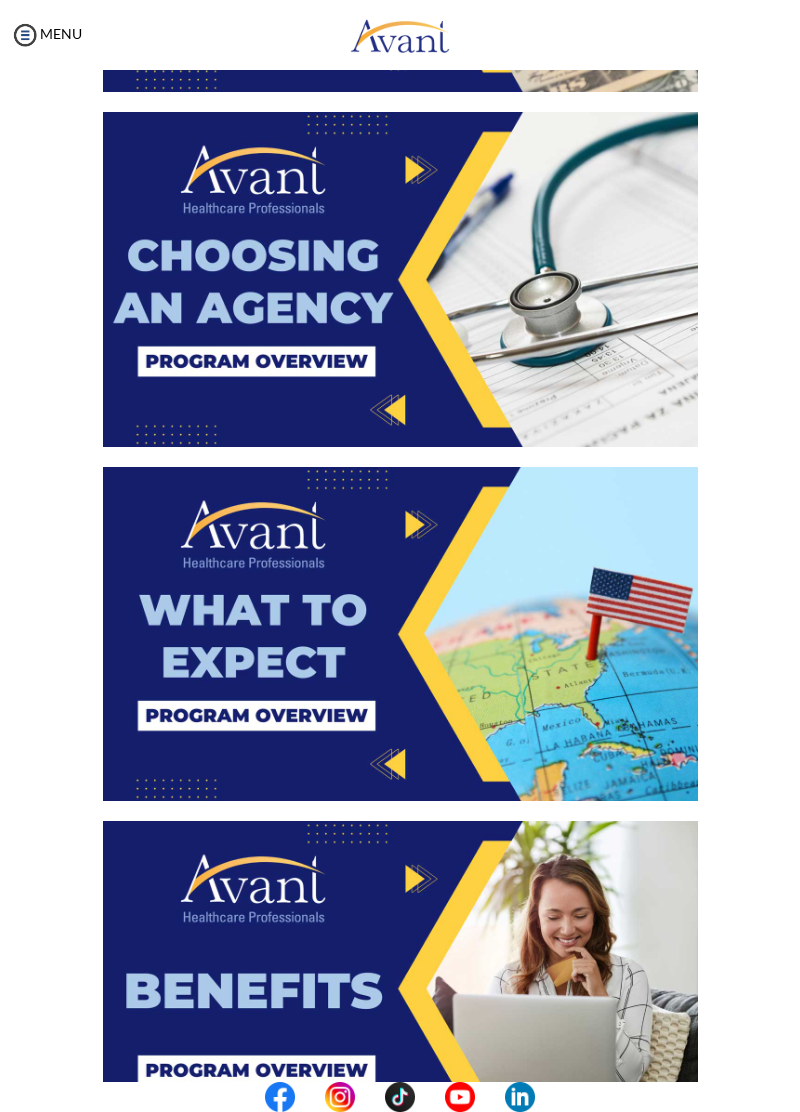 click at bounding box center [400, 634] 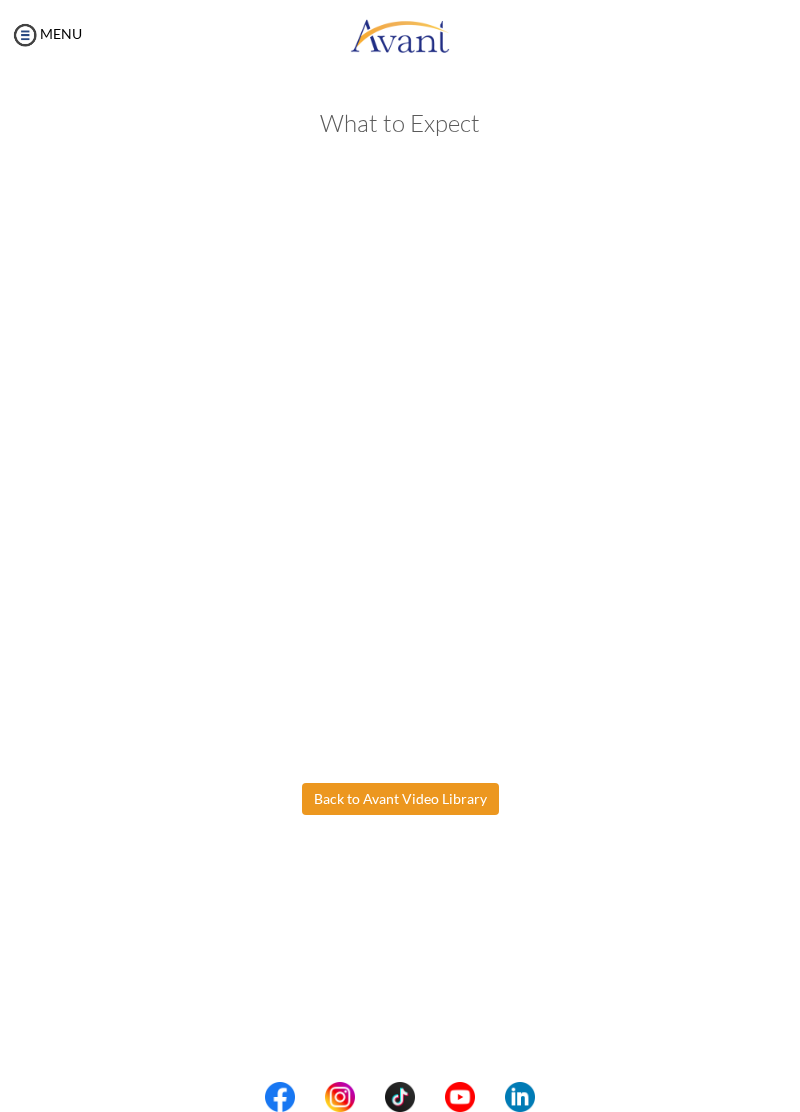 click on "Maintenance break. Please come back in 2 hours.
MENU
My Status
What is the next step?
We would like you to watch the introductory video Begin with Avant
We would like you to watch the program video Watch Program Video
We would like you to complete English exam Take Language Test
We would like you to complete clinical assessment Take Clinical Test
We would like you to complete qualification survey Take Qualification Survey
We would like you to watch expectations video Watch Expectations Video
You will be contacted by recruiter to schedule a call.
Your application is being reviewed. Please check your email regularly.
Process Overview
Check off each step as you go to track your progress!
1" at bounding box center [400, 556] 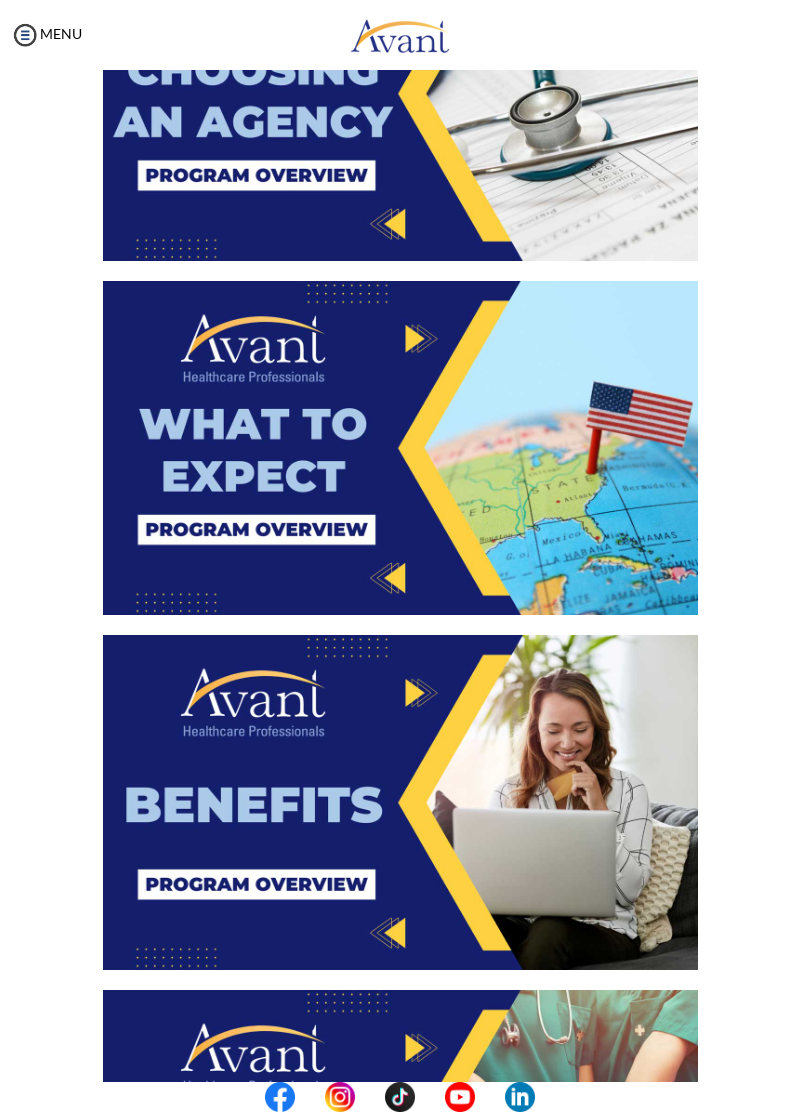 scroll, scrollTop: 2105, scrollLeft: 0, axis: vertical 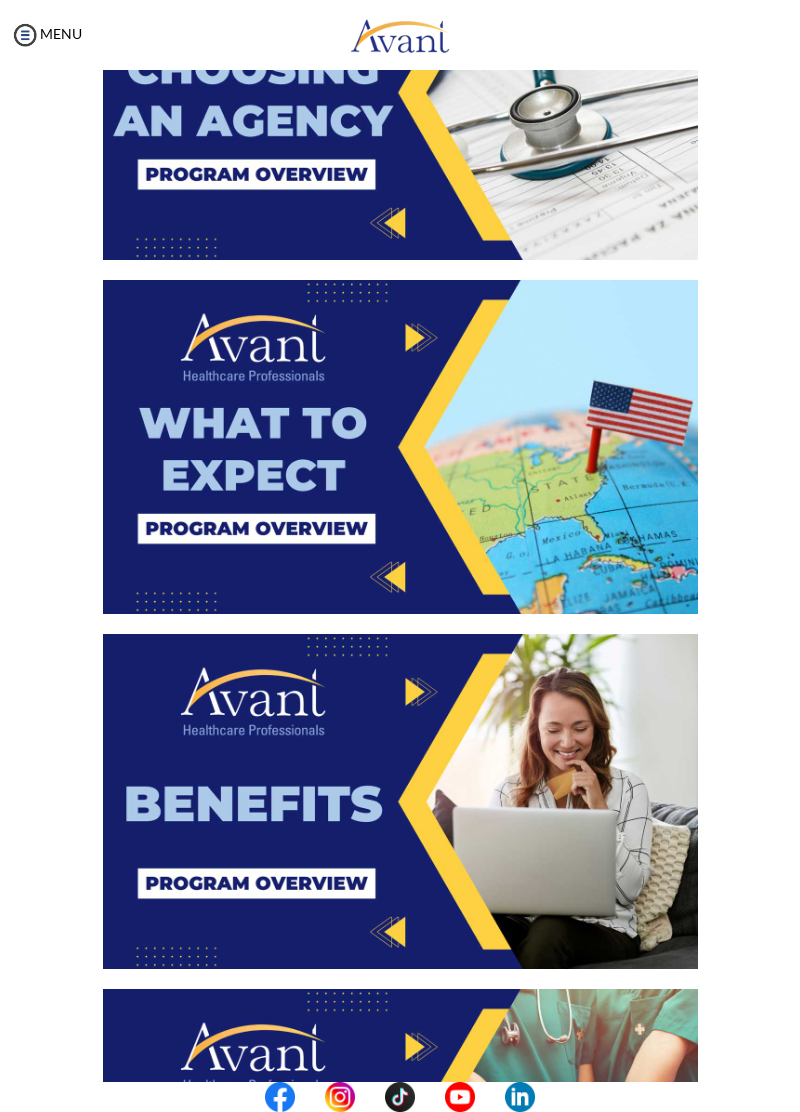 click at bounding box center (400, 801) 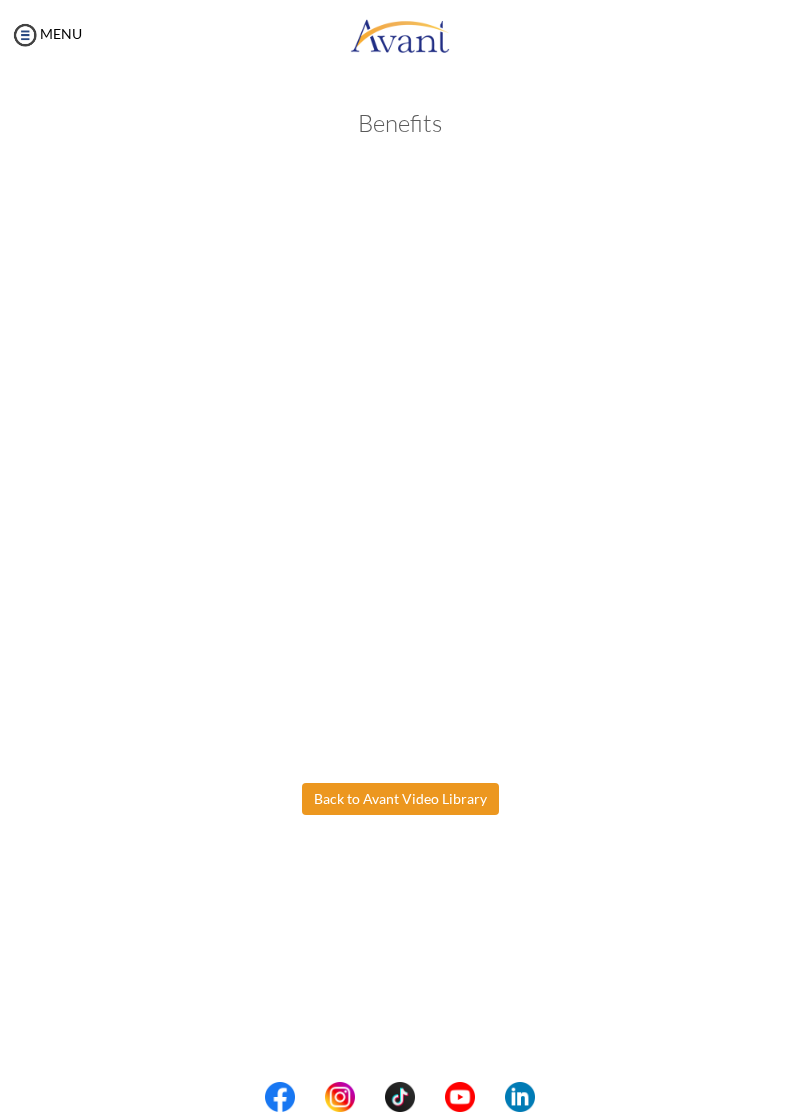 click on "Maintenance break. Please come back in 2 hours.
MENU
My Status
What is the next step?
We would like you to watch the introductory video Begin with Avant
We would like you to watch the program video Watch Program Video
We would like you to complete English exam Take Language Test
We would like you to complete clinical assessment Take Clinical Test
We would like you to complete qualification survey Take Qualification Survey
We would like you to watch expectations video Watch Expectations Video
You will be contacted by recruiter to schedule a call.
Your application is being reviewed. Please check your email regularly.
Process Overview
Check off each step as you go to track your progress!
1" at bounding box center (400, 556) 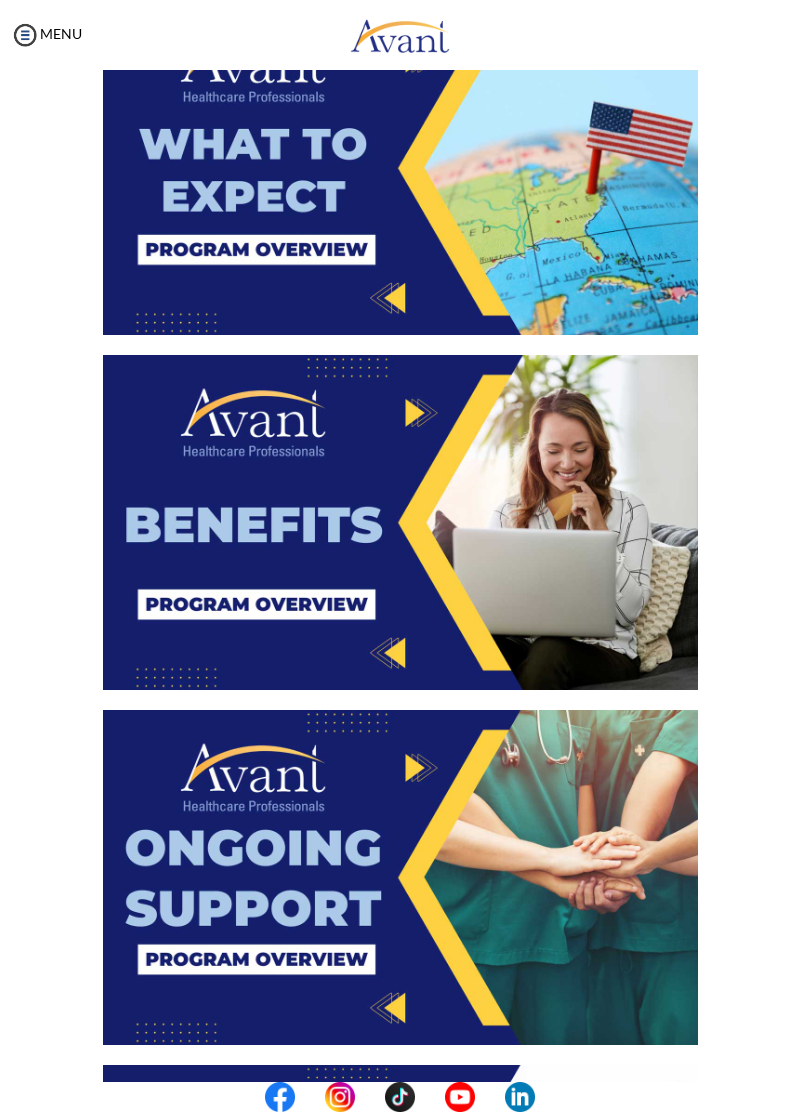 scroll, scrollTop: 2364, scrollLeft: 0, axis: vertical 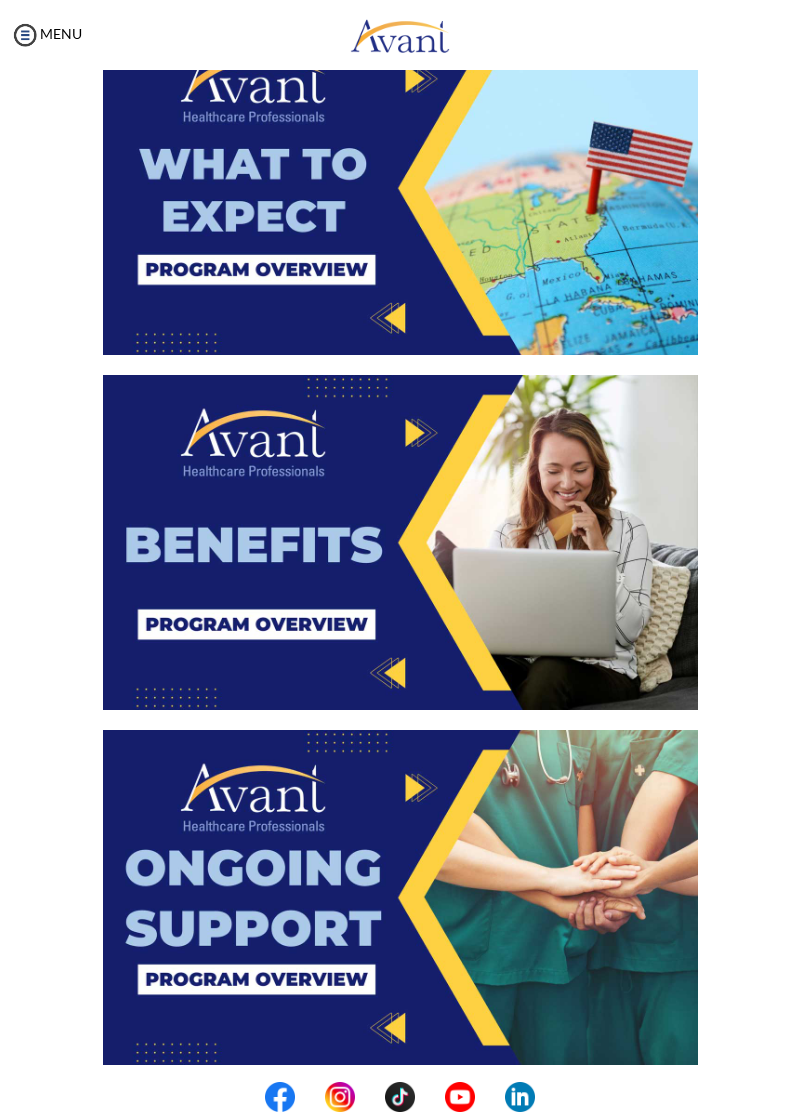 click at bounding box center [400, 897] 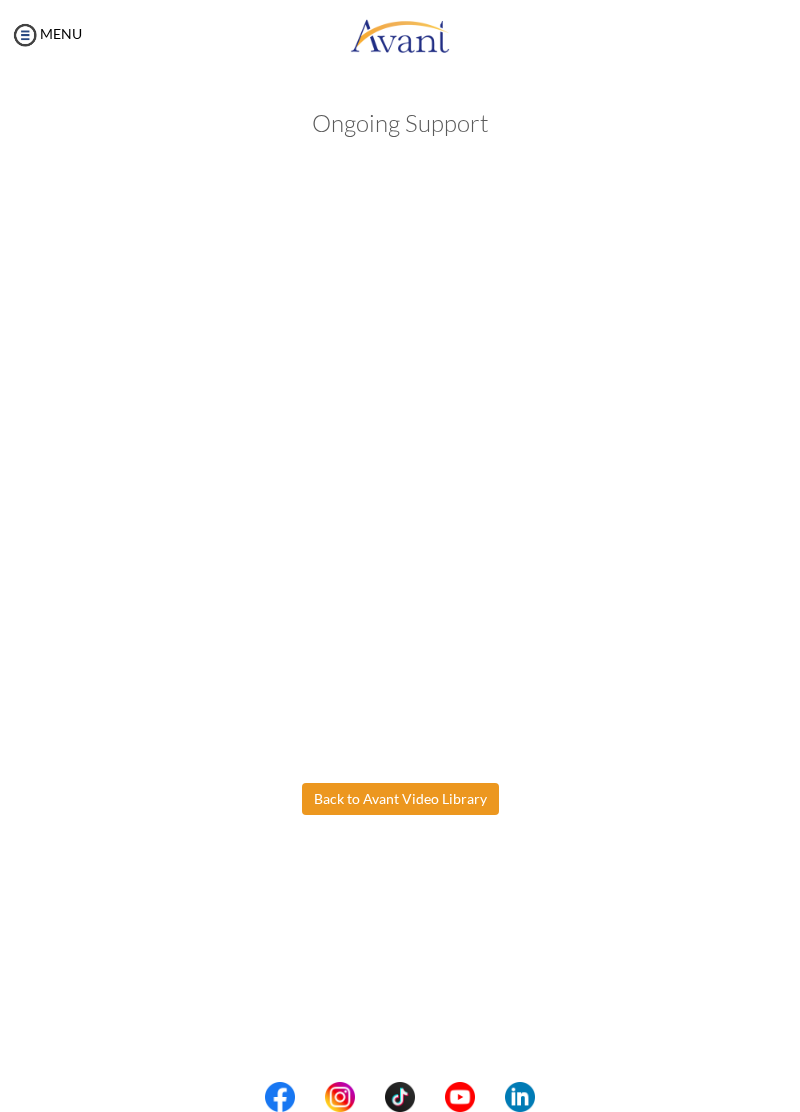 click on "Maintenance break. Please come back in 2 hours.
MENU
My Status
What is the next step?
We would like you to watch the introductory video Begin with Avant
We would like you to watch the program video Watch Program Video
We would like you to complete English exam Take Language Test
We would like you to complete clinical assessment Take Clinical Test
We would like you to complete qualification survey Take Qualification Survey
We would like you to watch expectations video Watch Expectations Video
You will be contacted by recruiter to schedule a call.
Your application is being reviewed. Please check your email regularly.
Process Overview
Check off each step as you go to track your progress!
1" at bounding box center (400, 556) 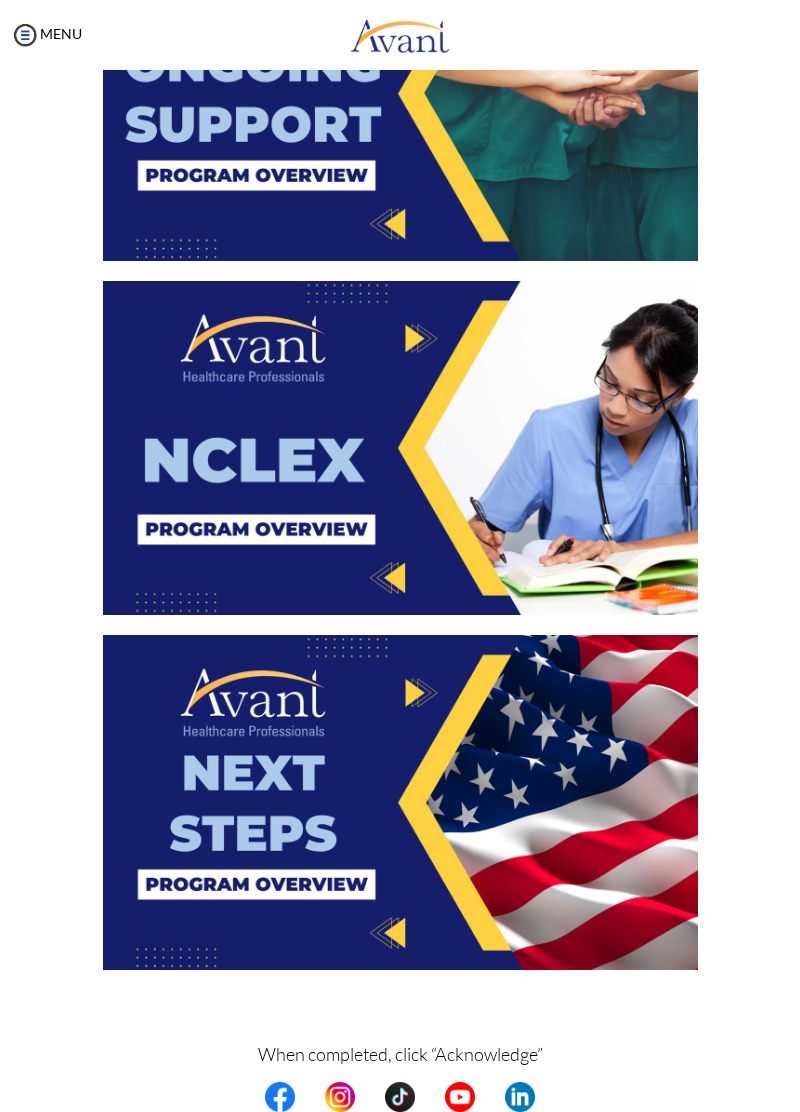 scroll, scrollTop: 3166, scrollLeft: 0, axis: vertical 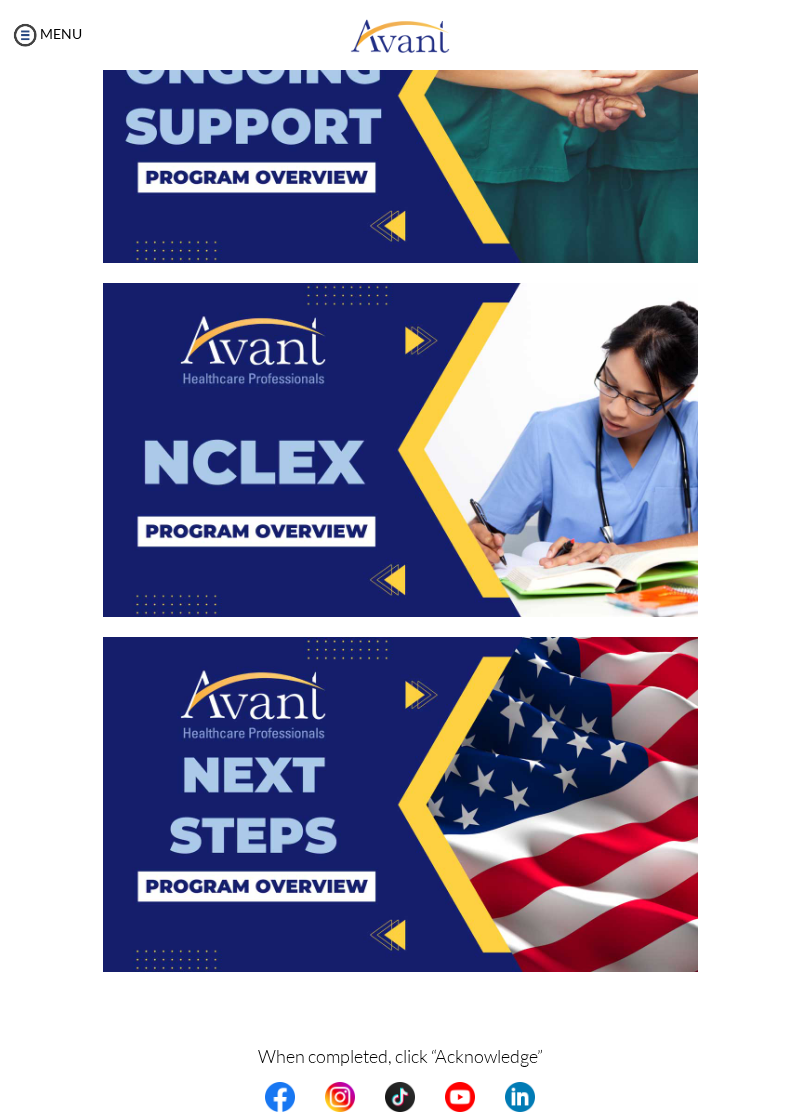 click at bounding box center (400, 450) 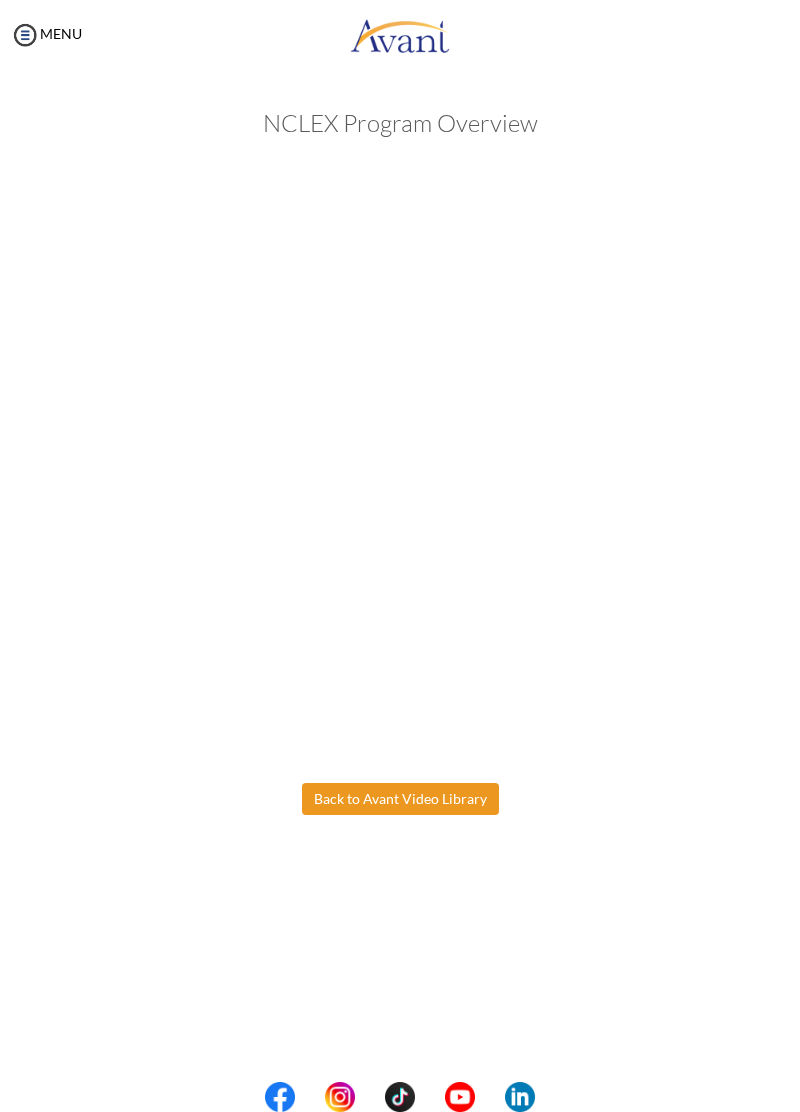 click on "Maintenance break. Please come back in 2 hours.
MENU
My Status
What is the next step?
We would like you to watch the introductory video Begin with Avant
We would like you to watch the program video Watch Program Video
We would like you to complete English exam Take Language Test
We would like you to complete clinical assessment Take Clinical Test
We would like you to complete qualification survey Take Qualification Survey
We would like you to watch expectations video Watch Expectations Video
You will be contacted by recruiter to schedule a call.
Your application is being reviewed. Please check your email regularly.
Process Overview
Check off each step as you go to track your progress!
1" at bounding box center [400, 556] 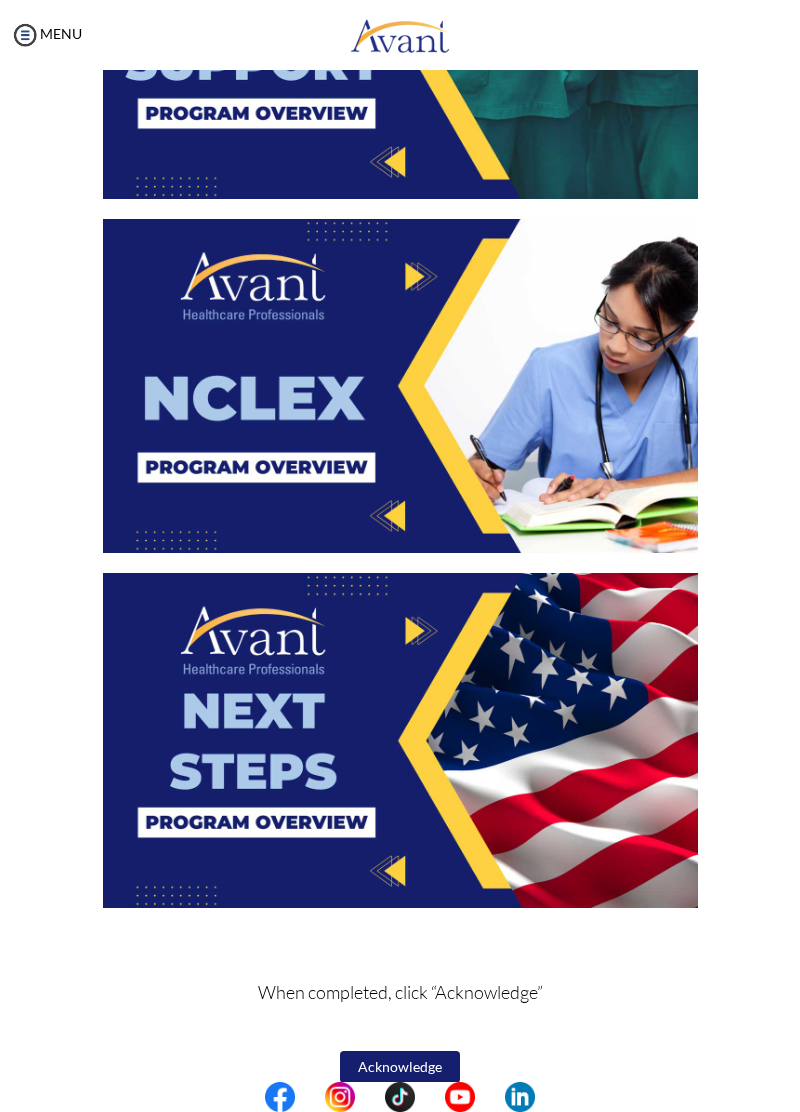 scroll, scrollTop: 3256, scrollLeft: 0, axis: vertical 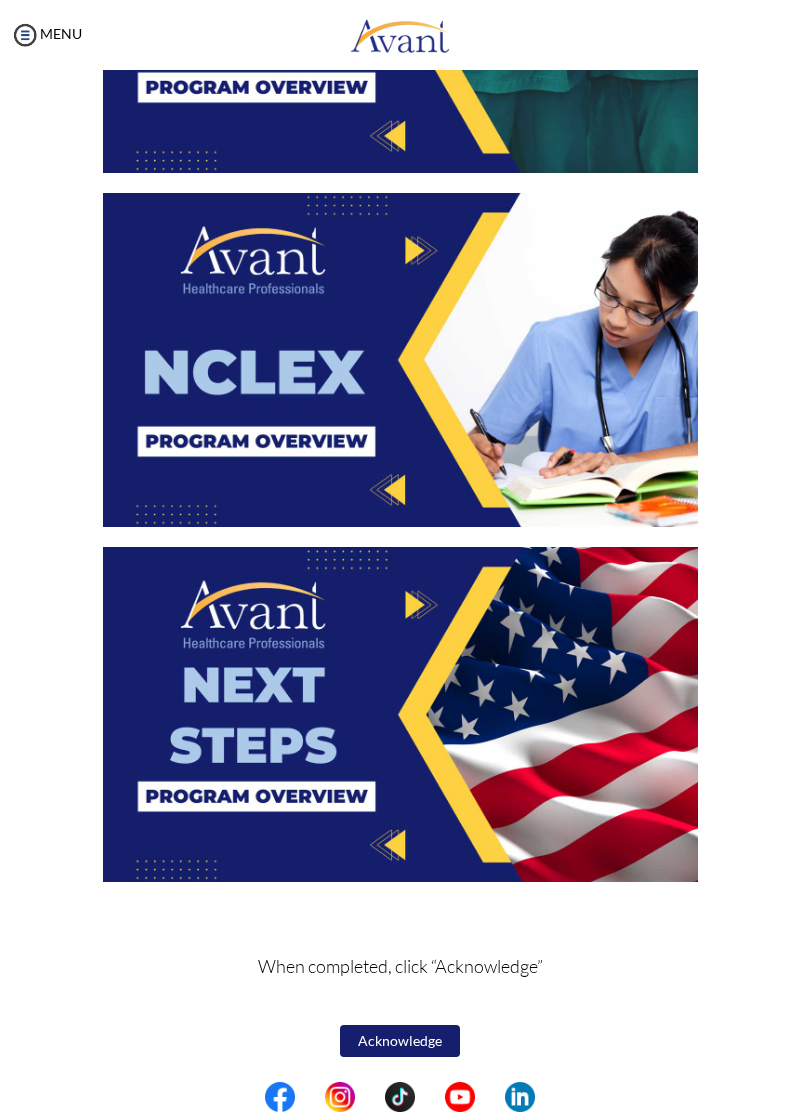 click at bounding box center [400, 714] 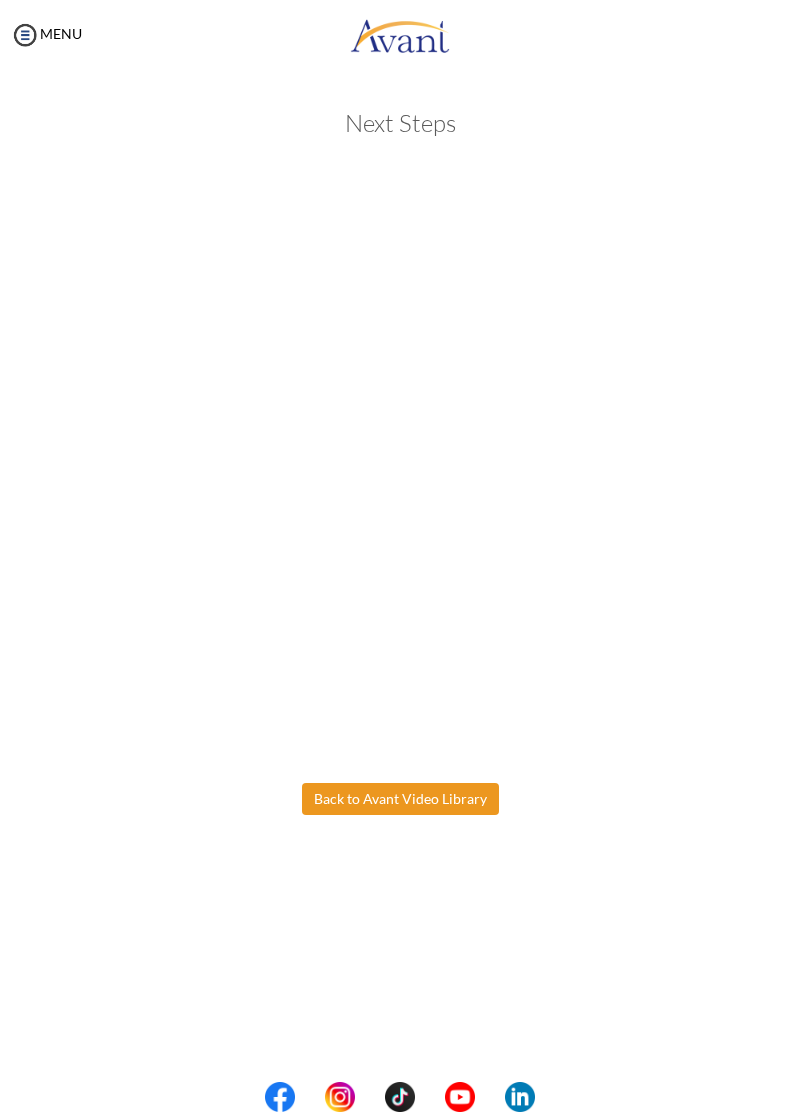 click on "Maintenance break. Please come back in 2 hours.
MENU
My Status
What is the next step?
We would like you to watch the introductory video Begin with Avant
We would like you to watch the program video Watch Program Video
We would like you to complete English exam Take Language Test
We would like you to complete clinical assessment Take Clinical Test
We would like you to complete qualification survey Take Qualification Survey
We would like you to watch expectations video Watch Expectations Video
You will be contacted by recruiter to schedule a call.
Your application is being reviewed. Please check your email regularly.
Process Overview
Check off each step as you go to track your progress!
1" at bounding box center (400, 556) 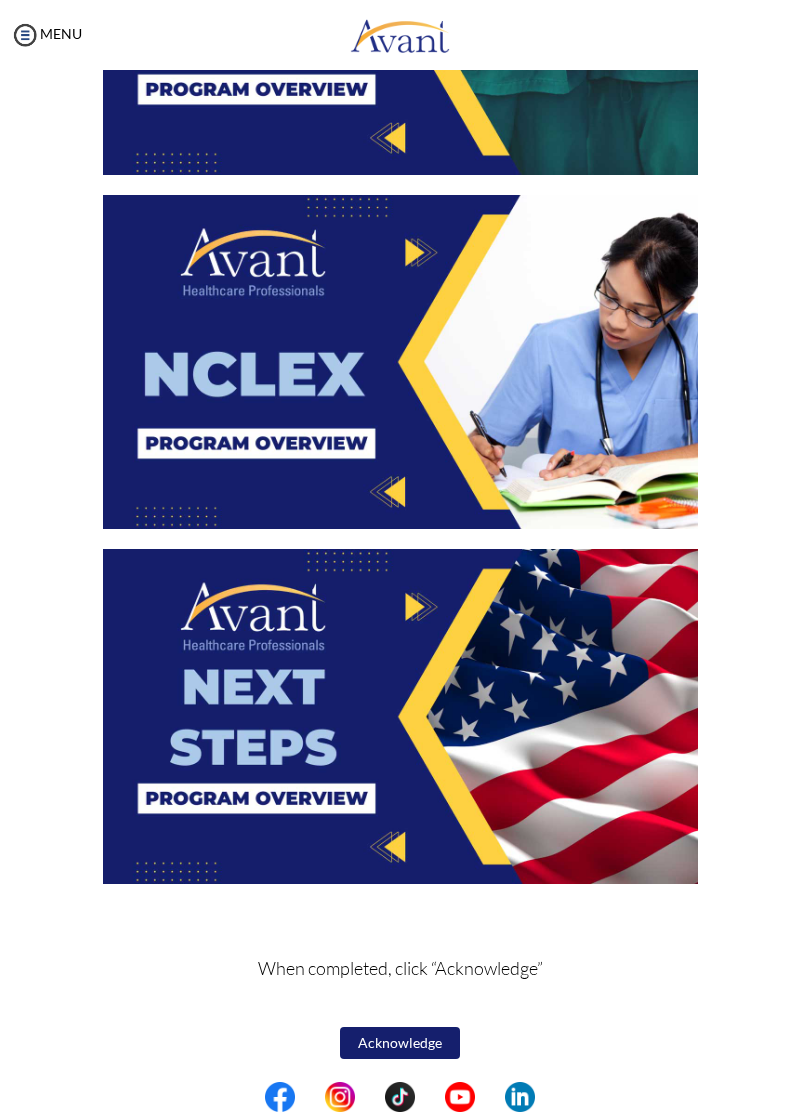 scroll, scrollTop: 3256, scrollLeft: 0, axis: vertical 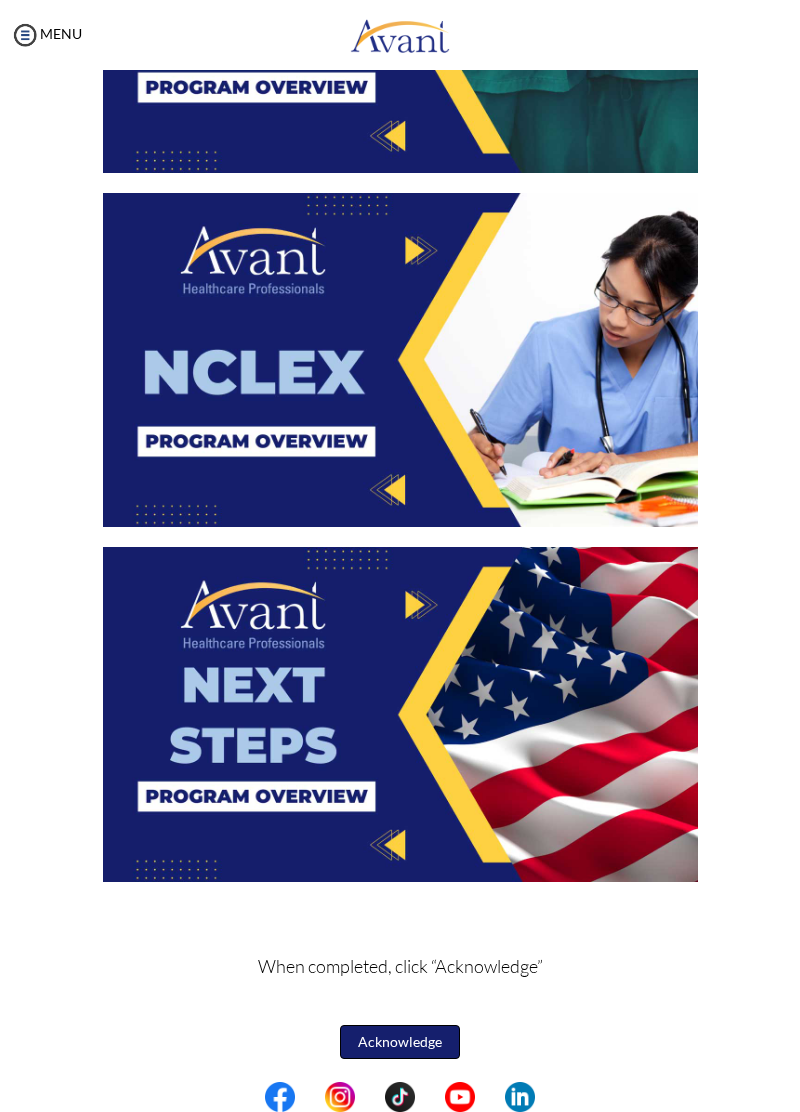 click on "Acknowledge" at bounding box center (400, 1042) 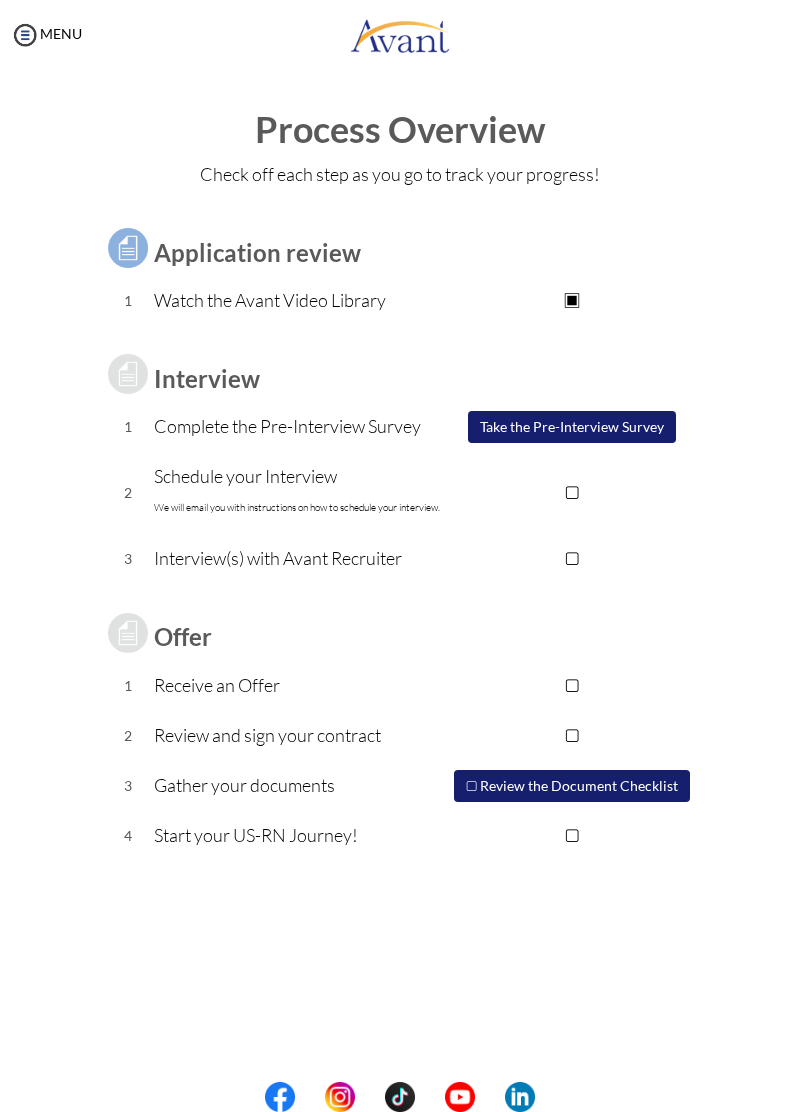 click on "Schedule your Interview We will email you with instructions on how to schedule your interview." at bounding box center (300, 492) 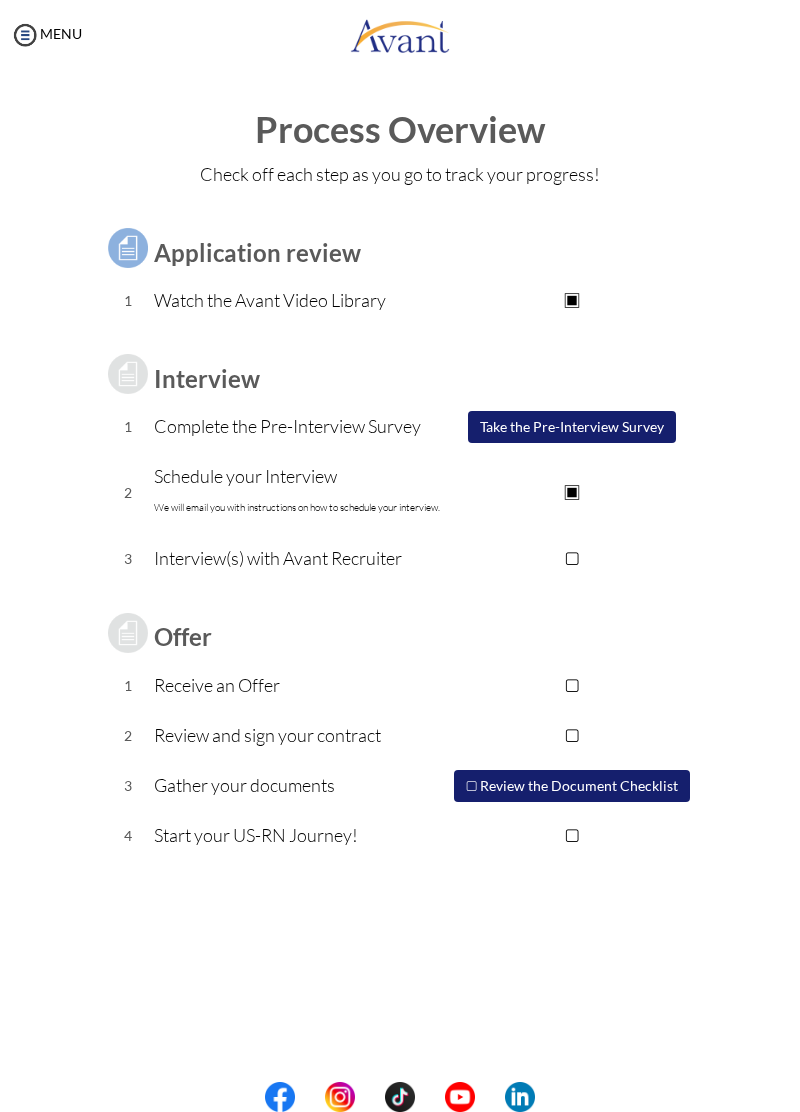click on "▢" at bounding box center [572, 558] 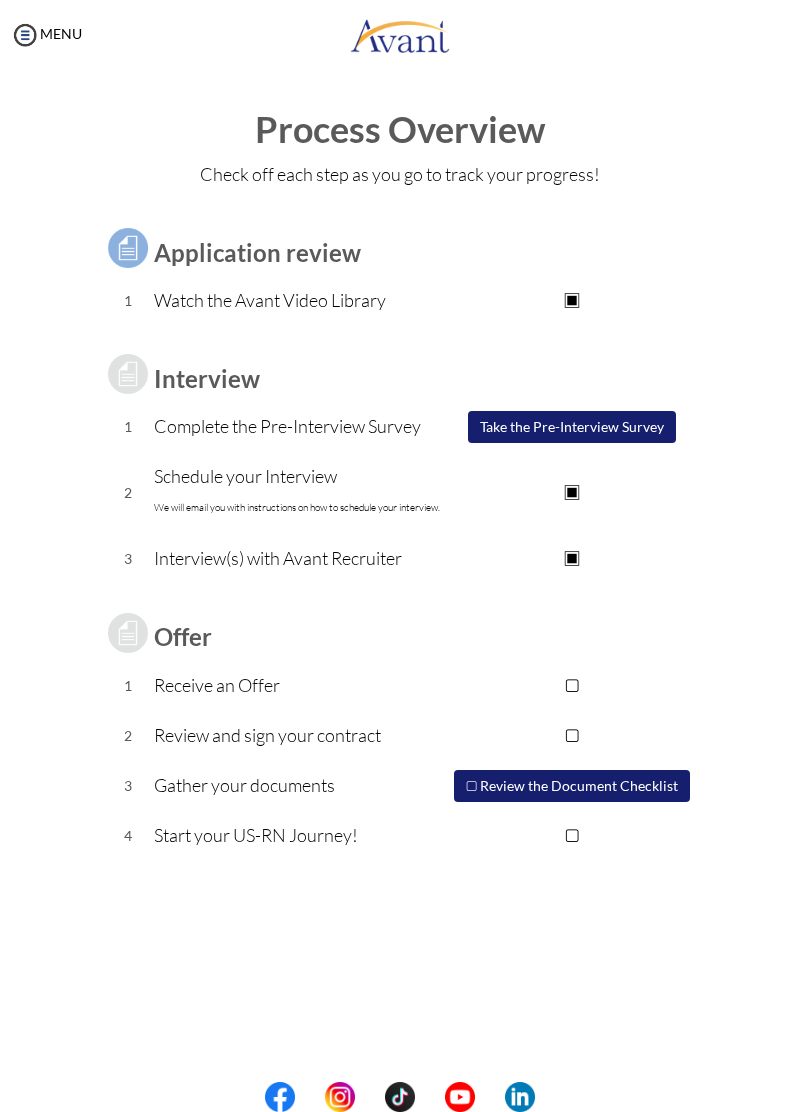 click on "▣" at bounding box center (572, 558) 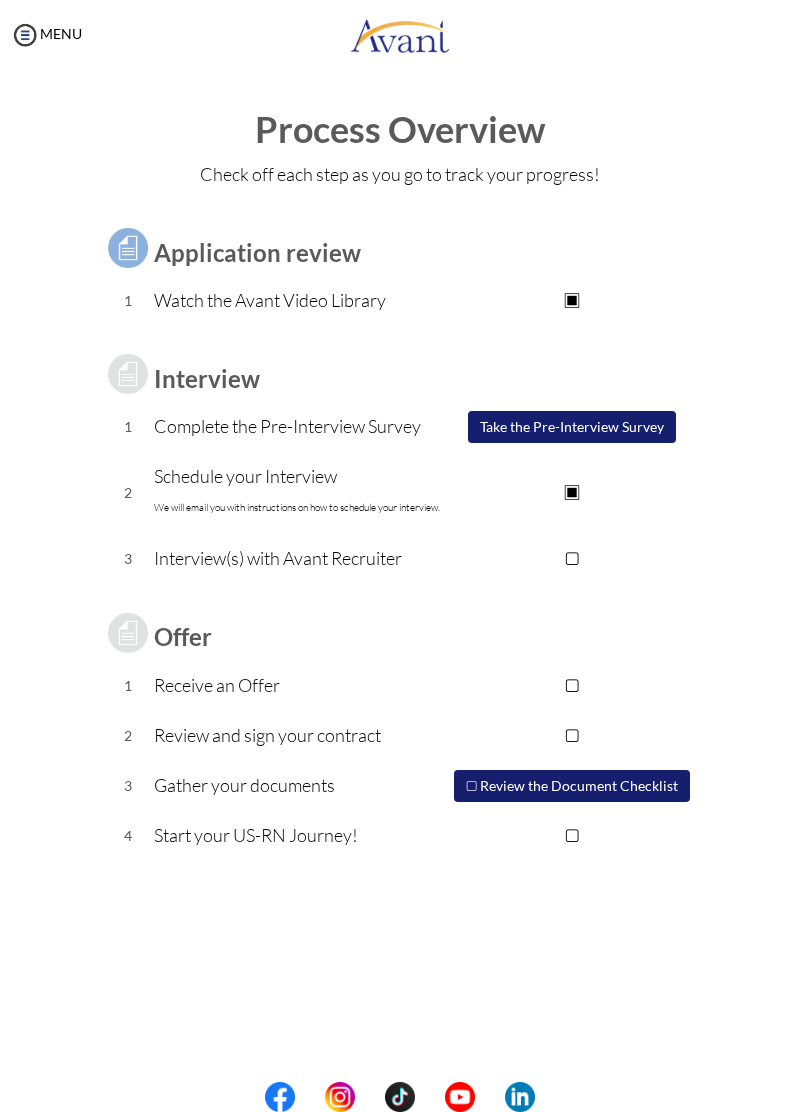 click on "▣" at bounding box center (572, 492) 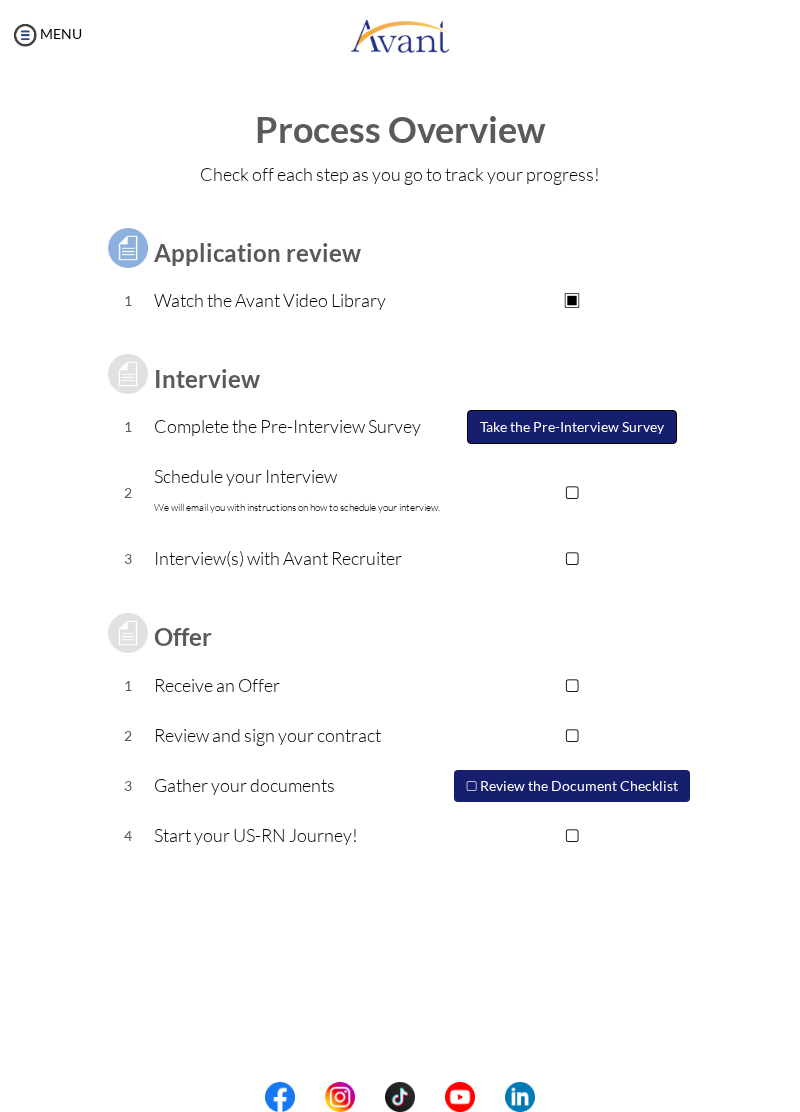 click on "Take the Pre-Interview Survey" at bounding box center (572, 427) 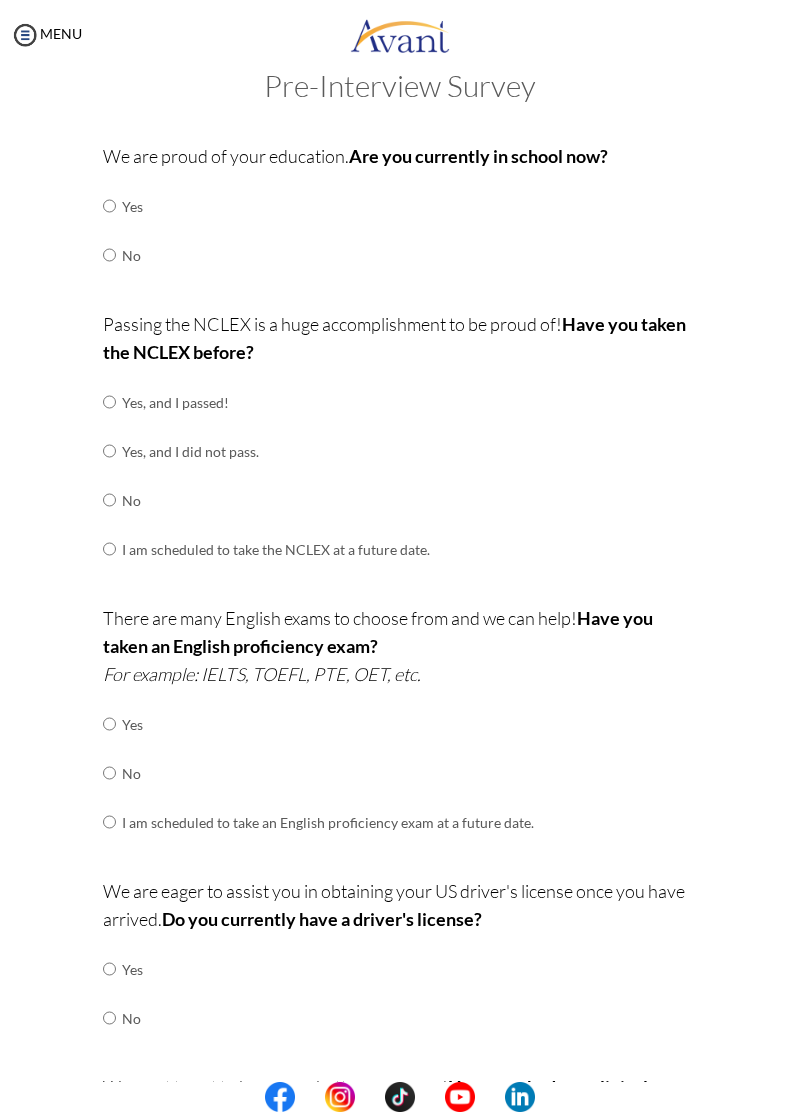 scroll, scrollTop: 0, scrollLeft: 0, axis: both 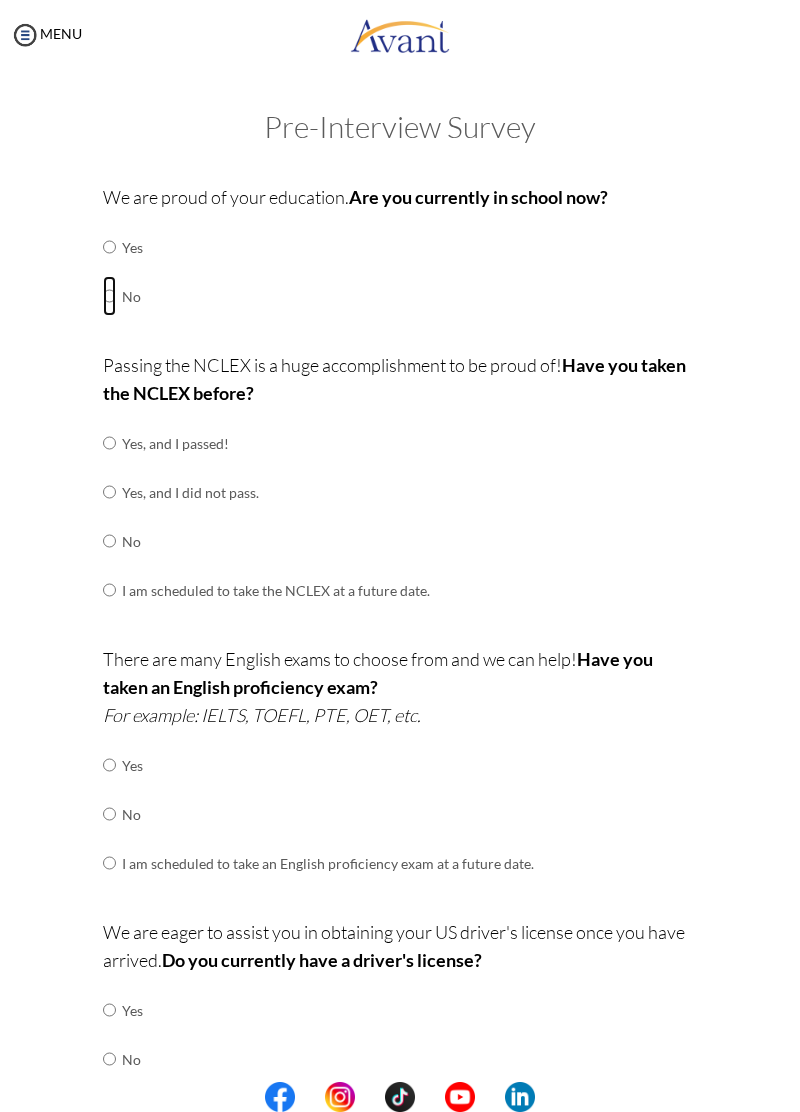click at bounding box center [109, 247] 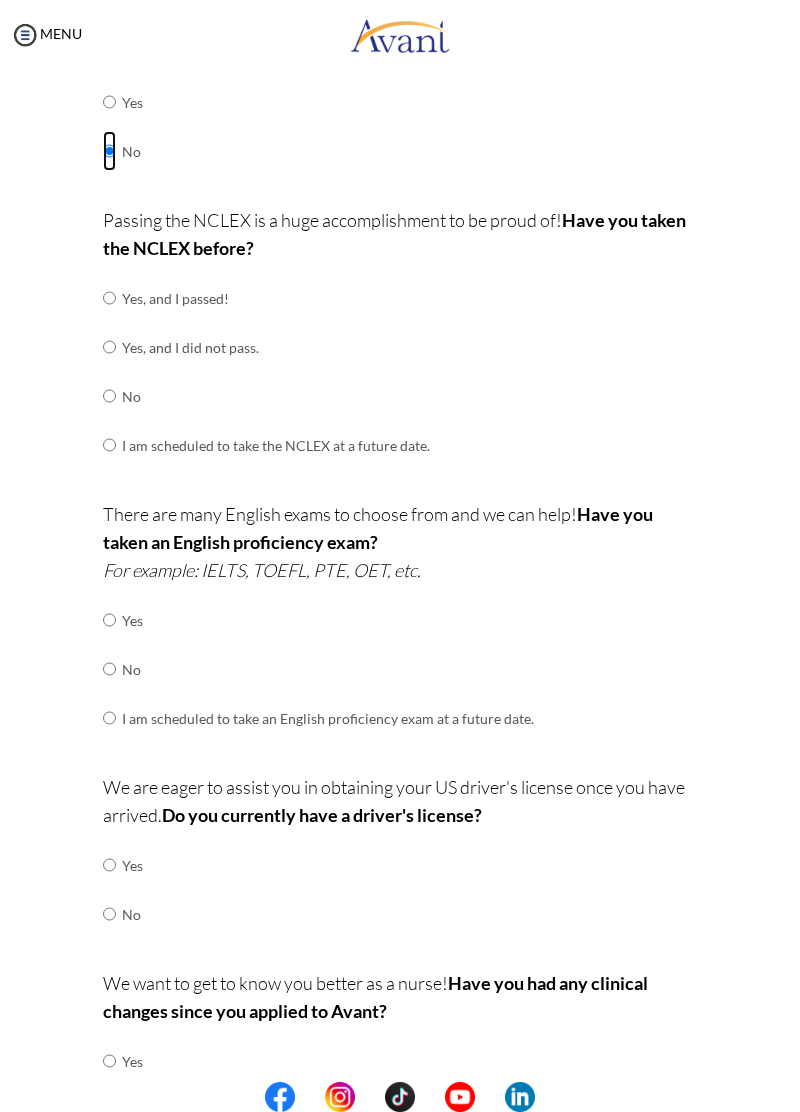 scroll, scrollTop: 212, scrollLeft: 0, axis: vertical 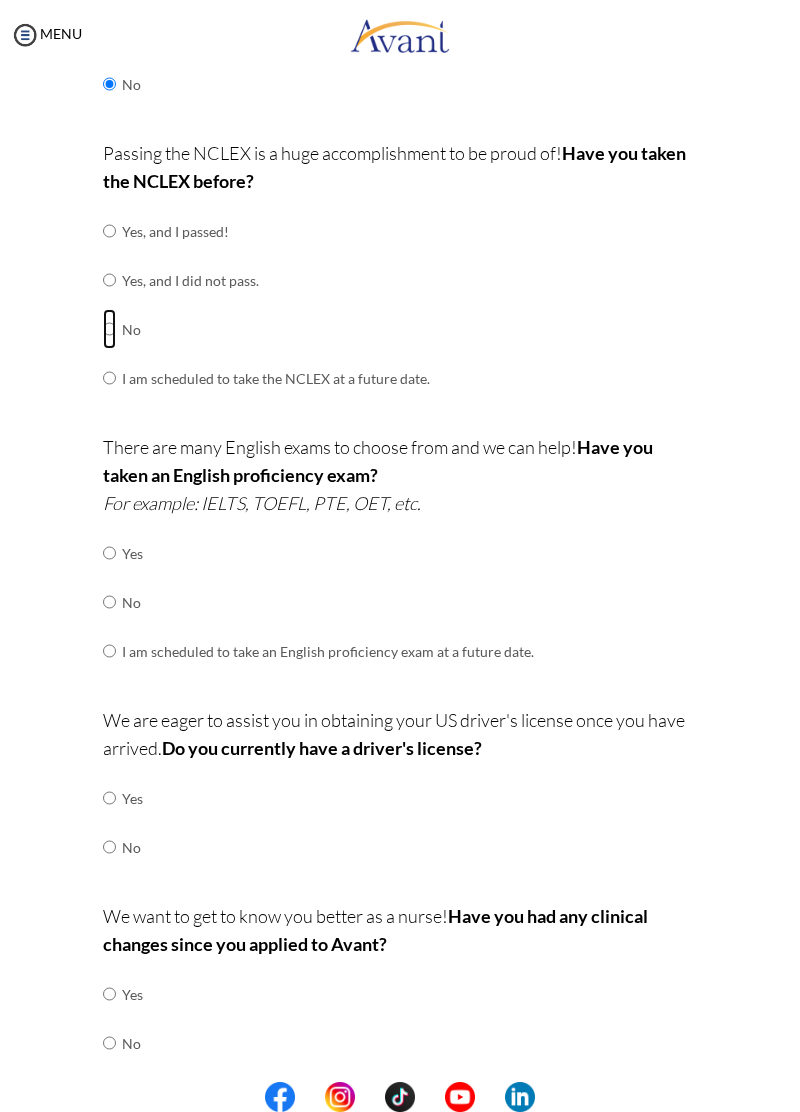 click at bounding box center [109, 231] 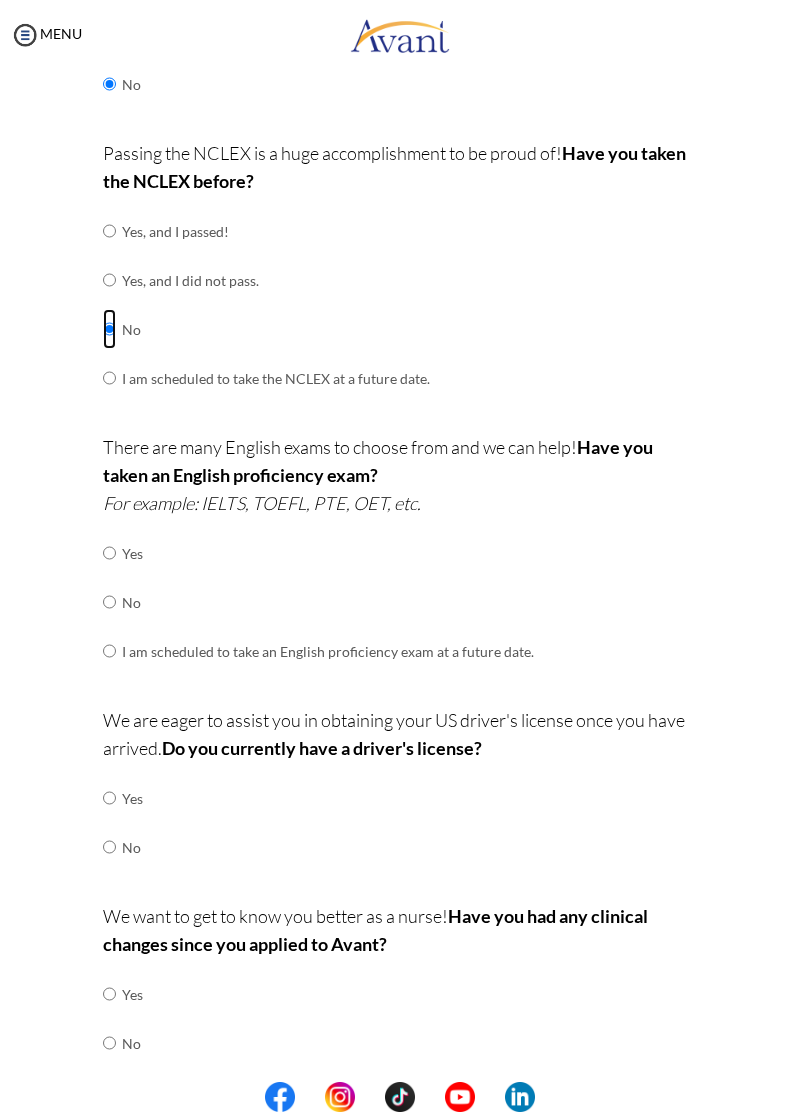 scroll, scrollTop: 284, scrollLeft: 0, axis: vertical 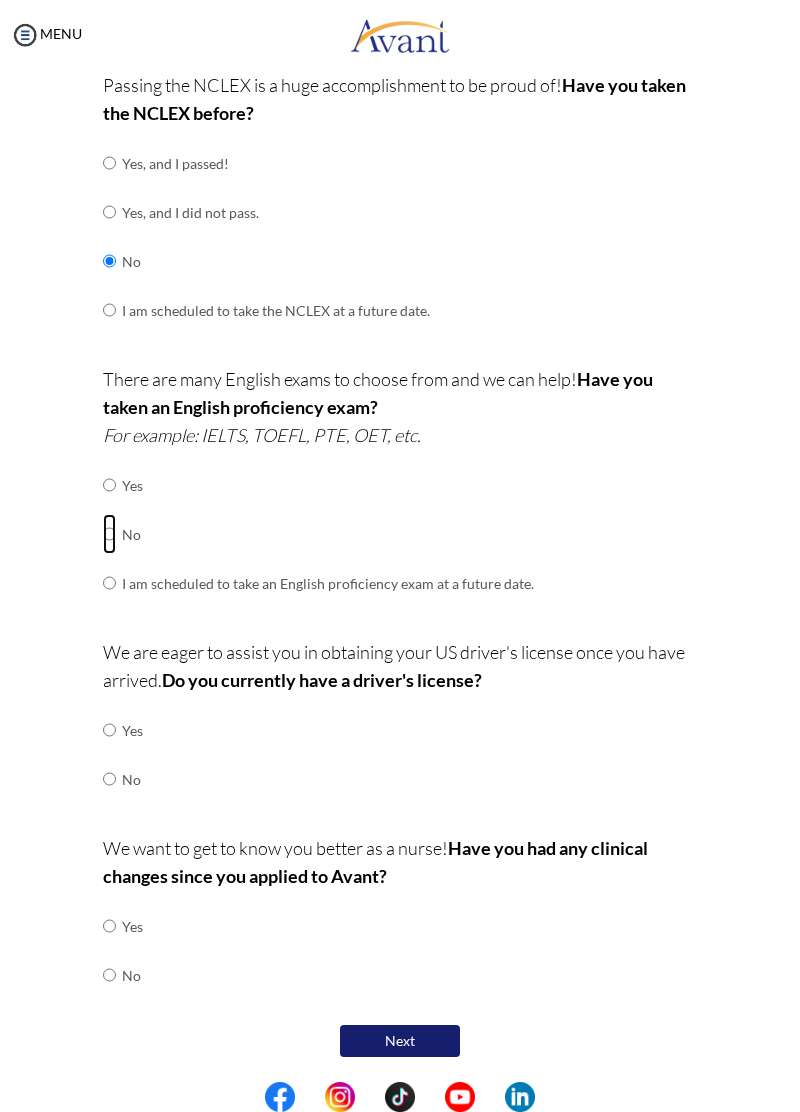 click at bounding box center (109, 485) 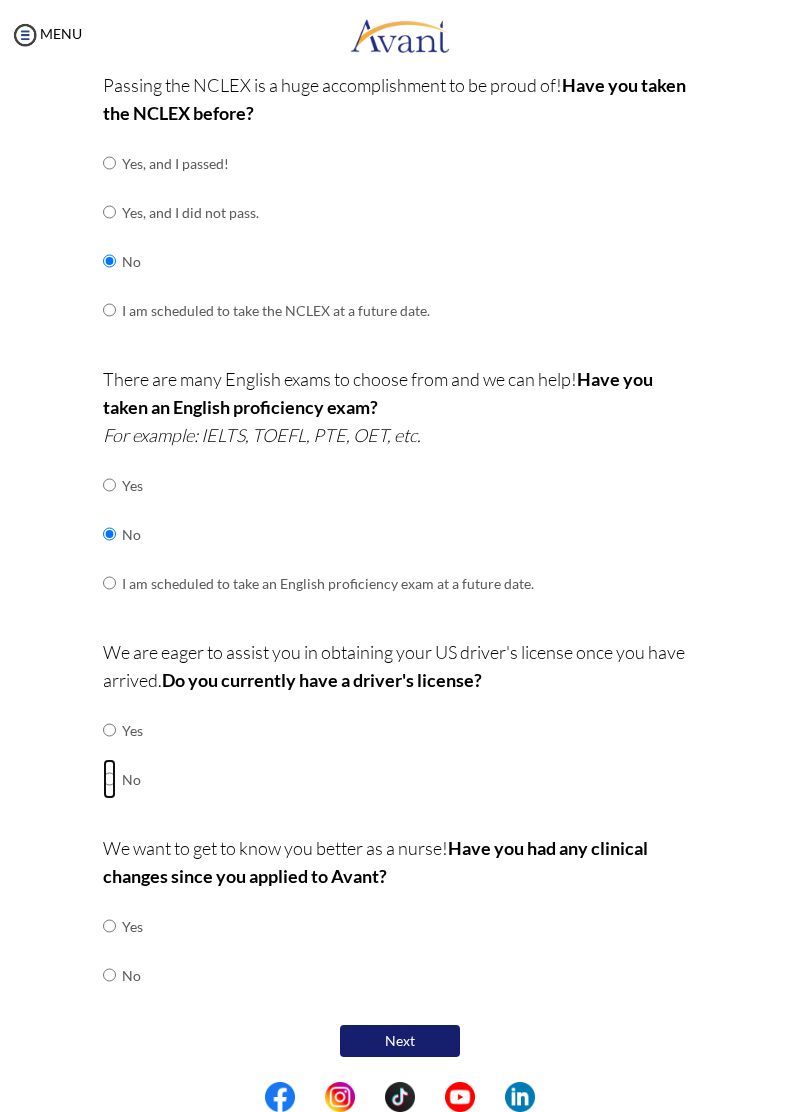 click at bounding box center (109, 730) 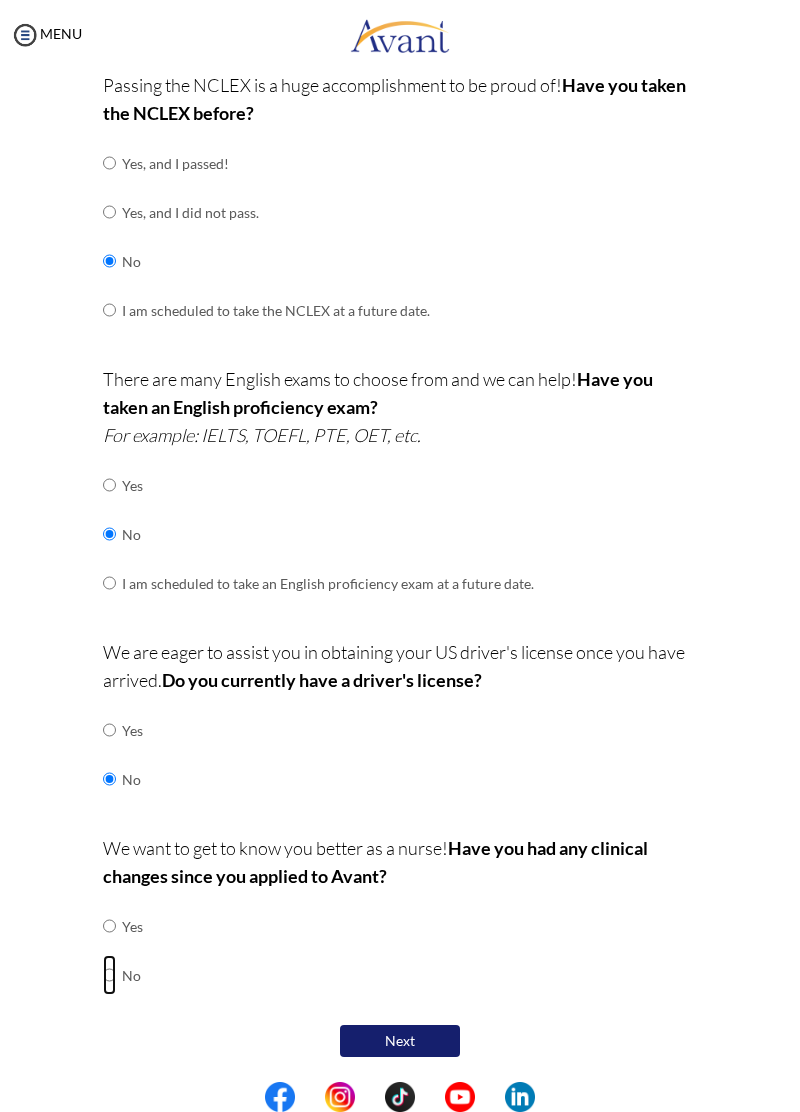 click at bounding box center [109, 926] 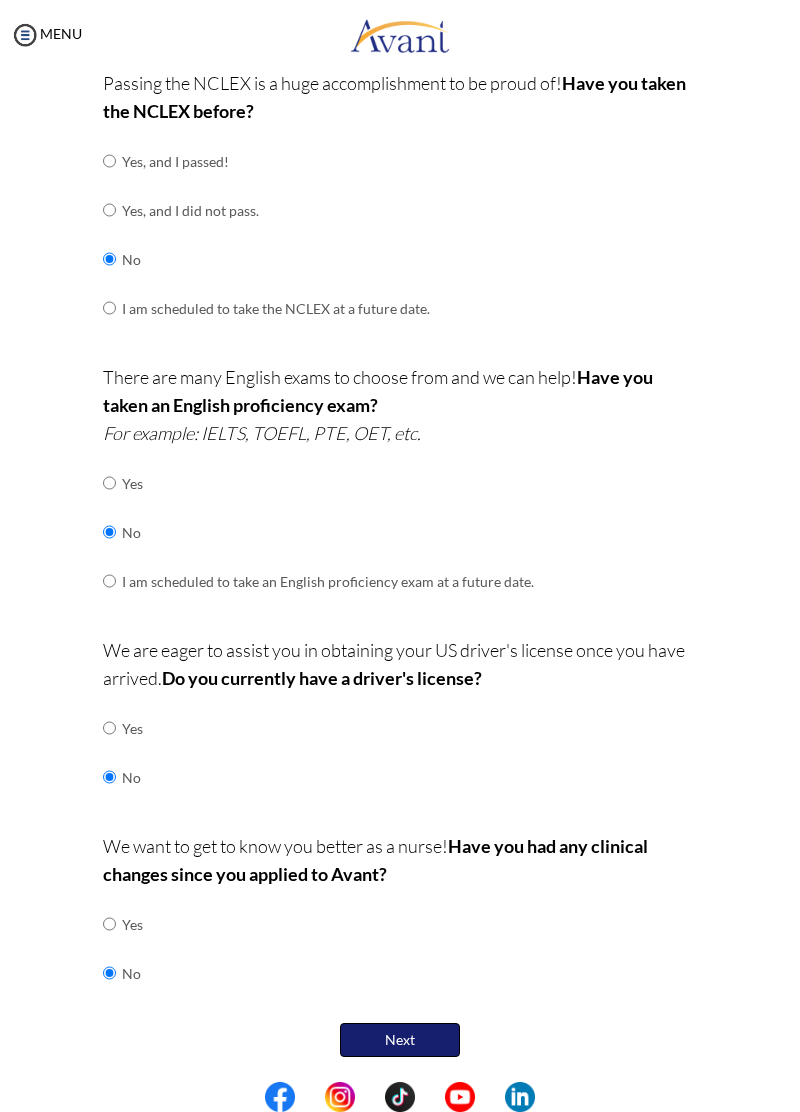 click on "Next" at bounding box center (400, 1040) 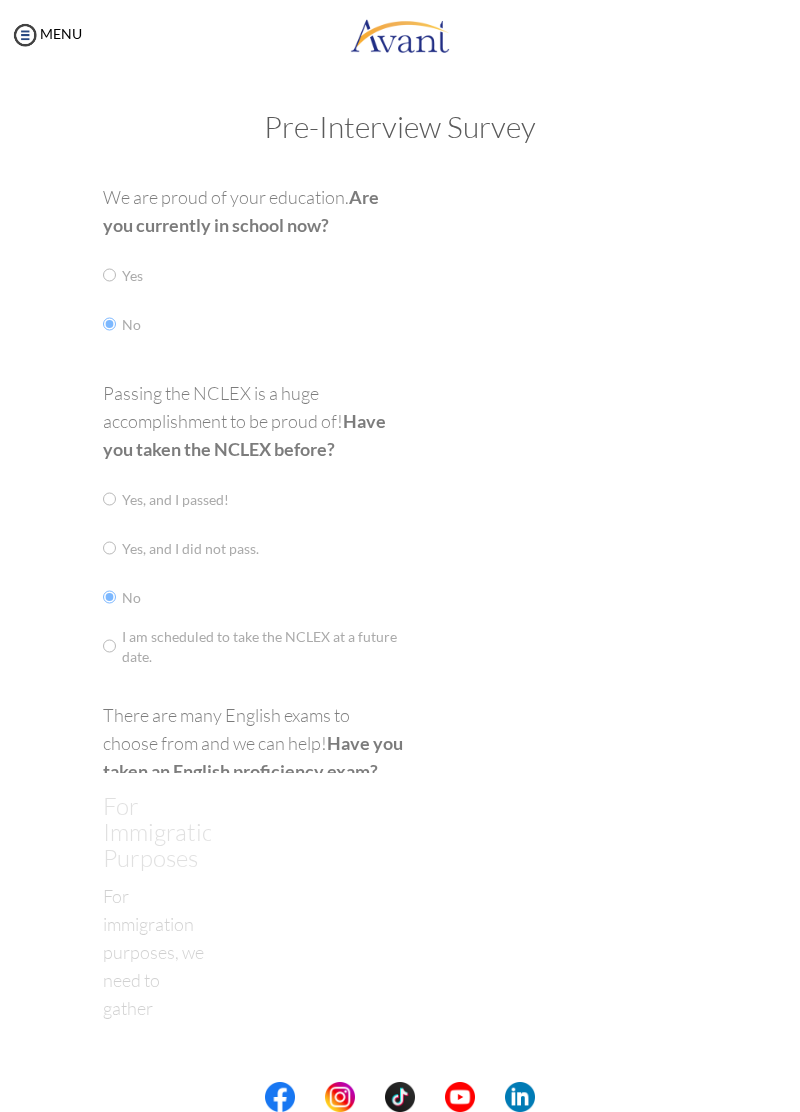 scroll, scrollTop: 0, scrollLeft: 0, axis: both 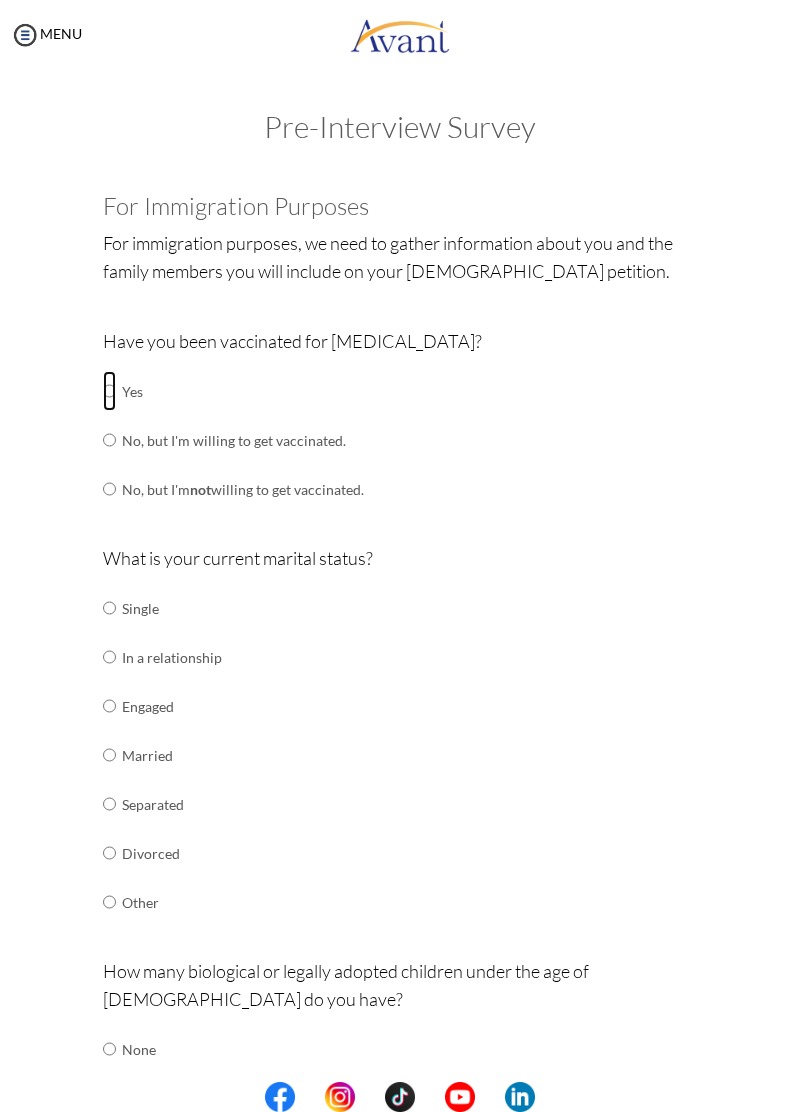 click at bounding box center (109, 391) 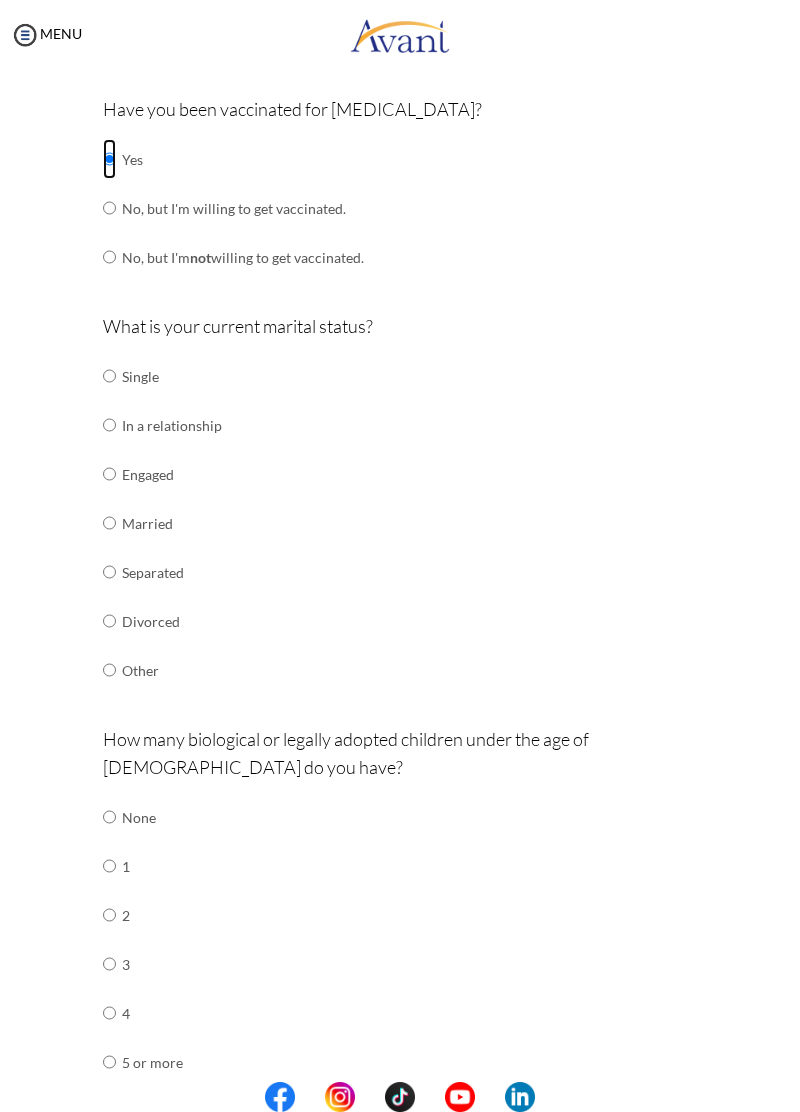 scroll, scrollTop: 252, scrollLeft: 0, axis: vertical 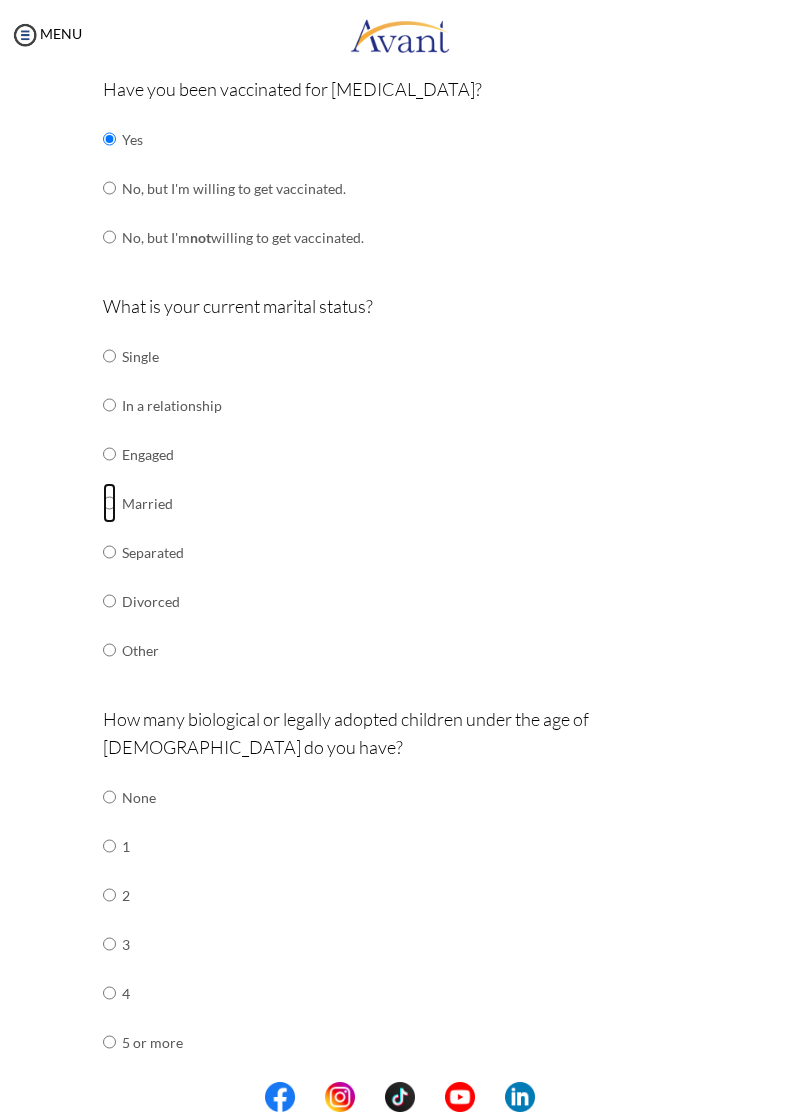 click at bounding box center [109, 356] 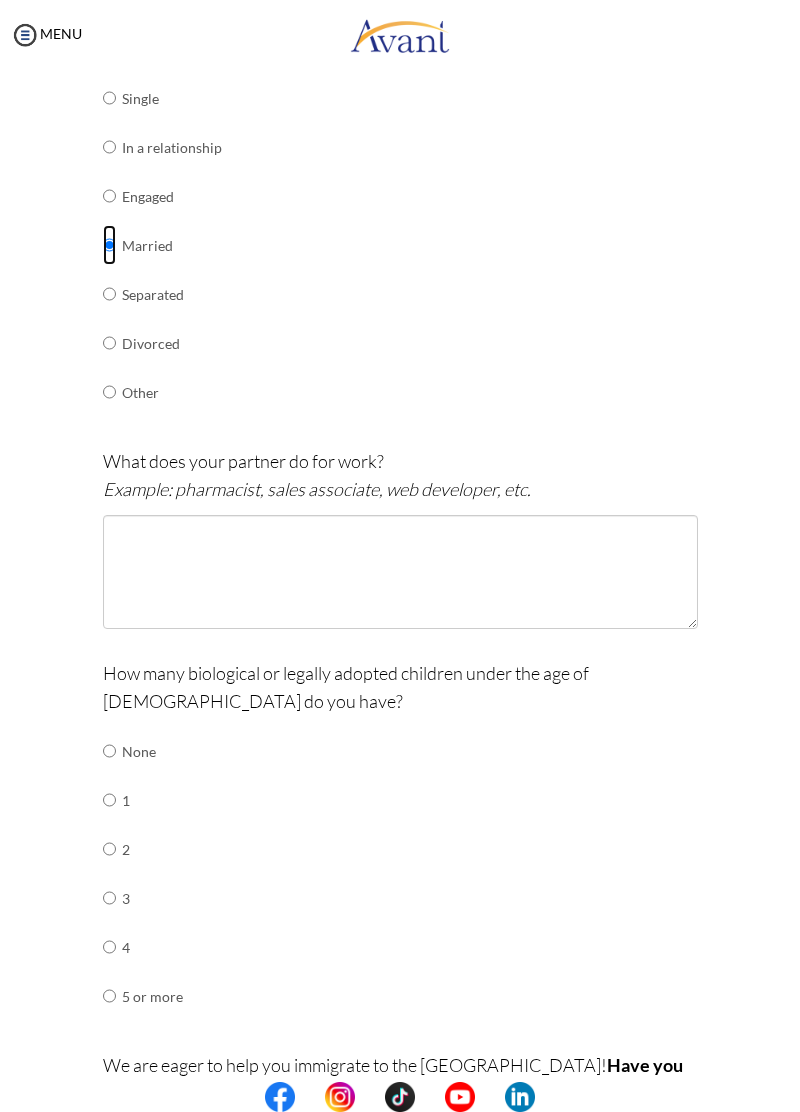 scroll, scrollTop: 530, scrollLeft: 0, axis: vertical 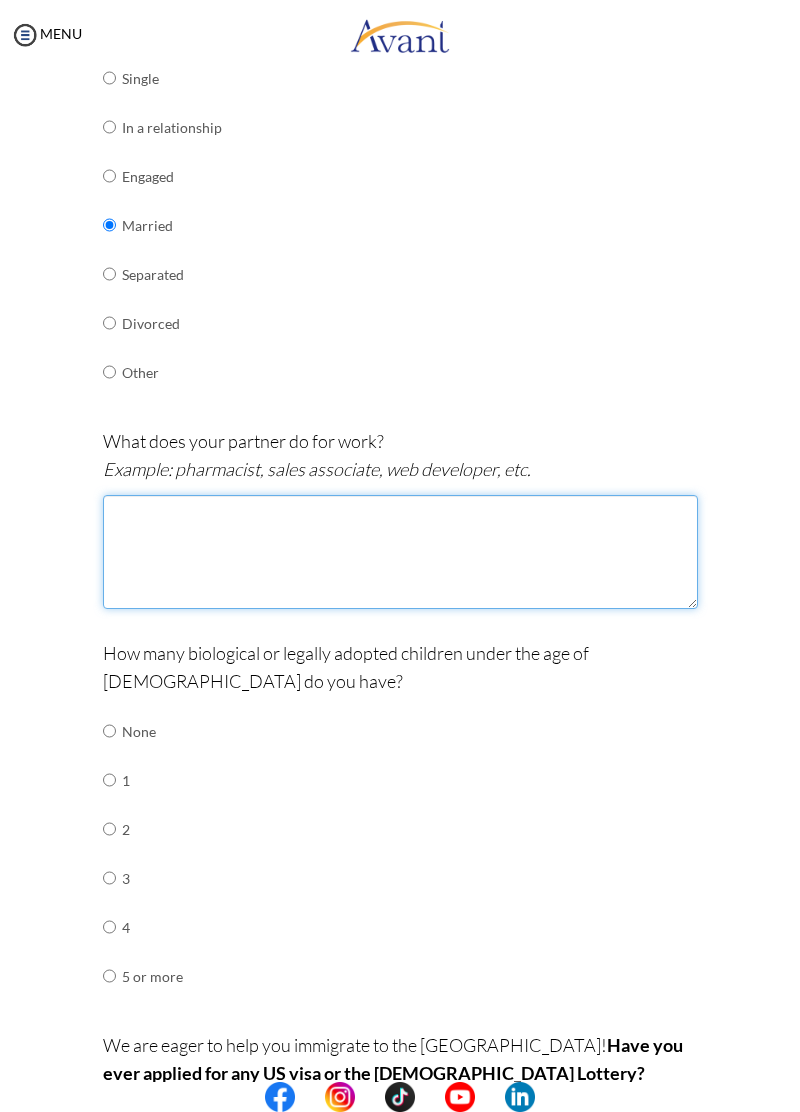 click at bounding box center (400, 552) 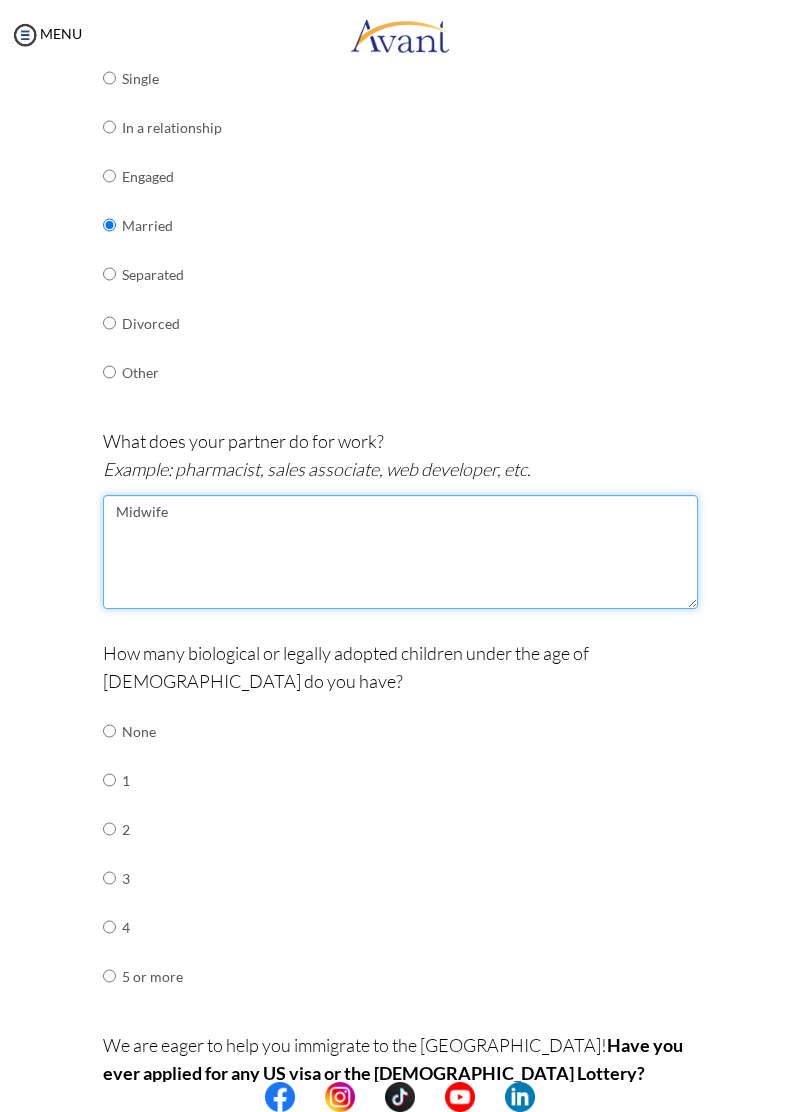 type on "Midwife" 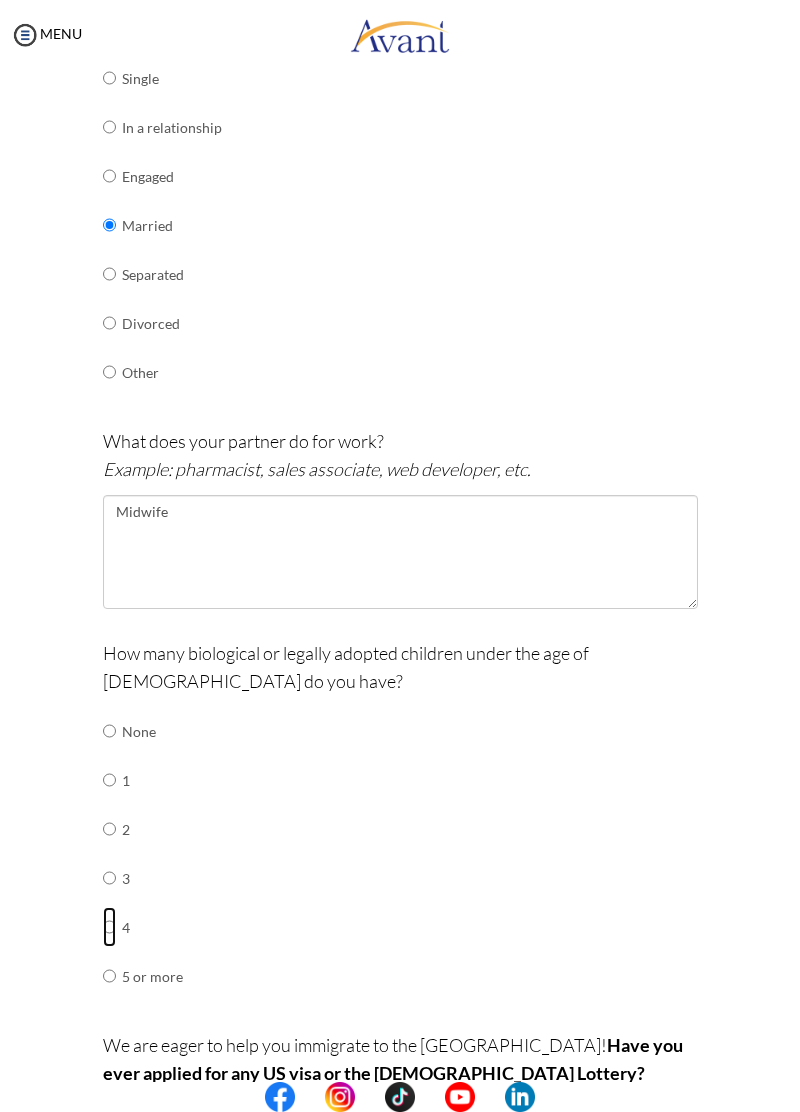 click at bounding box center (109, 731) 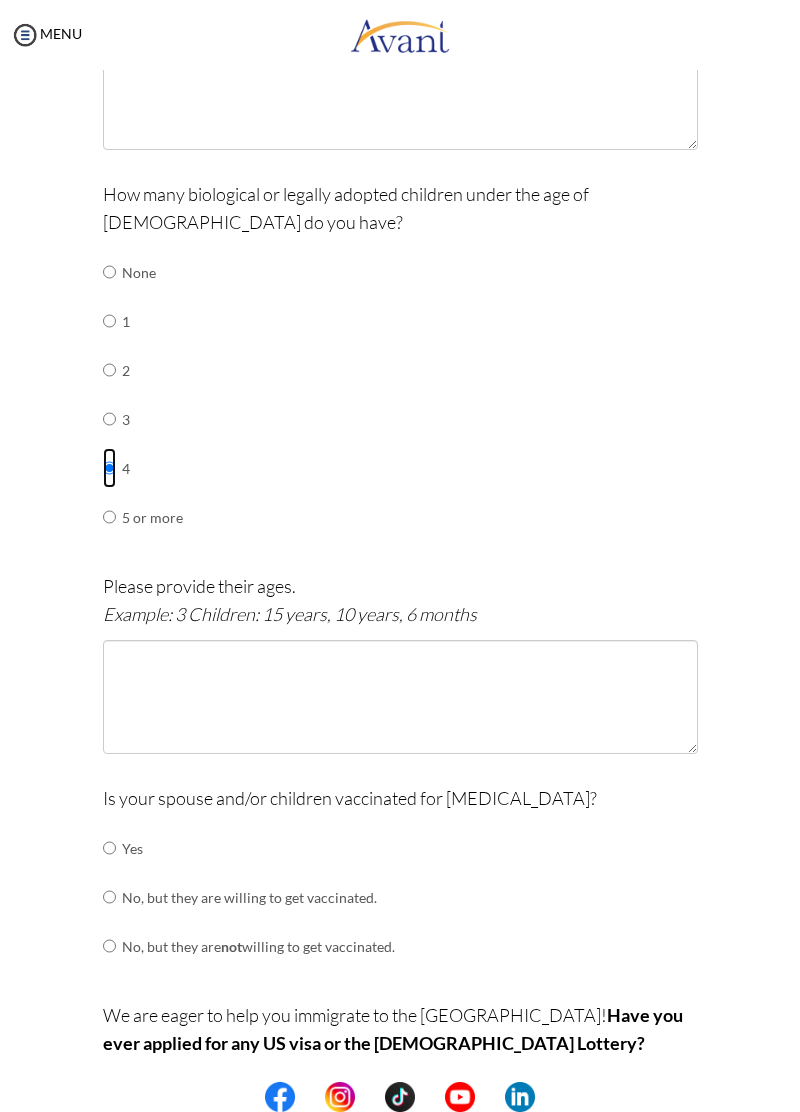 scroll, scrollTop: 1008, scrollLeft: 0, axis: vertical 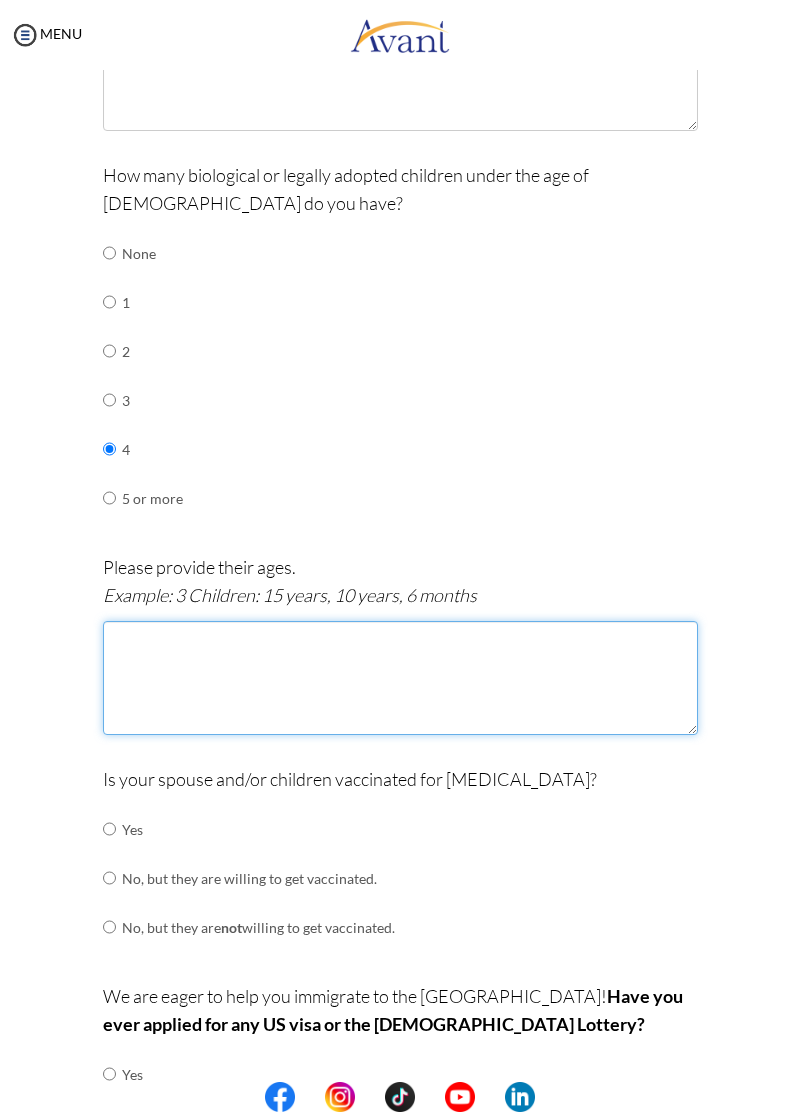 click at bounding box center [400, 678] 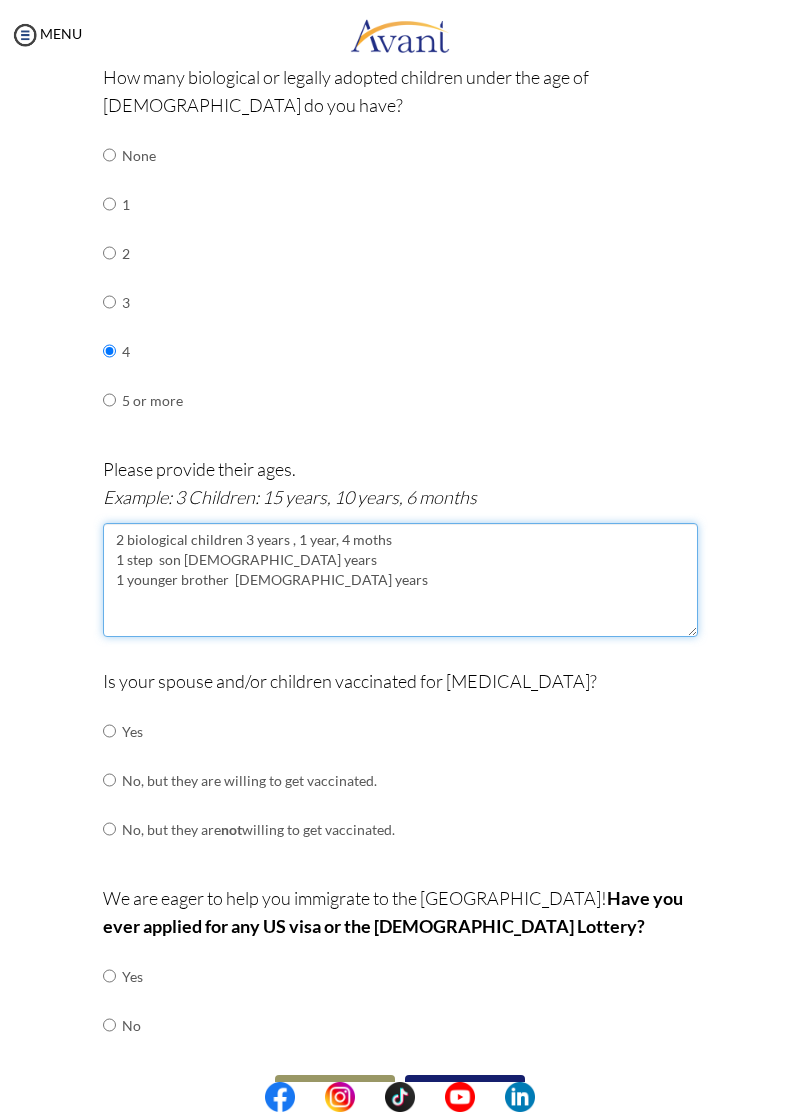 scroll, scrollTop: 1162, scrollLeft: 0, axis: vertical 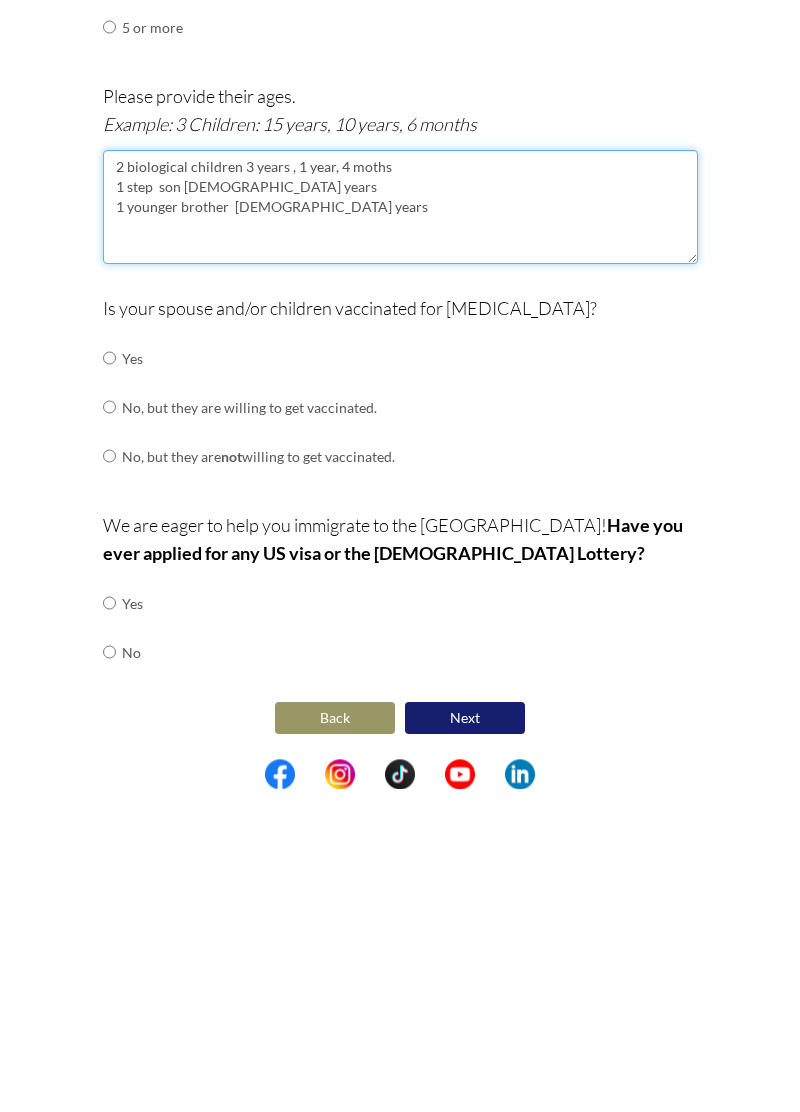 type on "2 biological children 3 years , 1 year, 4 moths
1 step  son [DEMOGRAPHIC_DATA] years
1 younger brother  [DEMOGRAPHIC_DATA] years" 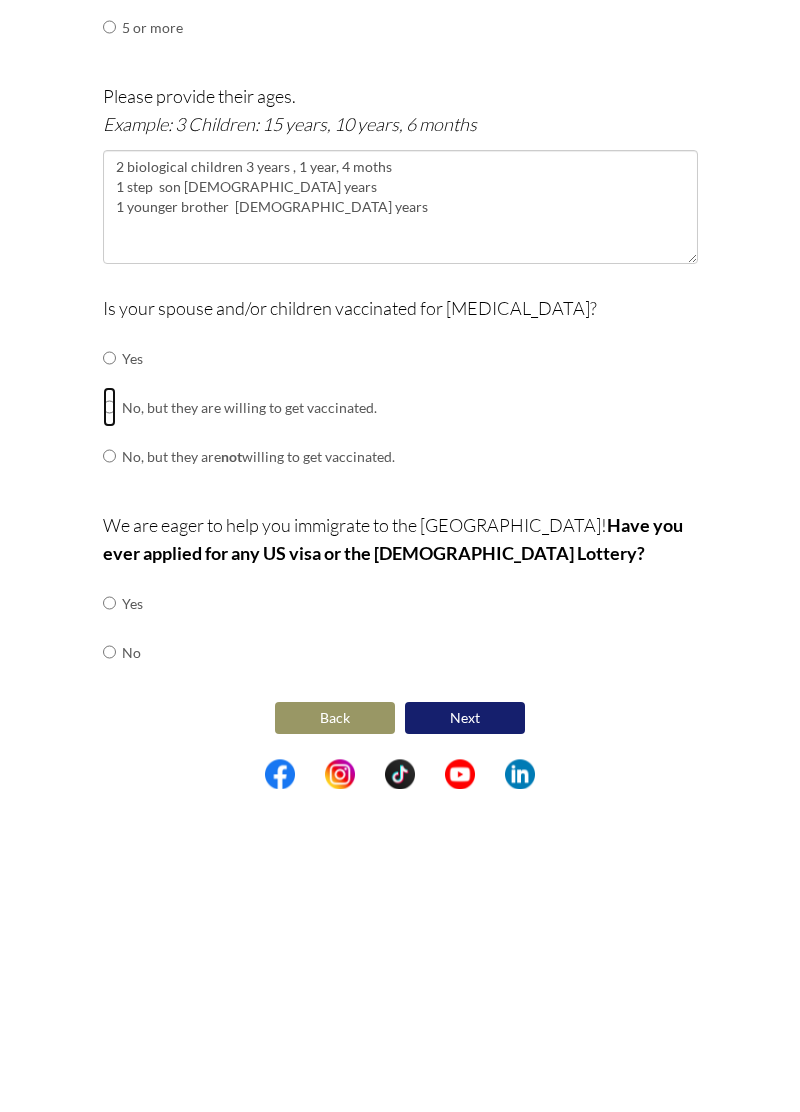 click at bounding box center [109, 681] 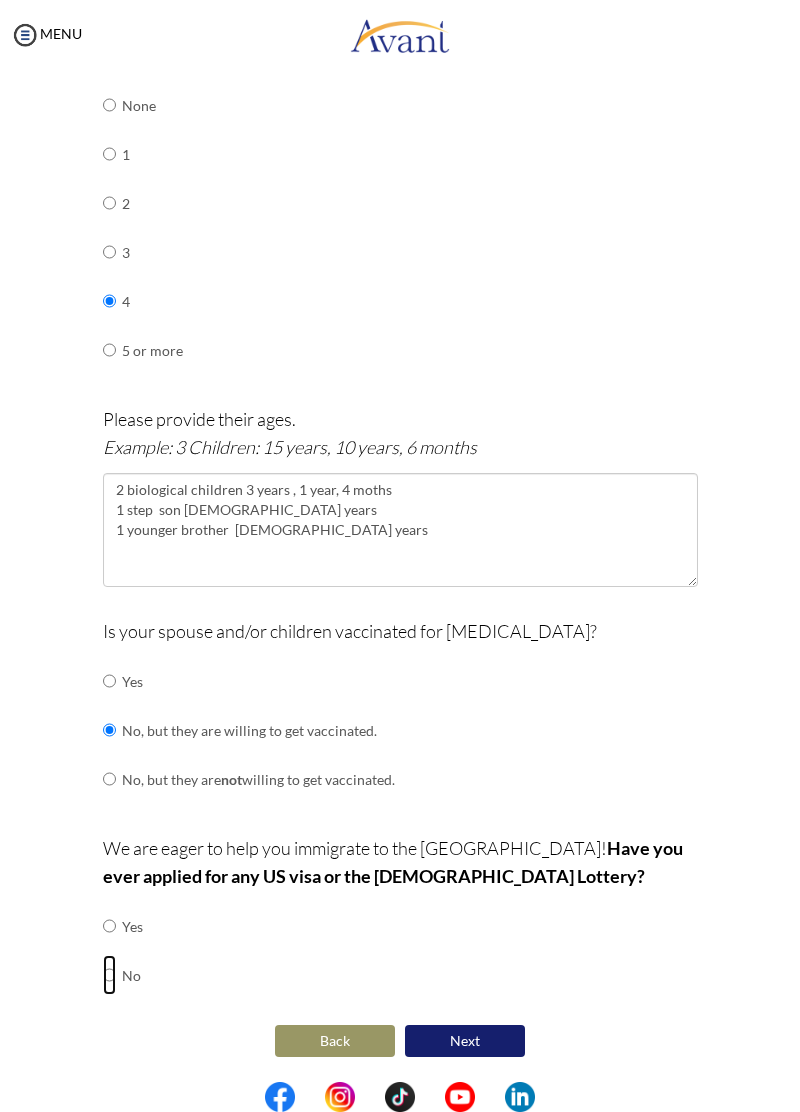 click at bounding box center [109, 926] 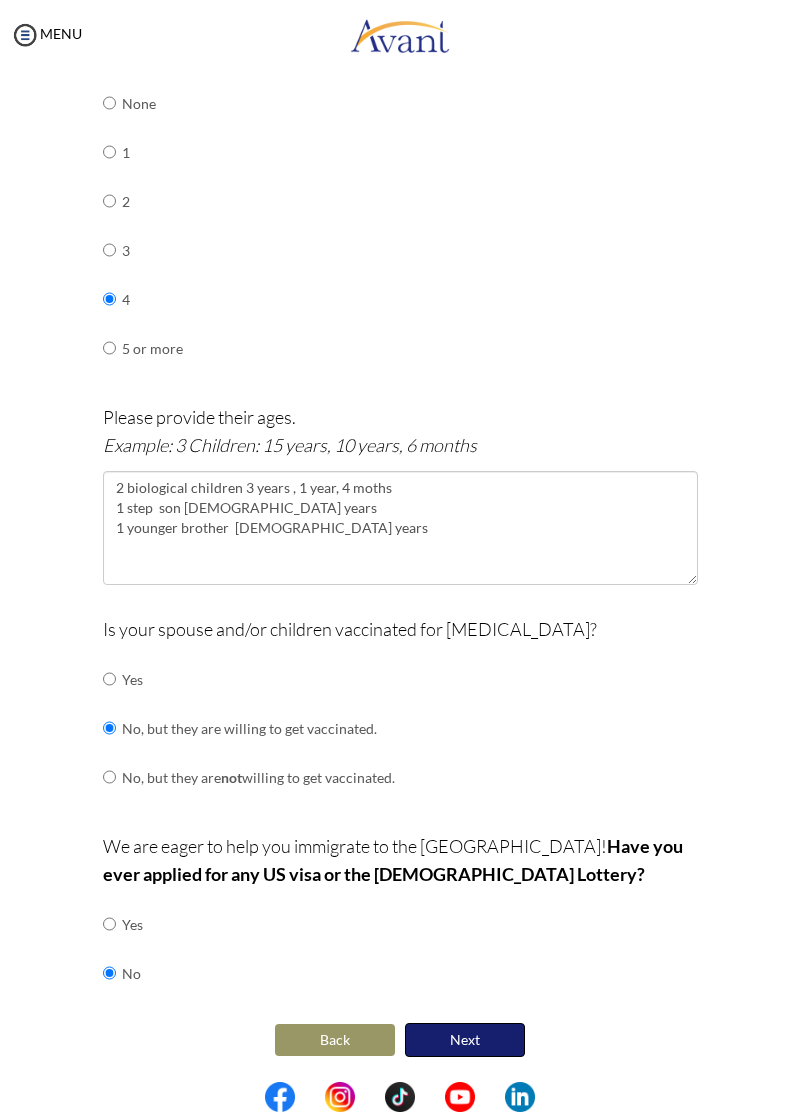 click on "Next" at bounding box center (465, 1040) 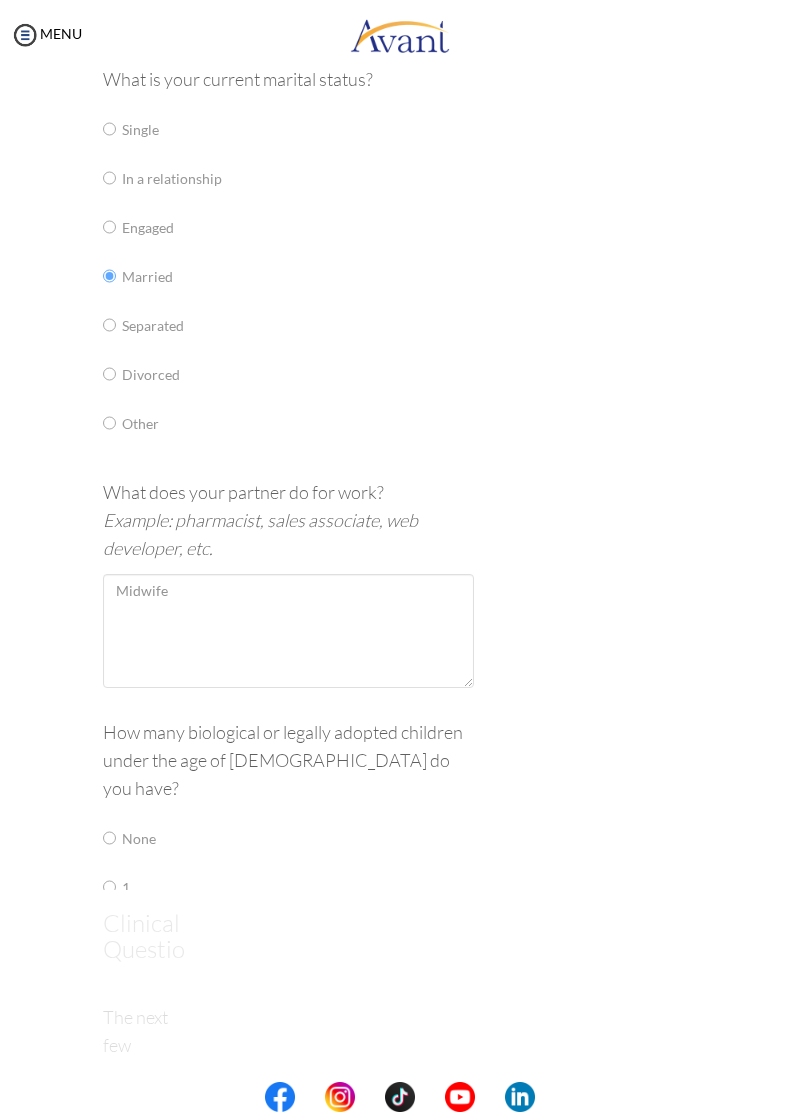 scroll, scrollTop: 0, scrollLeft: 0, axis: both 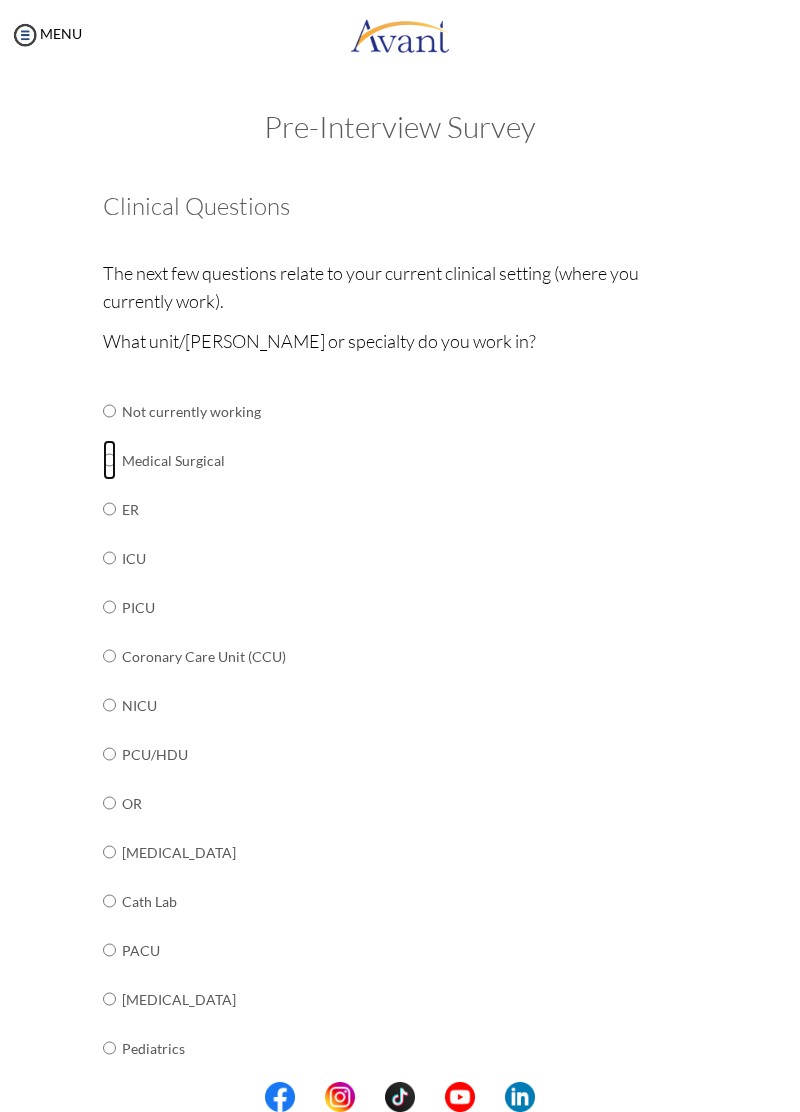 click at bounding box center [109, 411] 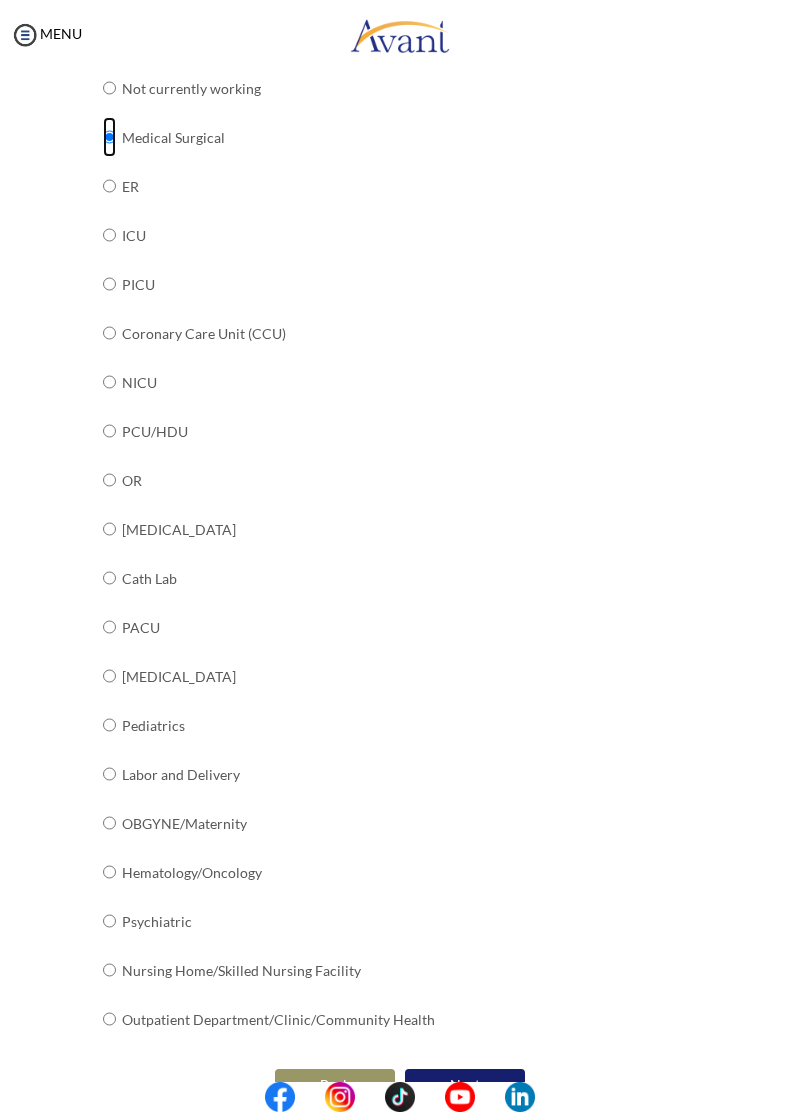 scroll, scrollTop: 374, scrollLeft: 0, axis: vertical 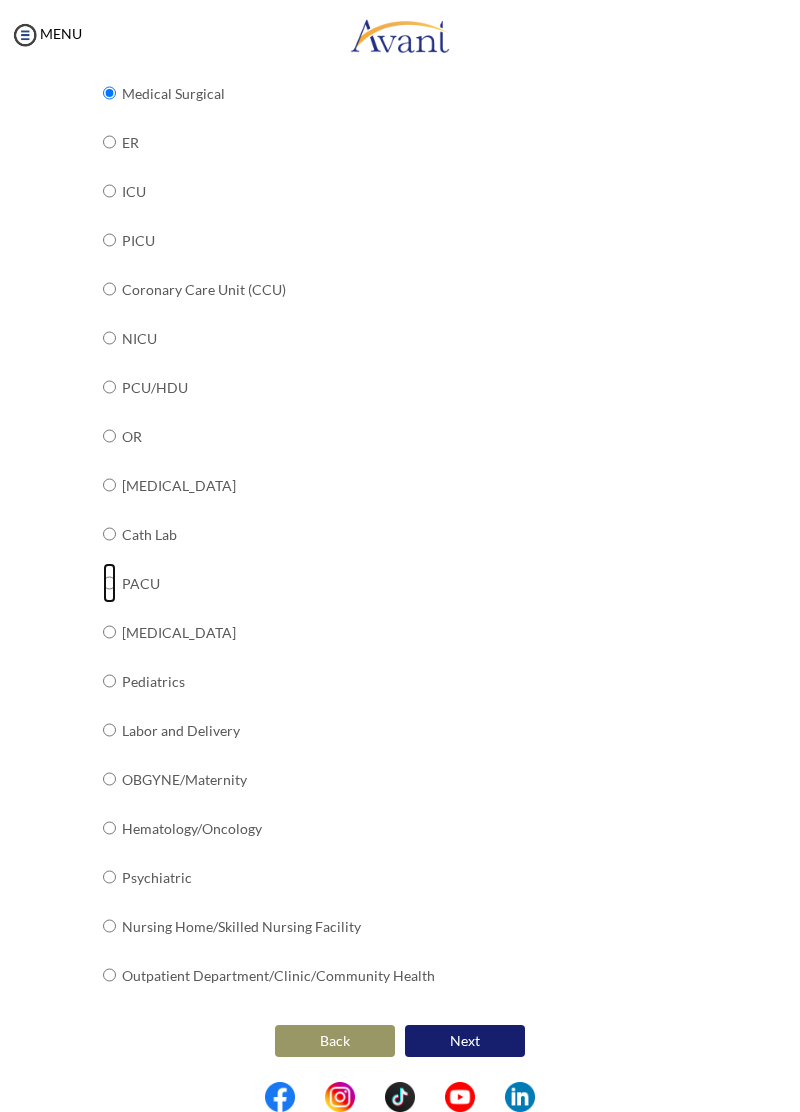 click at bounding box center (109, 44) 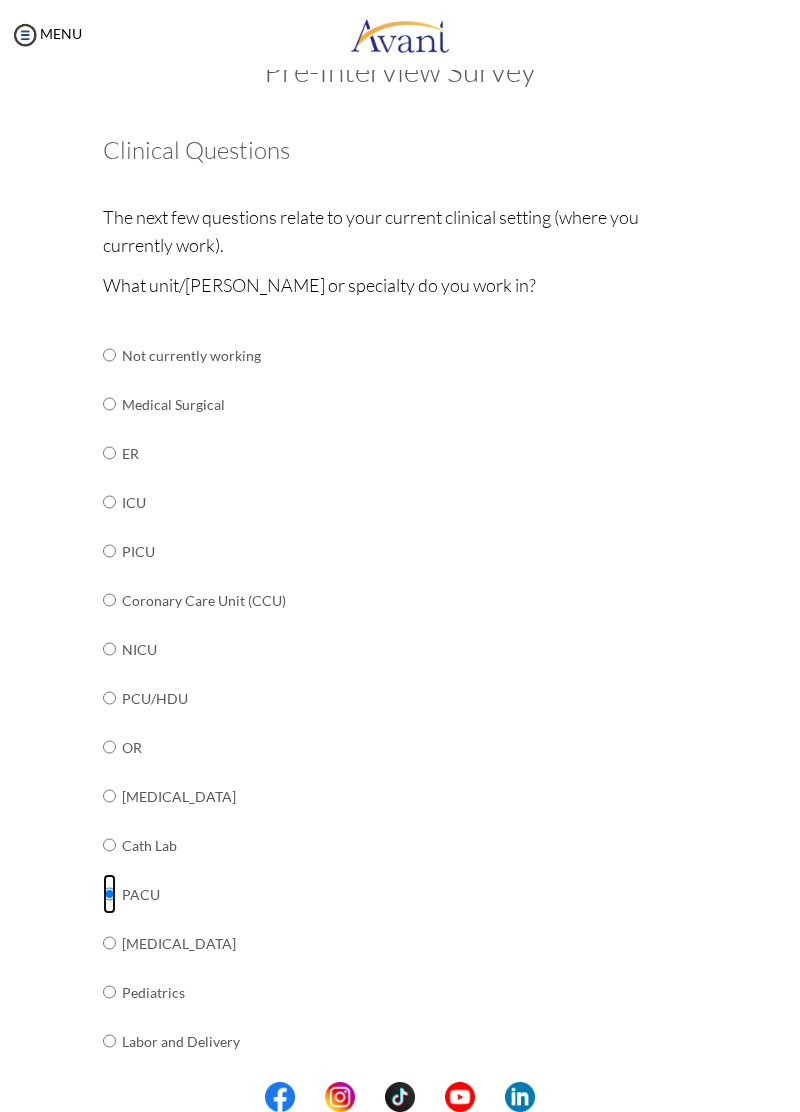 scroll, scrollTop: 4, scrollLeft: 0, axis: vertical 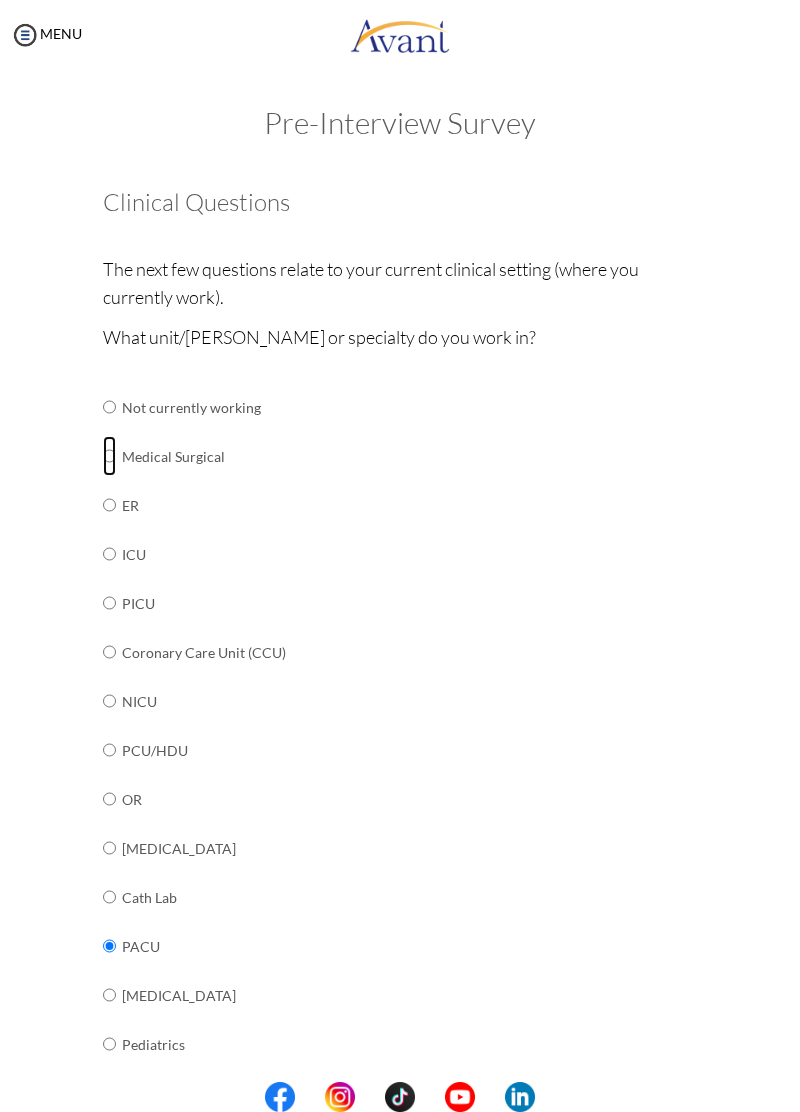 click at bounding box center (109, 407) 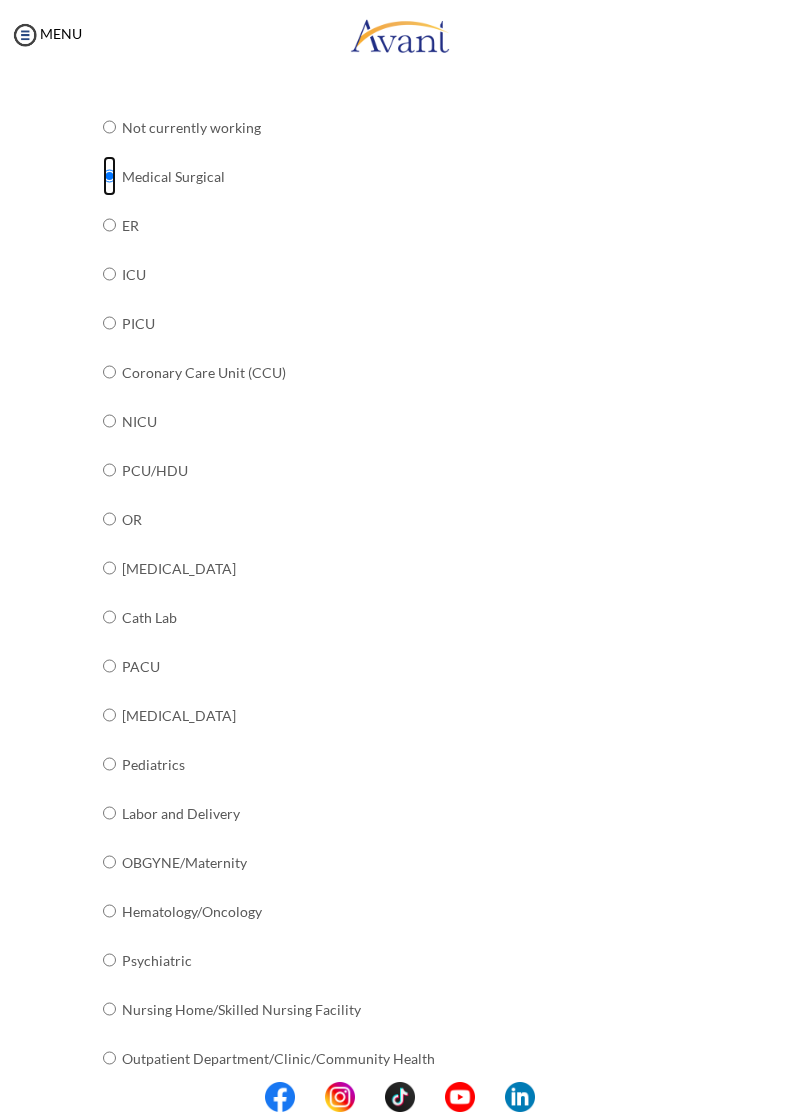 scroll, scrollTop: 374, scrollLeft: 0, axis: vertical 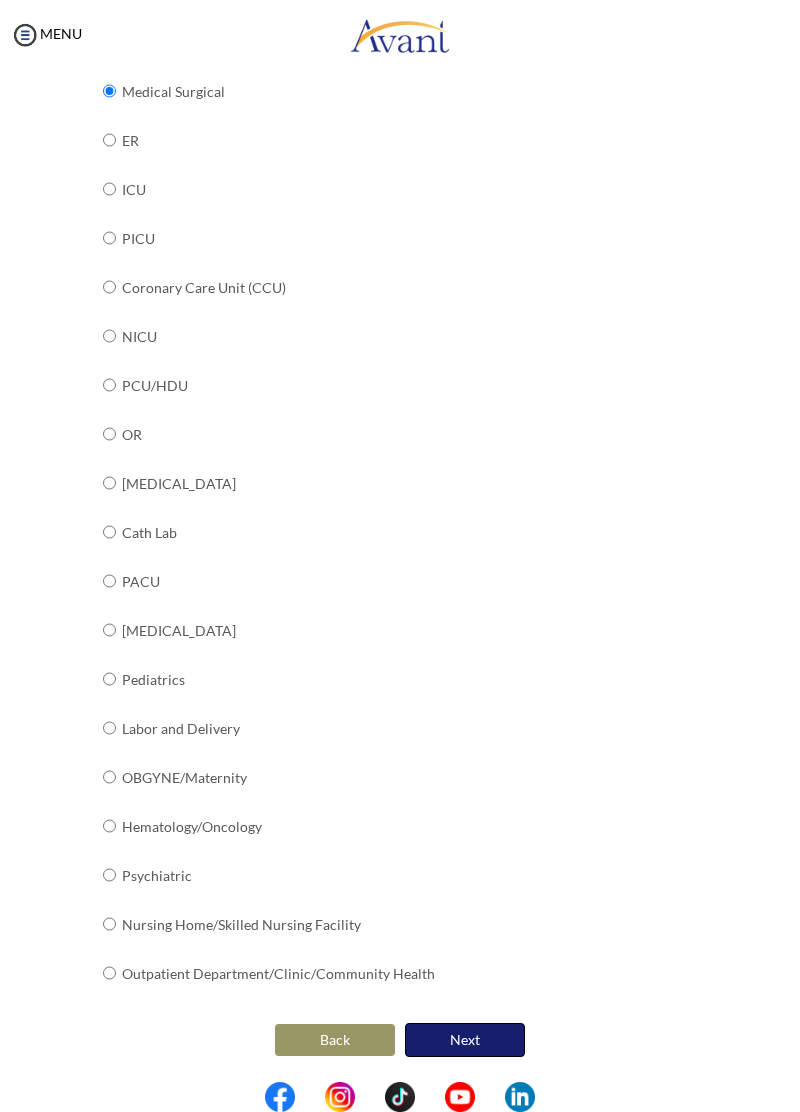 click on "Next" at bounding box center (465, 1040) 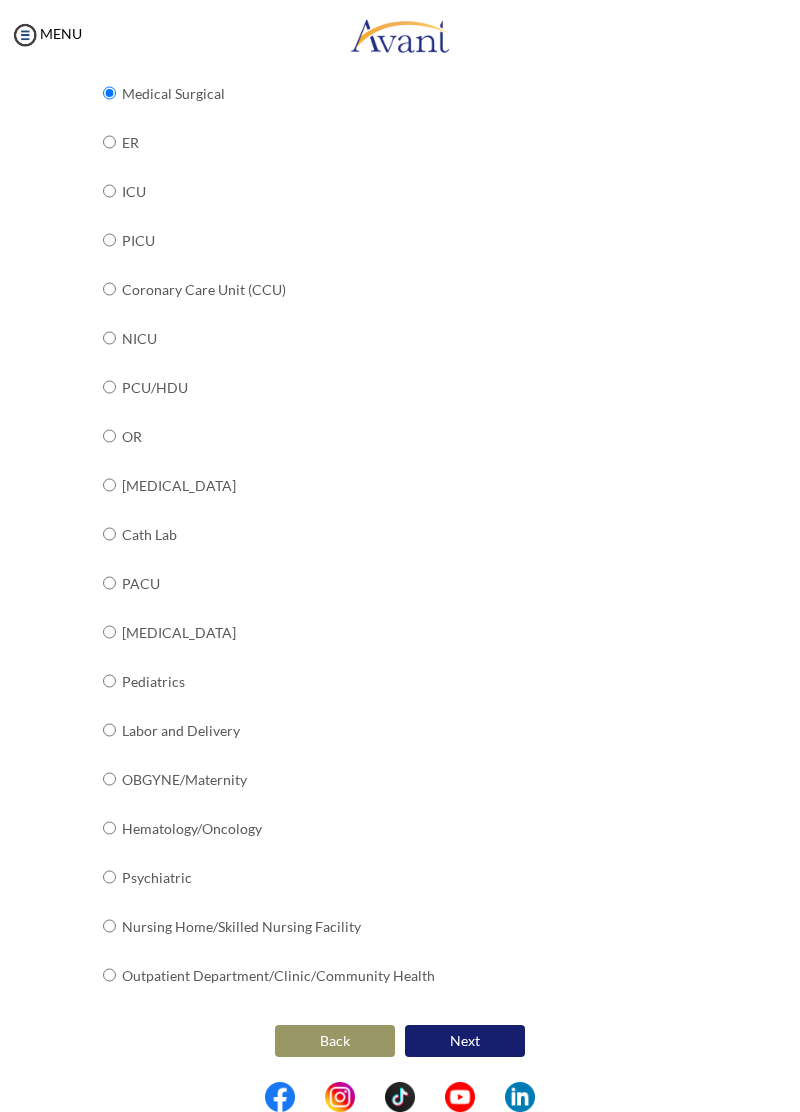 scroll, scrollTop: 0, scrollLeft: 0, axis: both 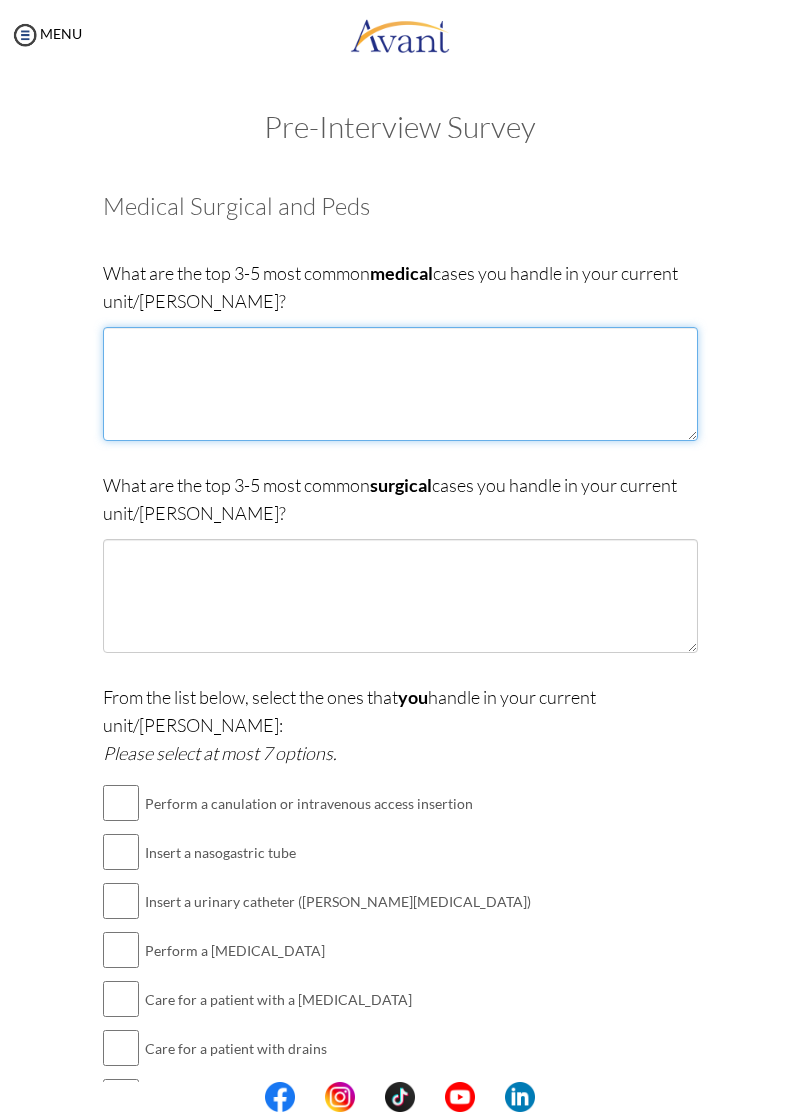click at bounding box center [400, 384] 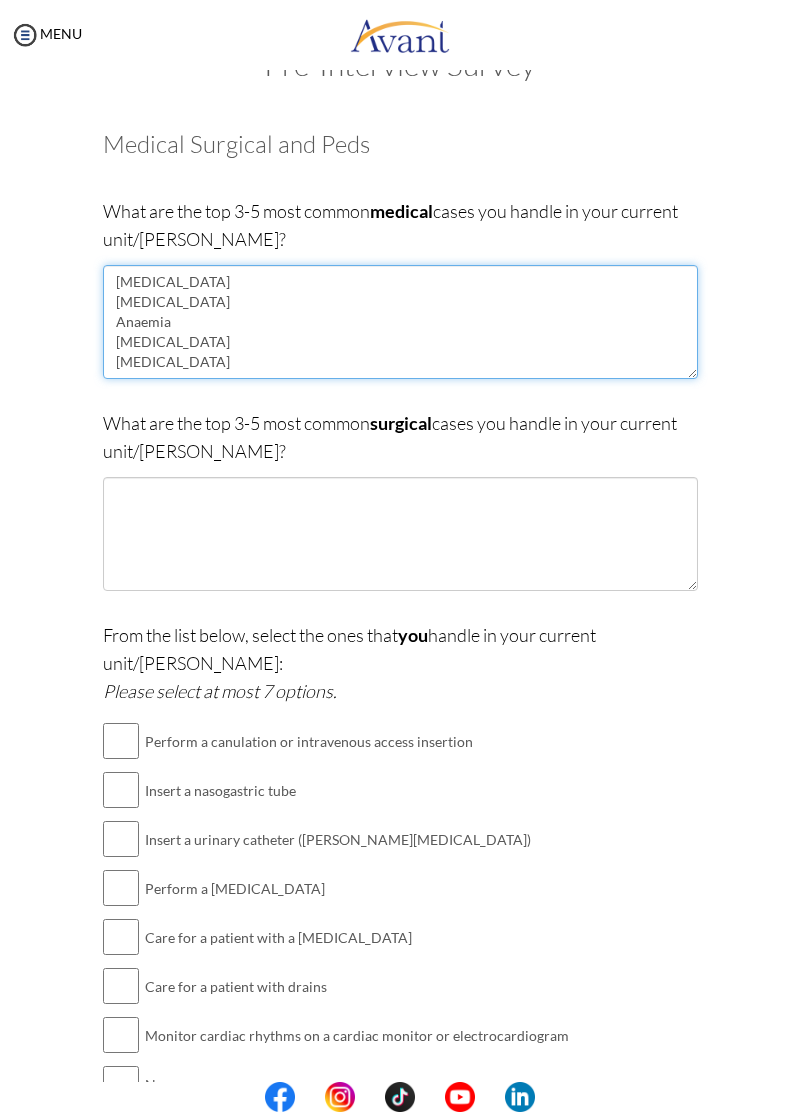 scroll, scrollTop: 73, scrollLeft: 0, axis: vertical 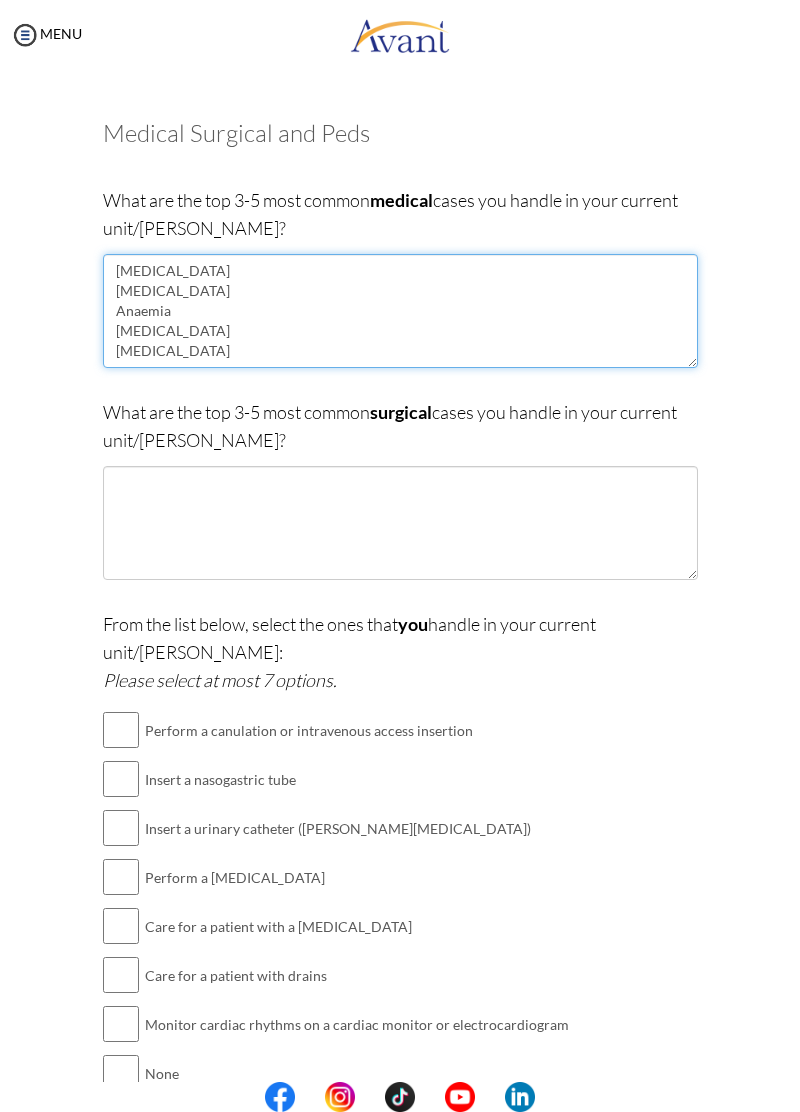type on "[MEDICAL_DATA]
[MEDICAL_DATA]
Anaemia
[MEDICAL_DATA]
[MEDICAL_DATA]" 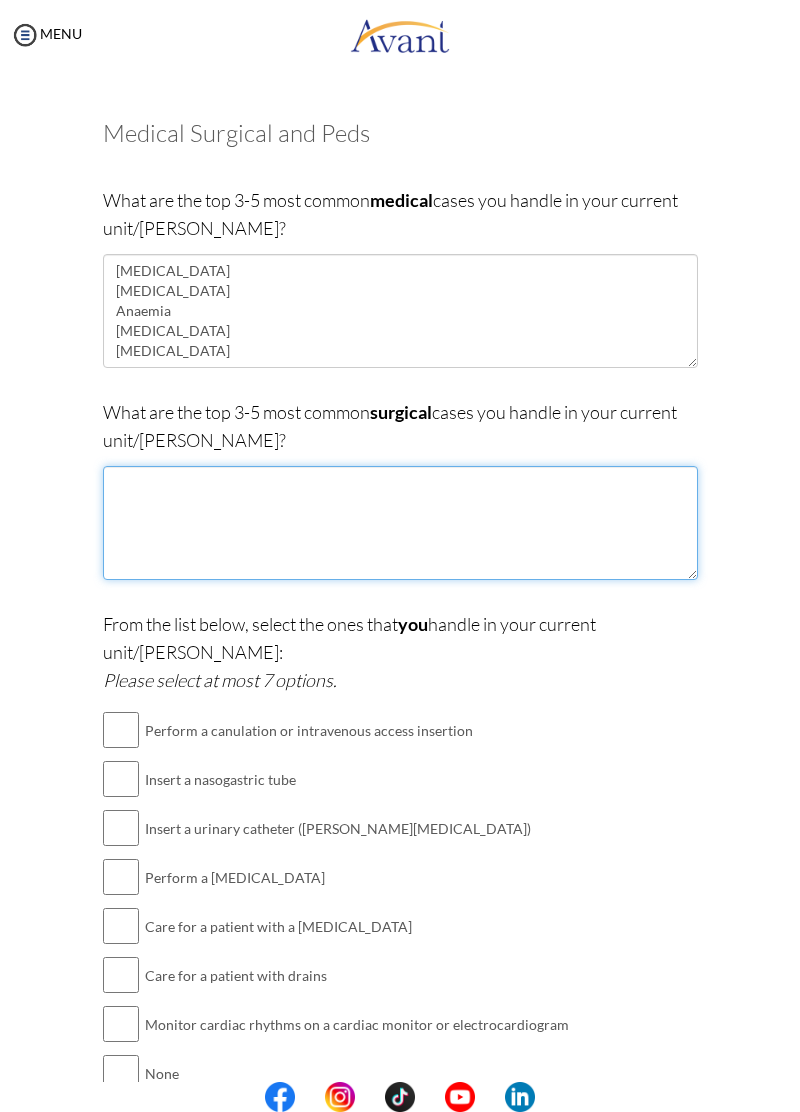 click at bounding box center (400, 523) 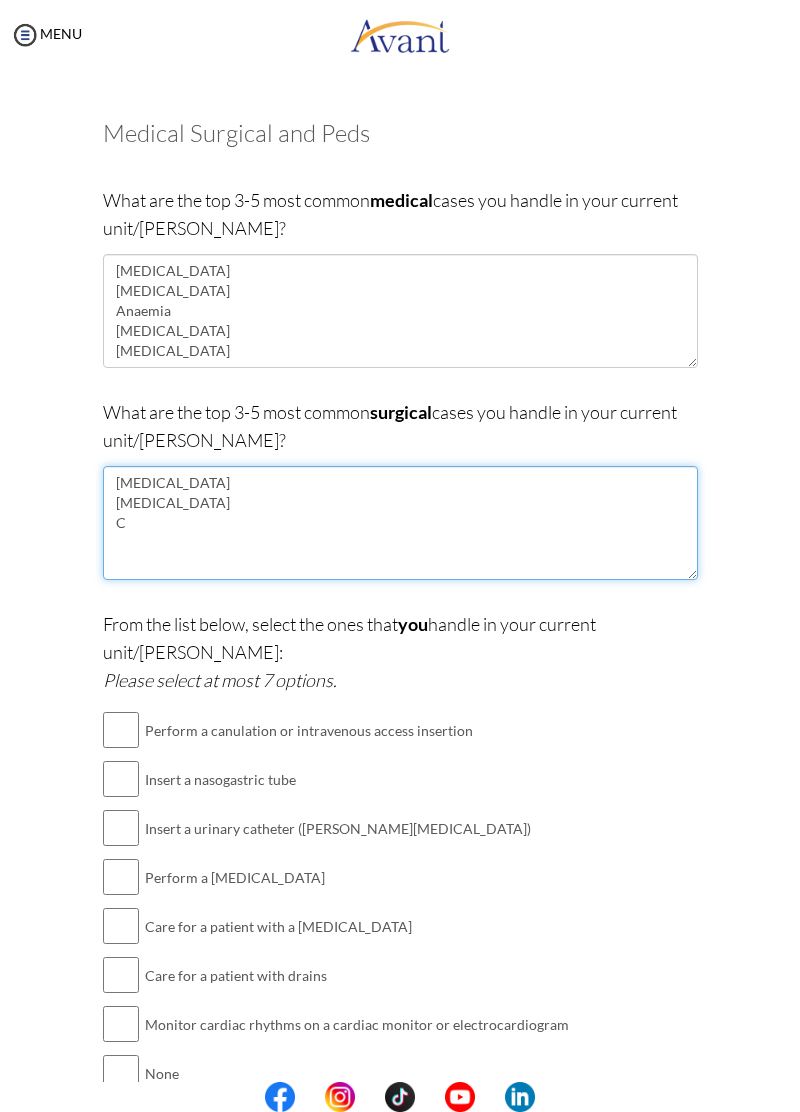 click on "[MEDICAL_DATA]
[MEDICAL_DATA]
C" at bounding box center (400, 523) 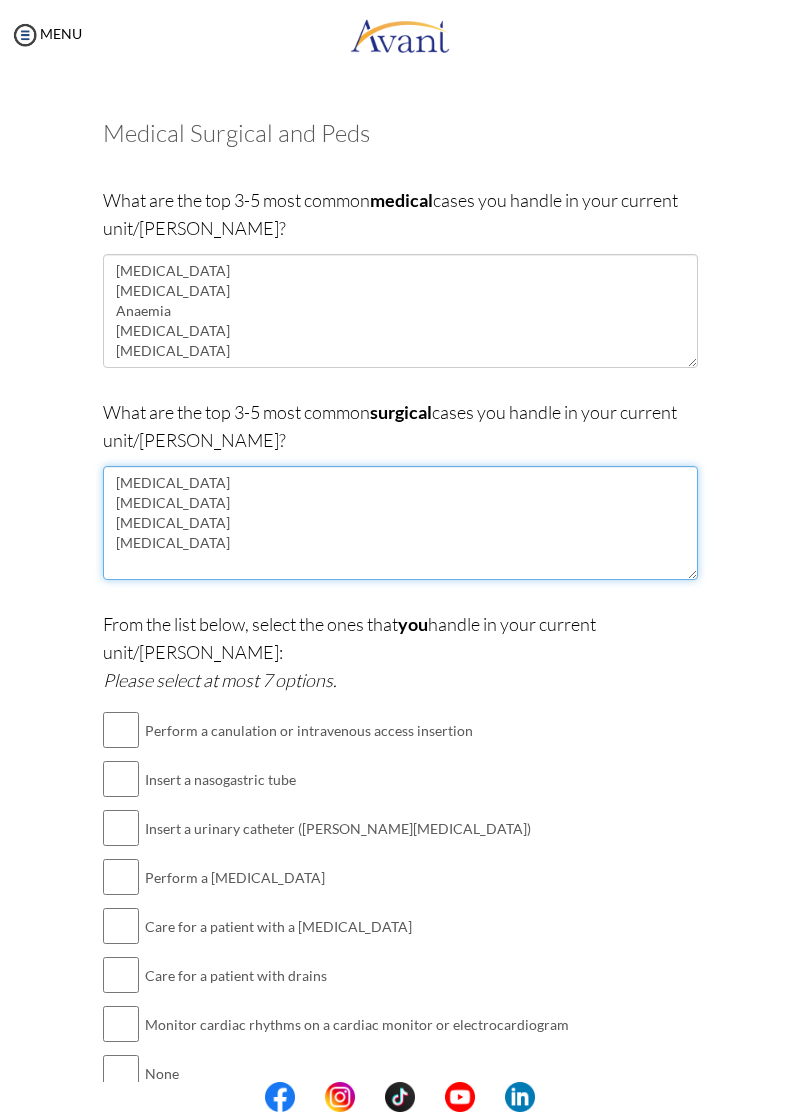 scroll, scrollTop: 144, scrollLeft: 0, axis: vertical 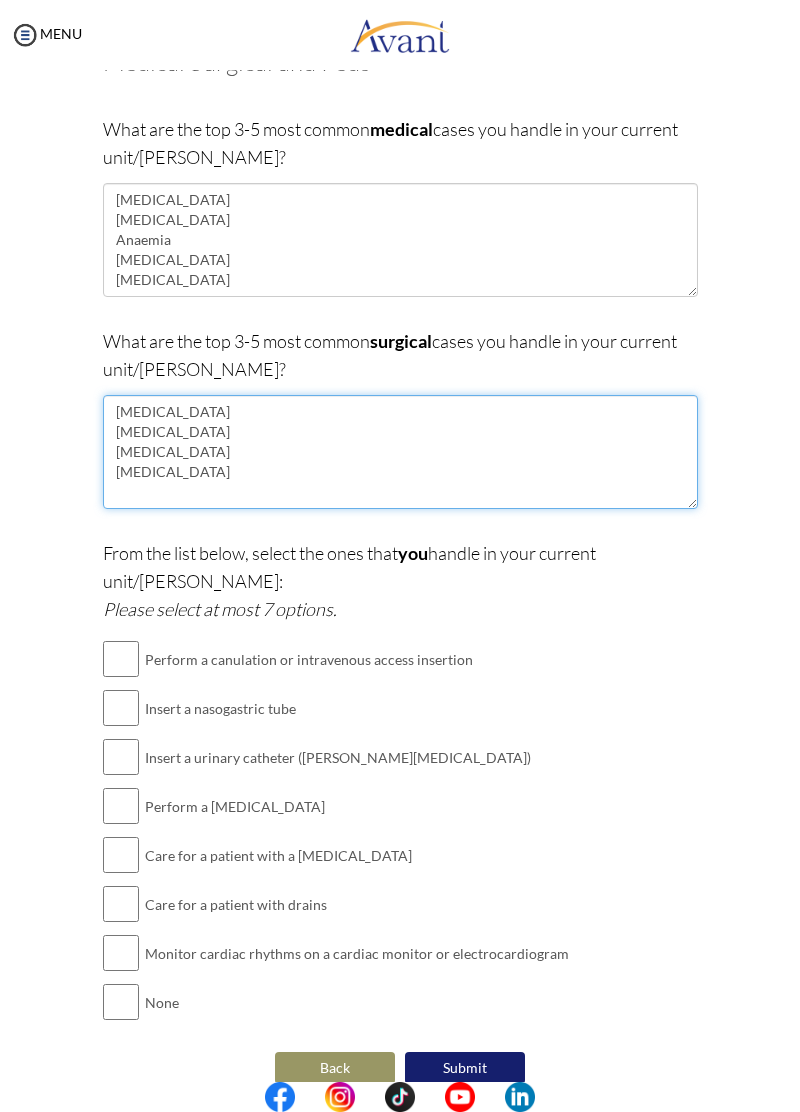 type on "[MEDICAL_DATA]
[MEDICAL_DATA]
[MEDICAL_DATA]
[MEDICAL_DATA]" 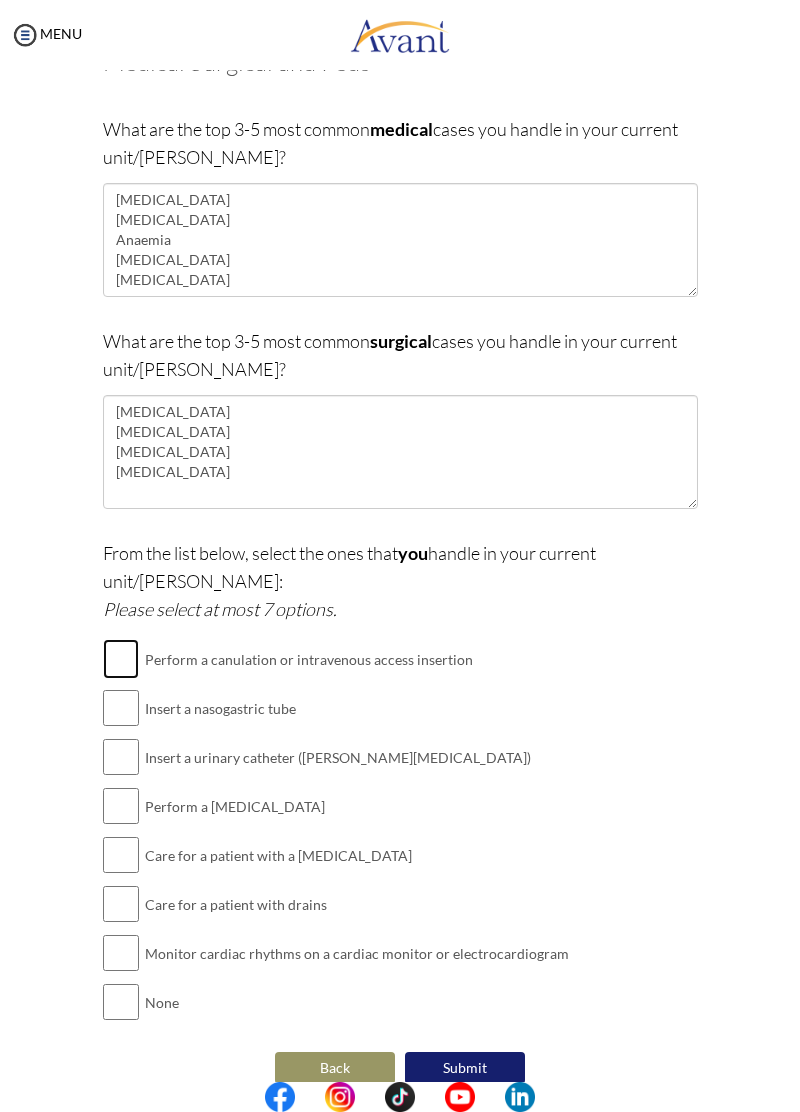 click at bounding box center (121, 659) 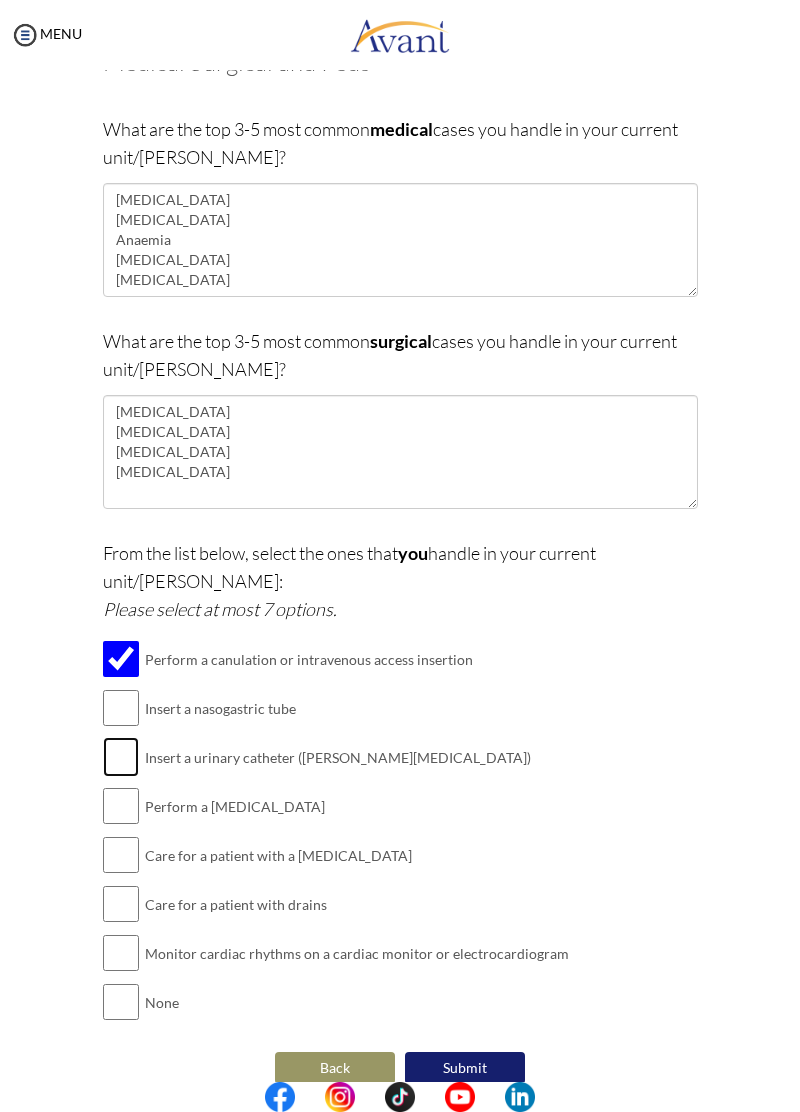 click at bounding box center [121, 757] 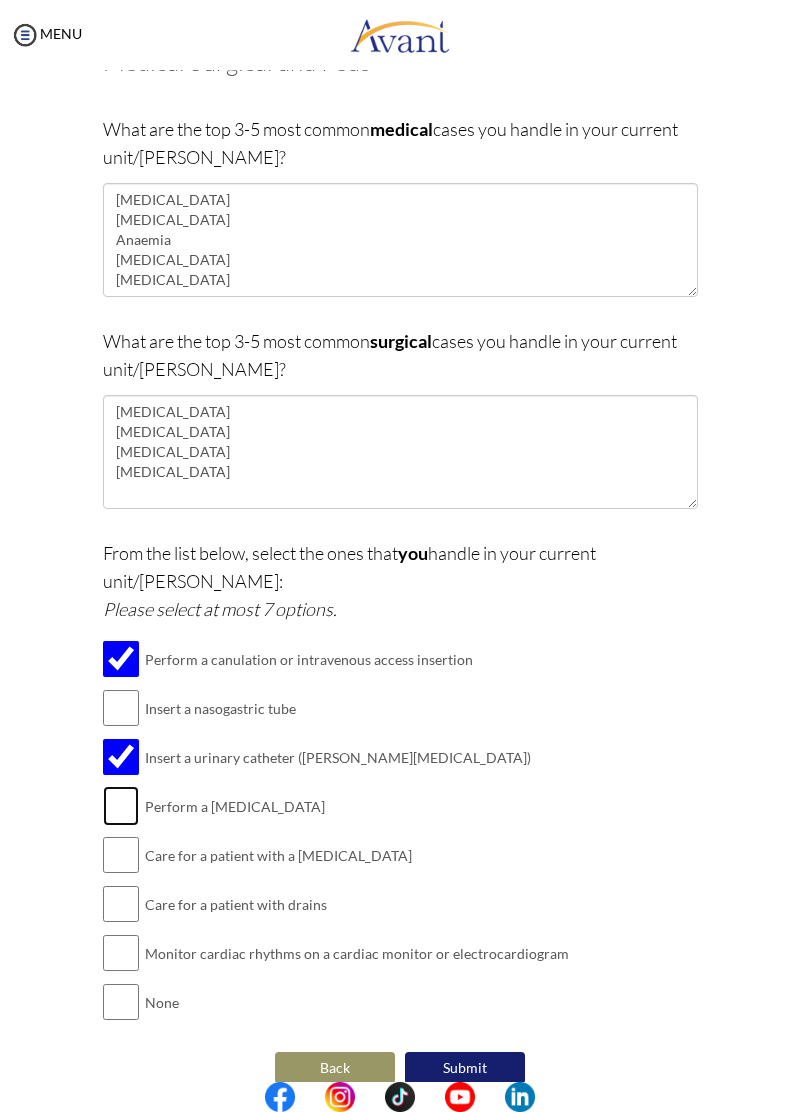 click at bounding box center [121, 806] 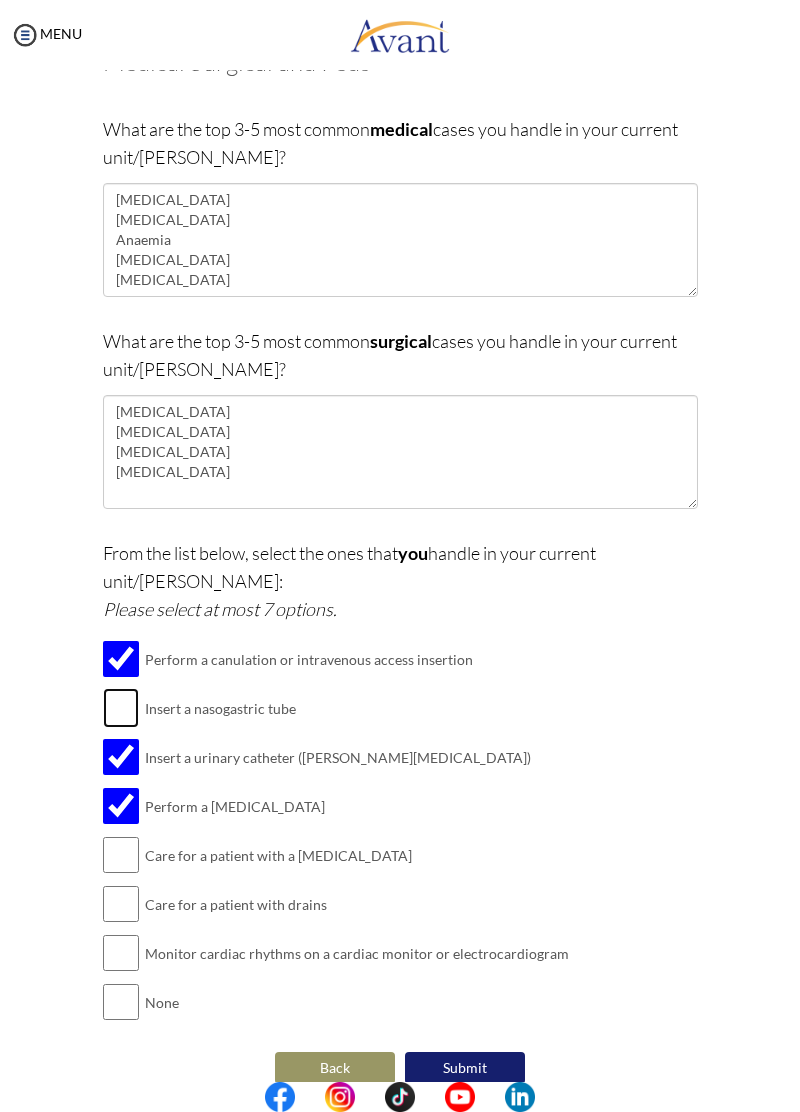 click at bounding box center [121, 708] 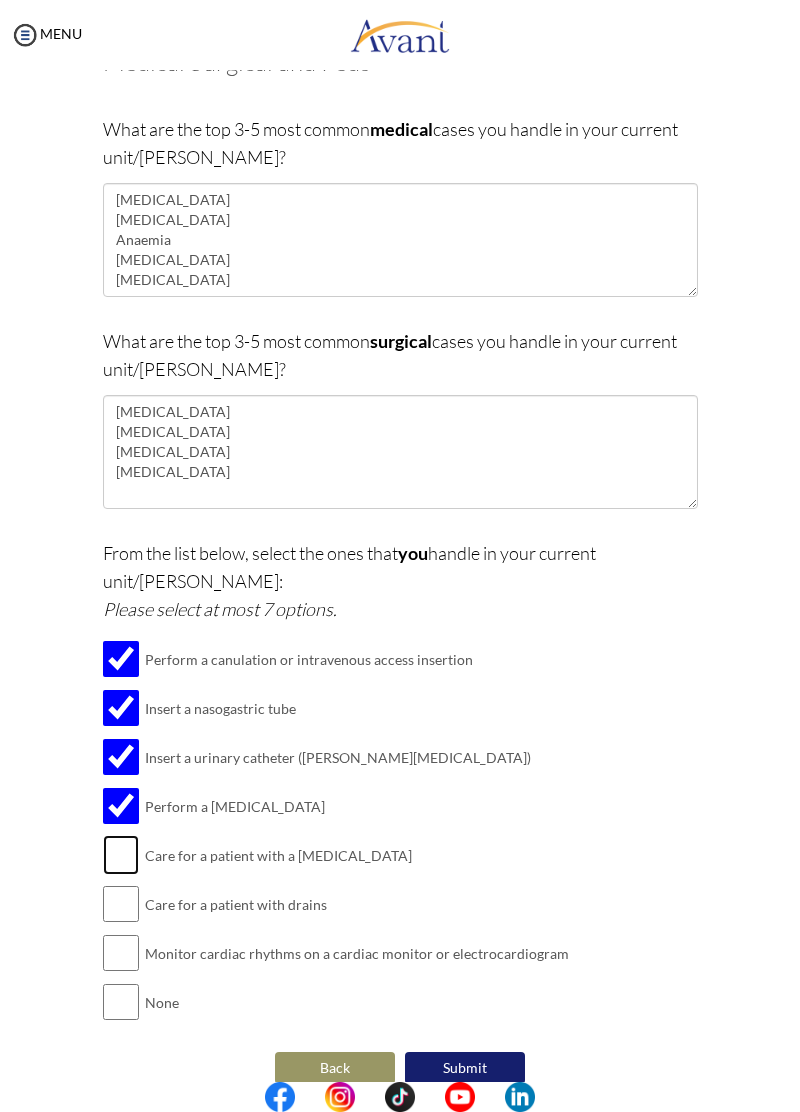 click at bounding box center [121, 855] 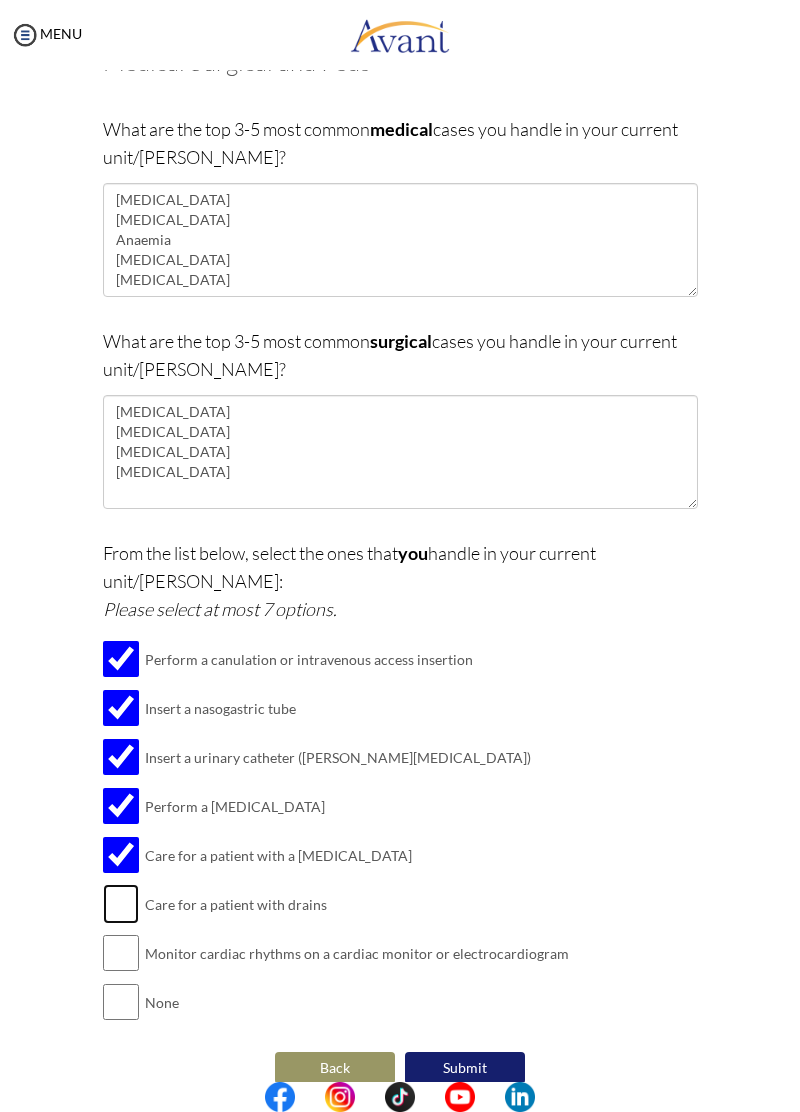 click at bounding box center [121, 904] 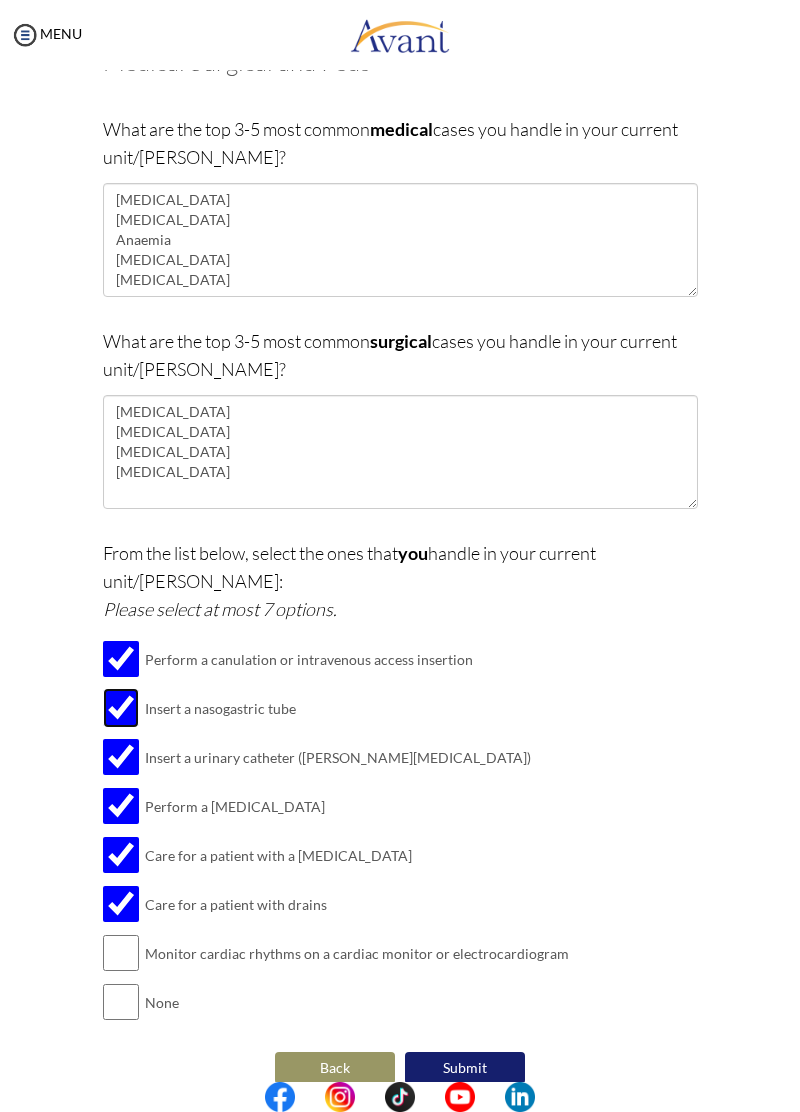 click at bounding box center (121, 708) 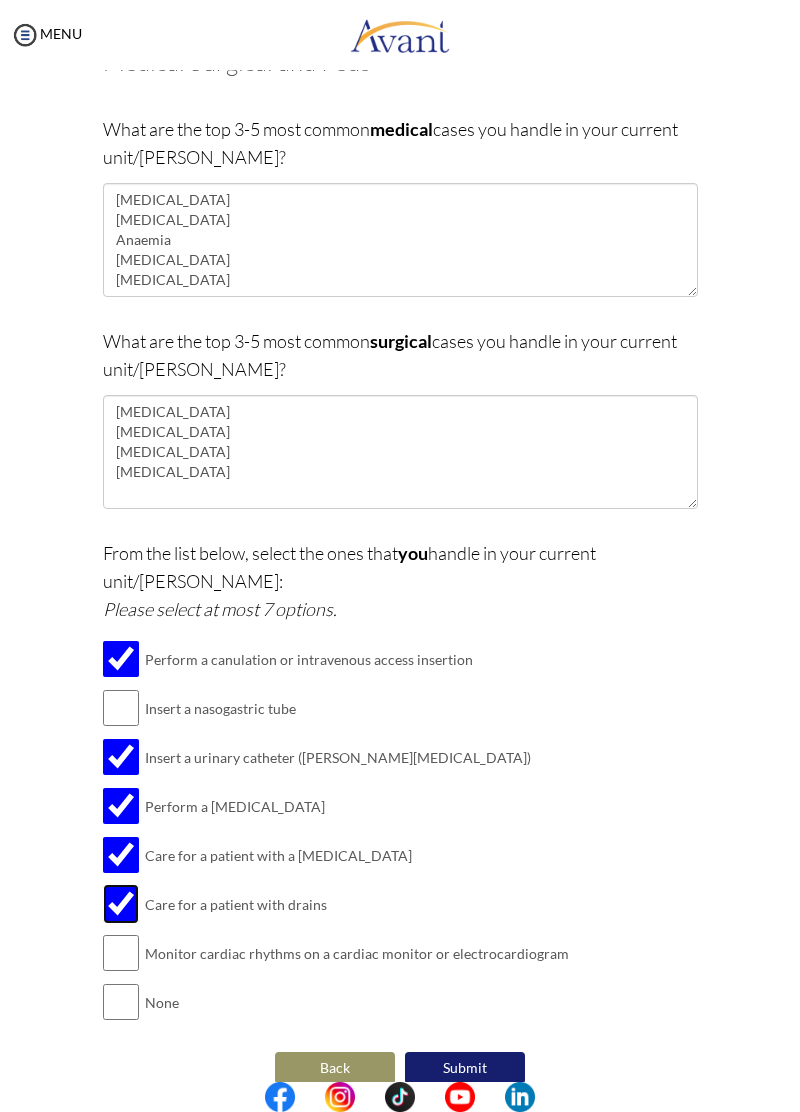 click at bounding box center [121, 904] 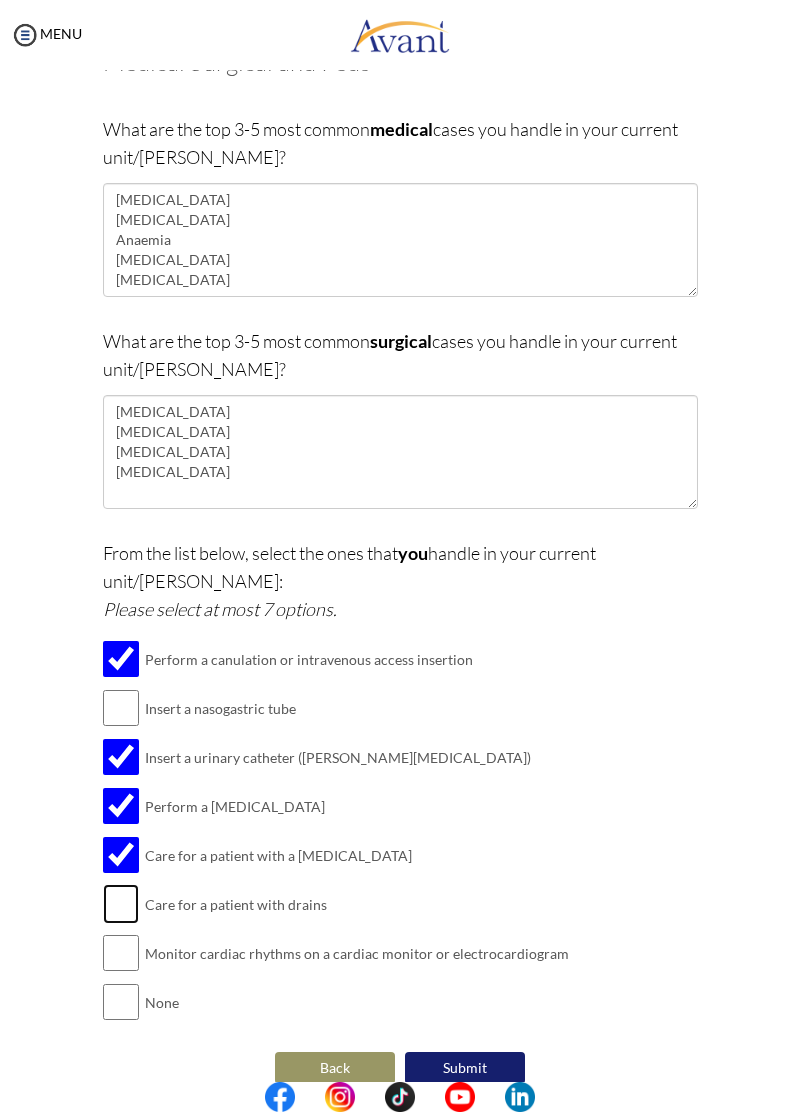 click at bounding box center [121, 904] 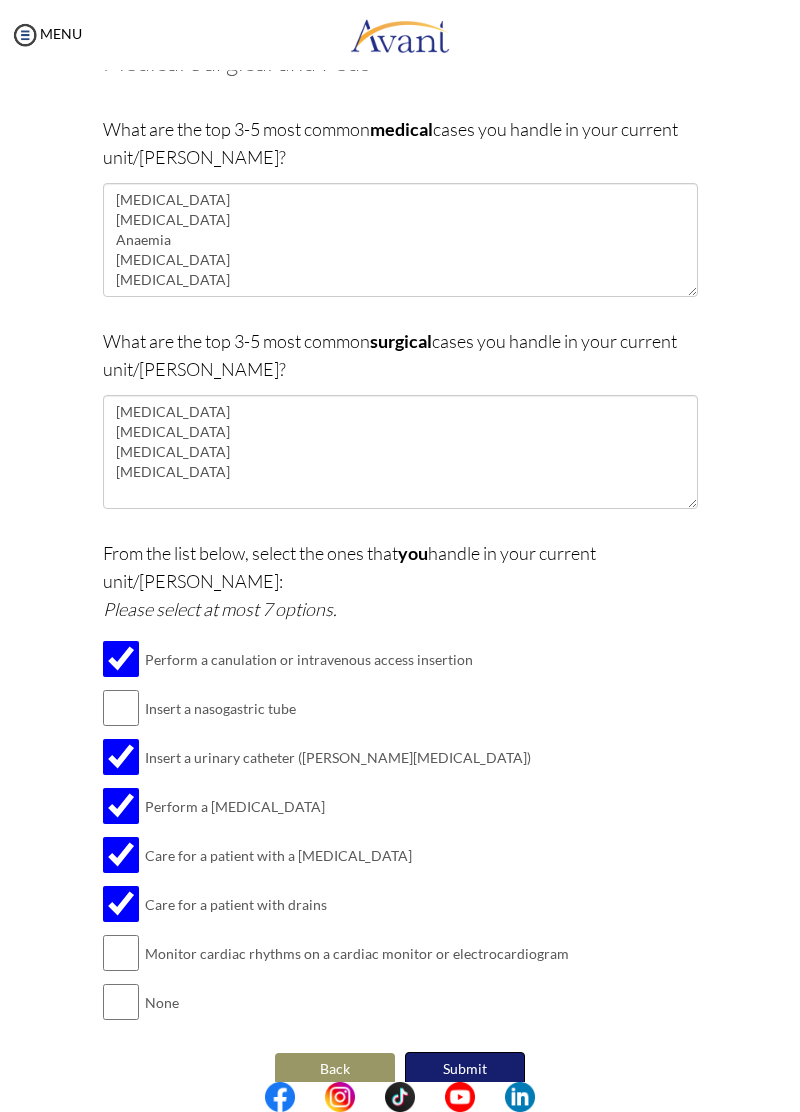 click on "Submit" at bounding box center (465, 1069) 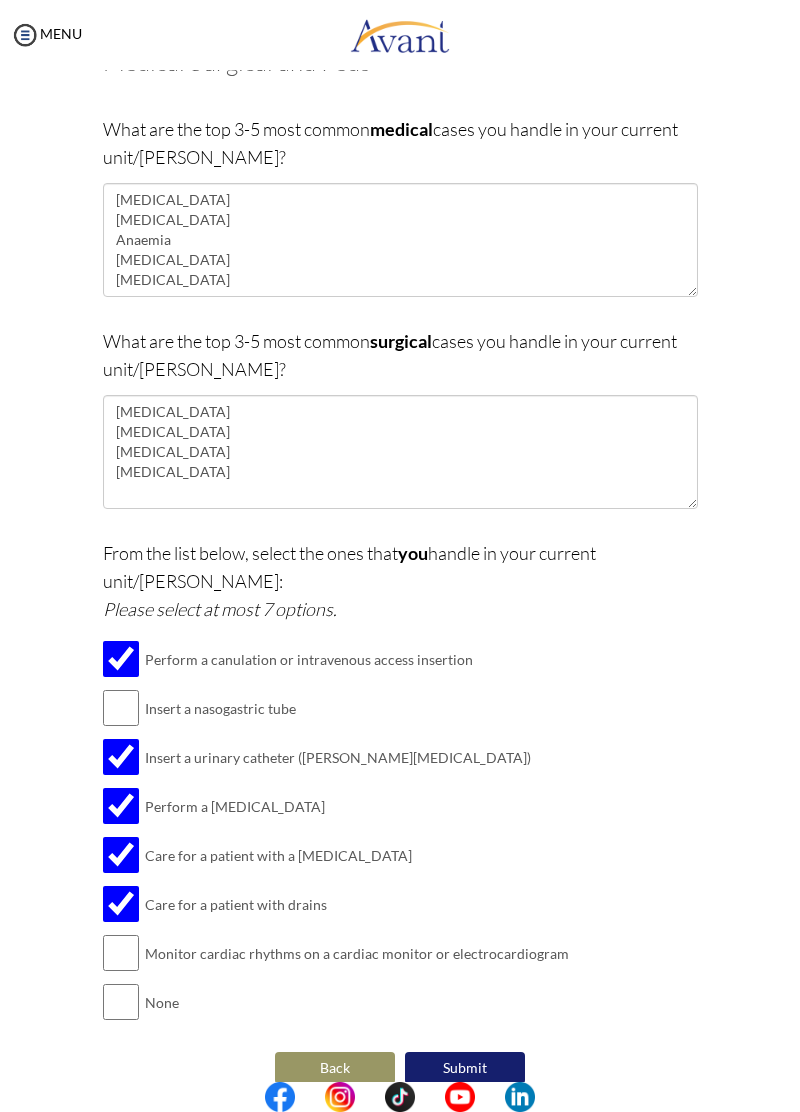 scroll, scrollTop: 0, scrollLeft: 0, axis: both 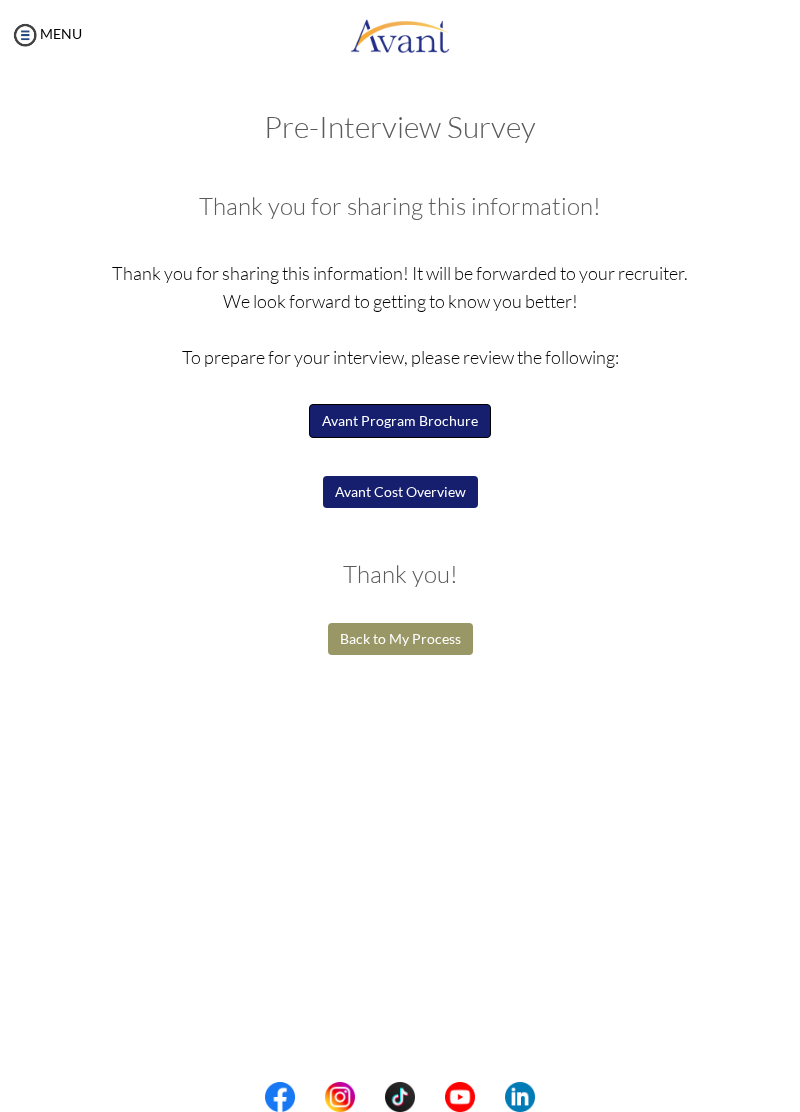 click on "Avant Program Brochure" at bounding box center (400, 421) 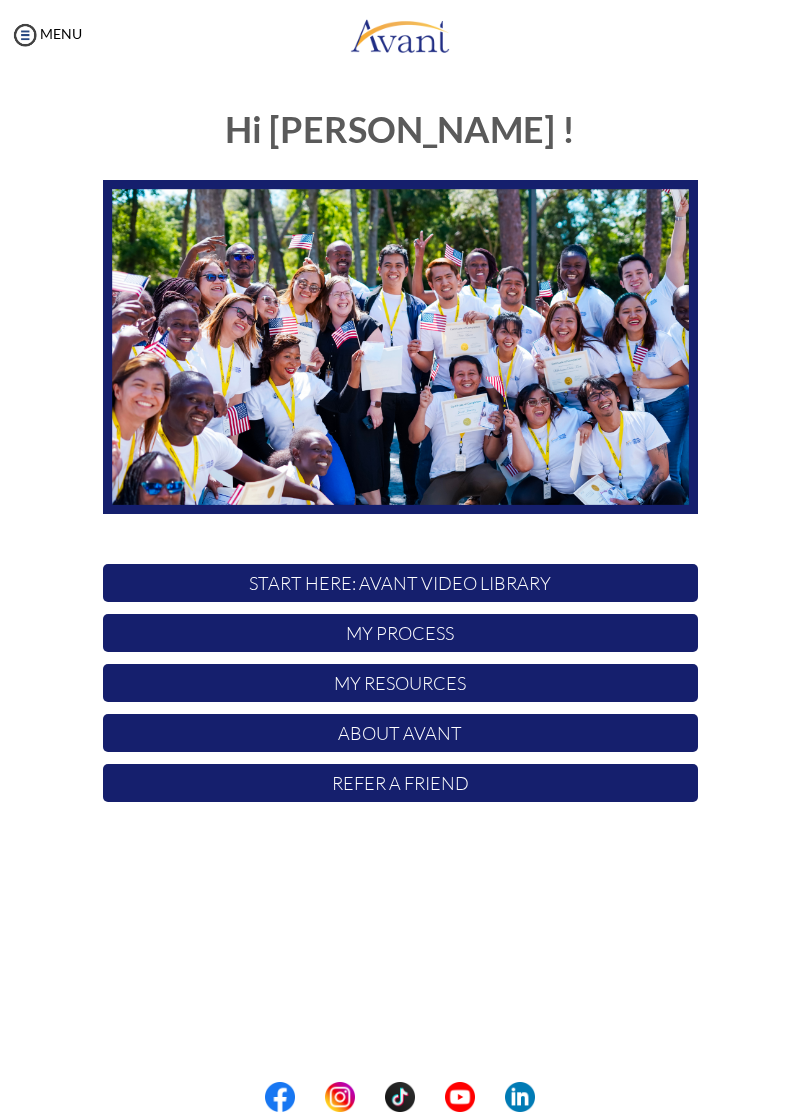 scroll, scrollTop: 0, scrollLeft: 0, axis: both 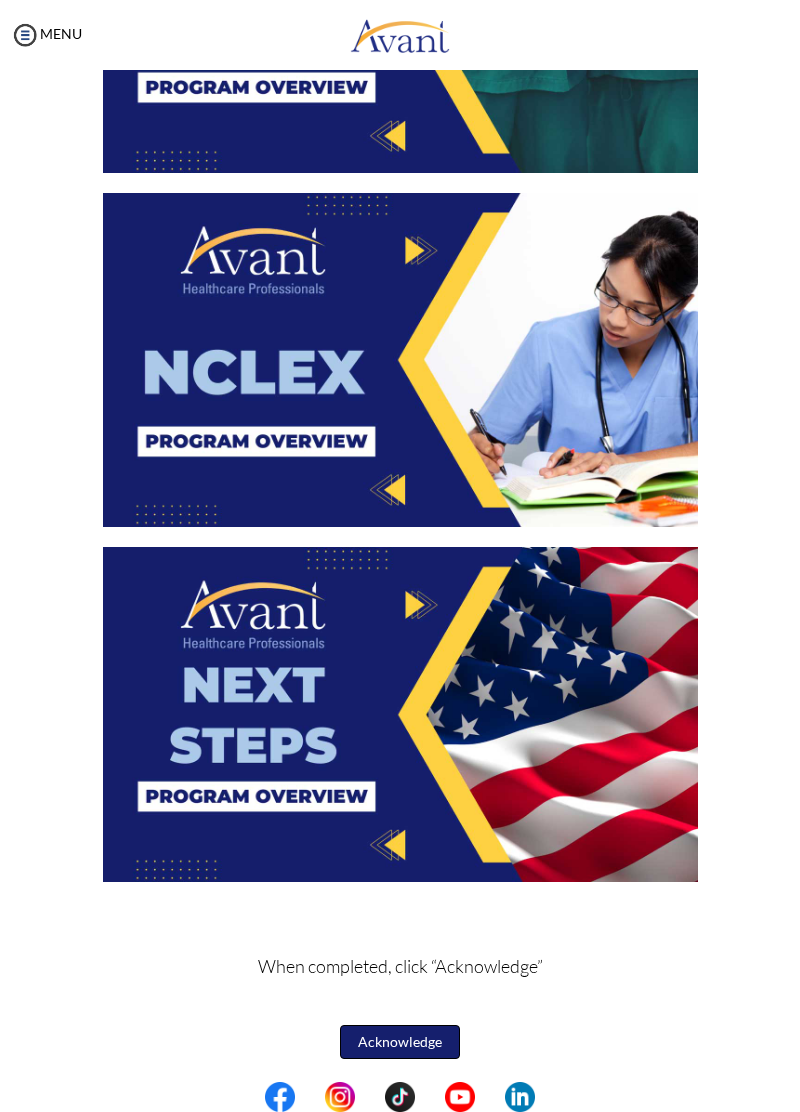 click on "Acknowledge" at bounding box center (400, 1042) 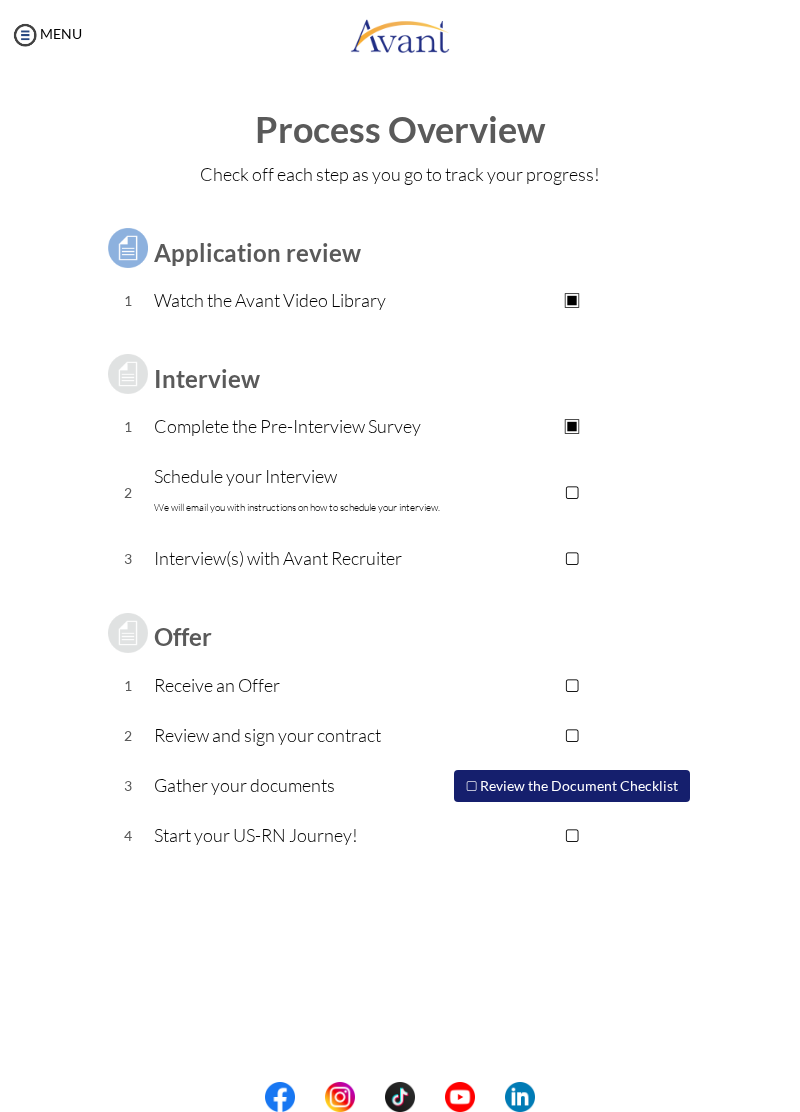 click on "▣ Take the Pre-Interview Survey" at bounding box center (572, 427) 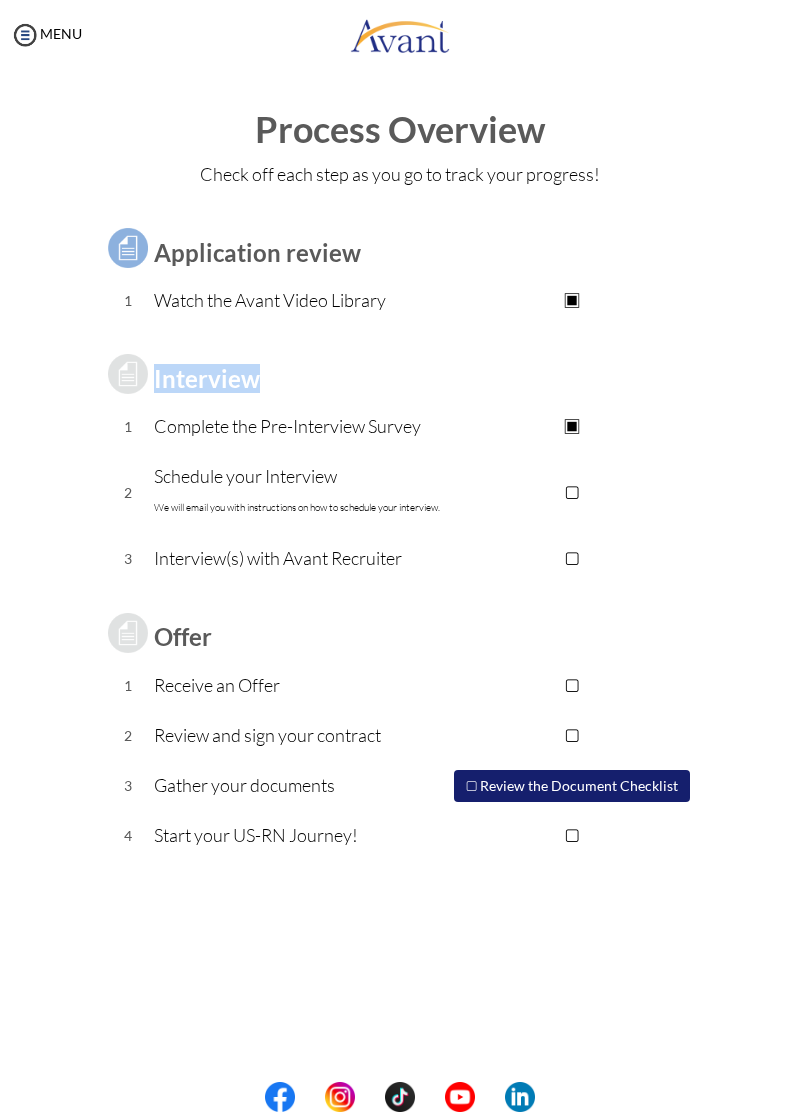 click on "Interview" at bounding box center (207, 378) 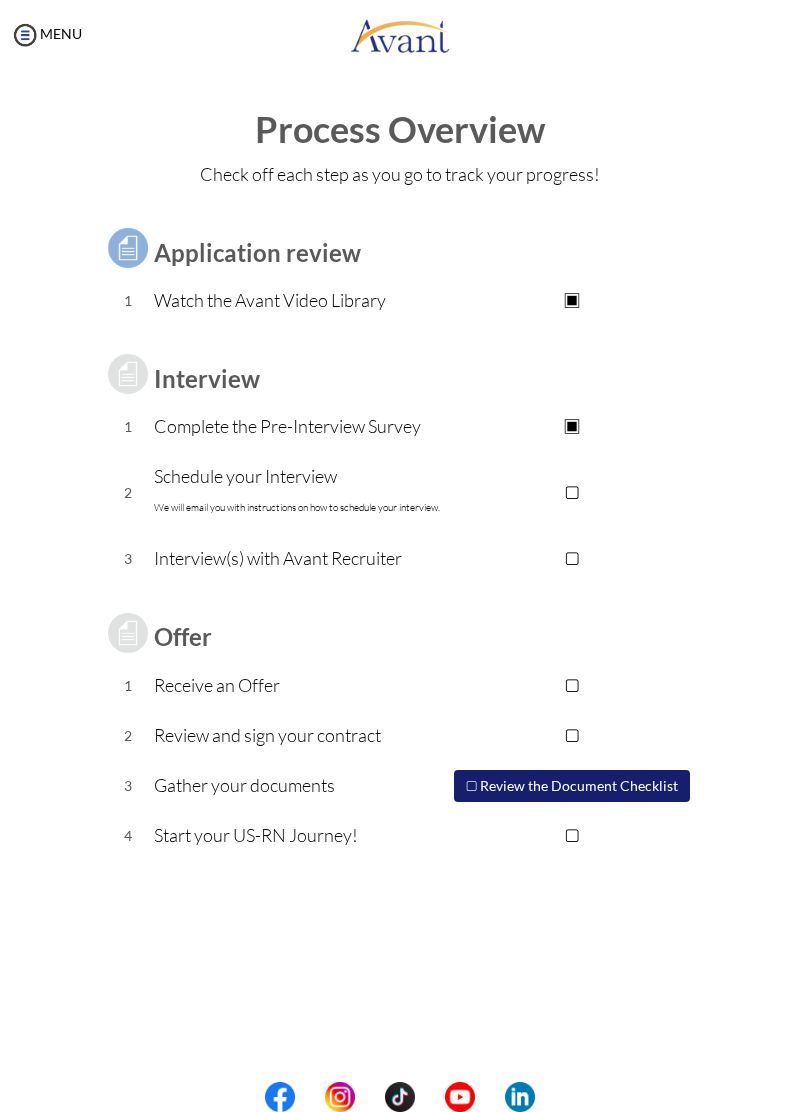 click on "Schedule your Interview We will email you with instructions on how to schedule your interview." at bounding box center (300, 492) 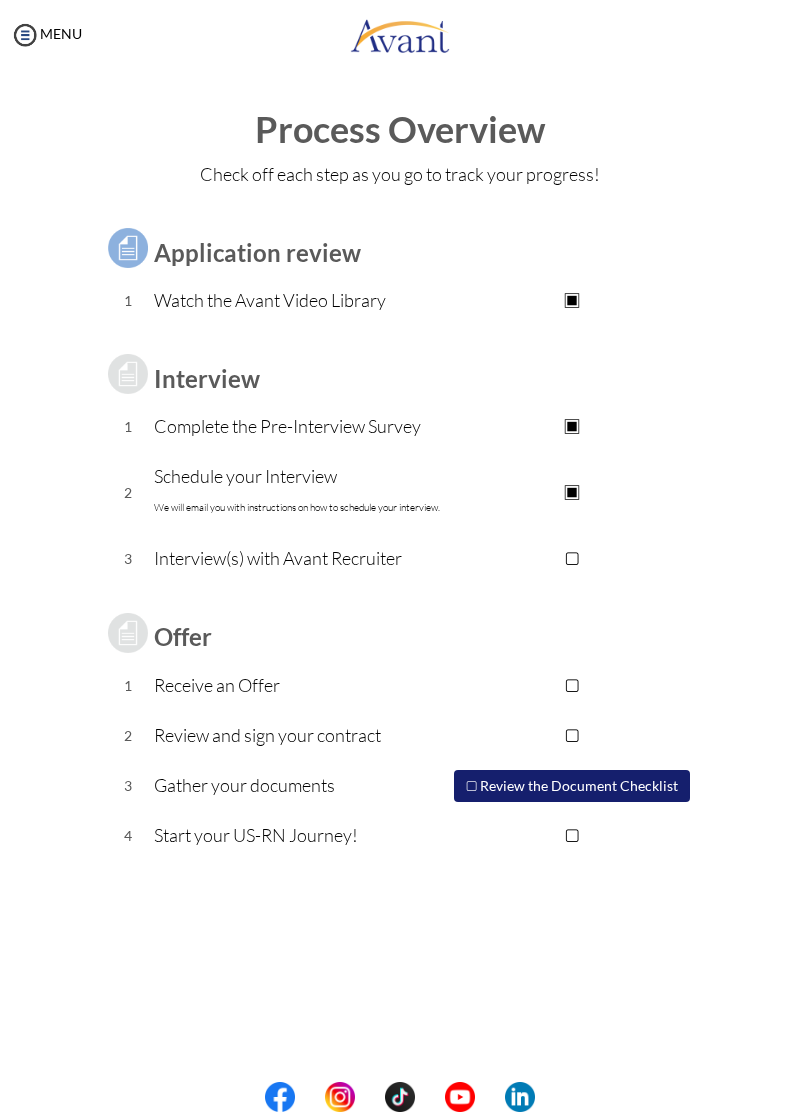 click on "▣" at bounding box center (572, 492) 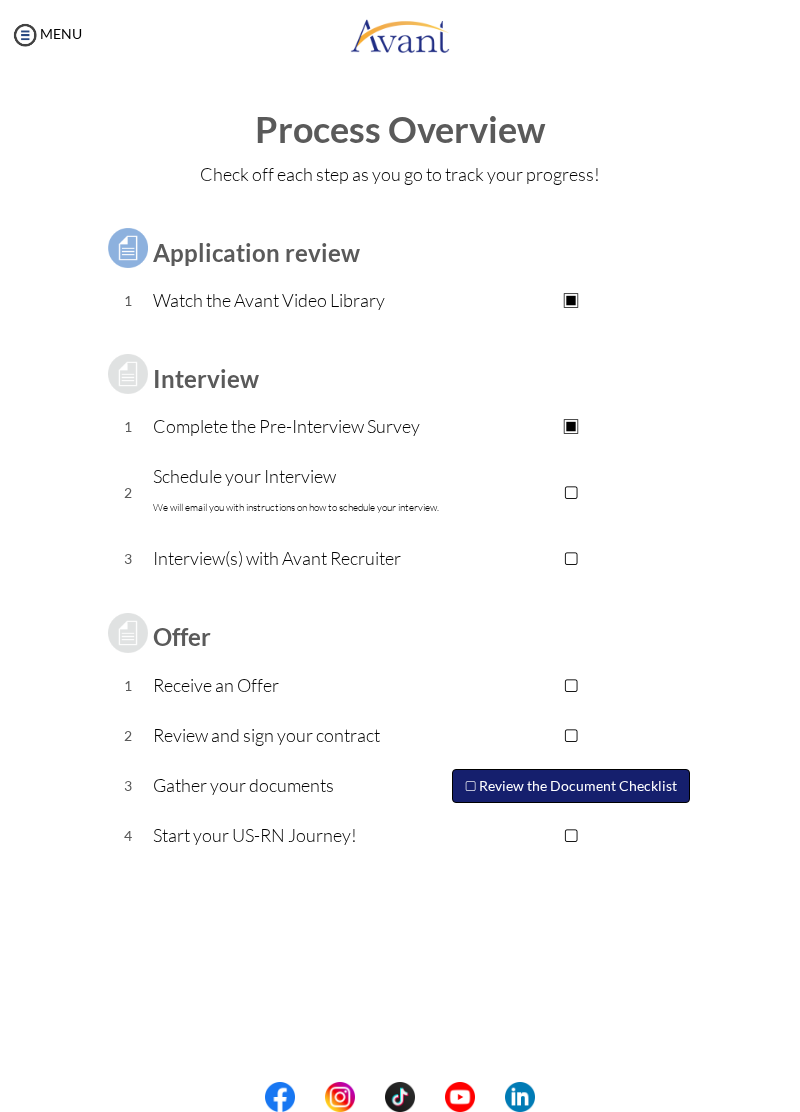 click on "▢ Review the Document Checklist" at bounding box center (571, 786) 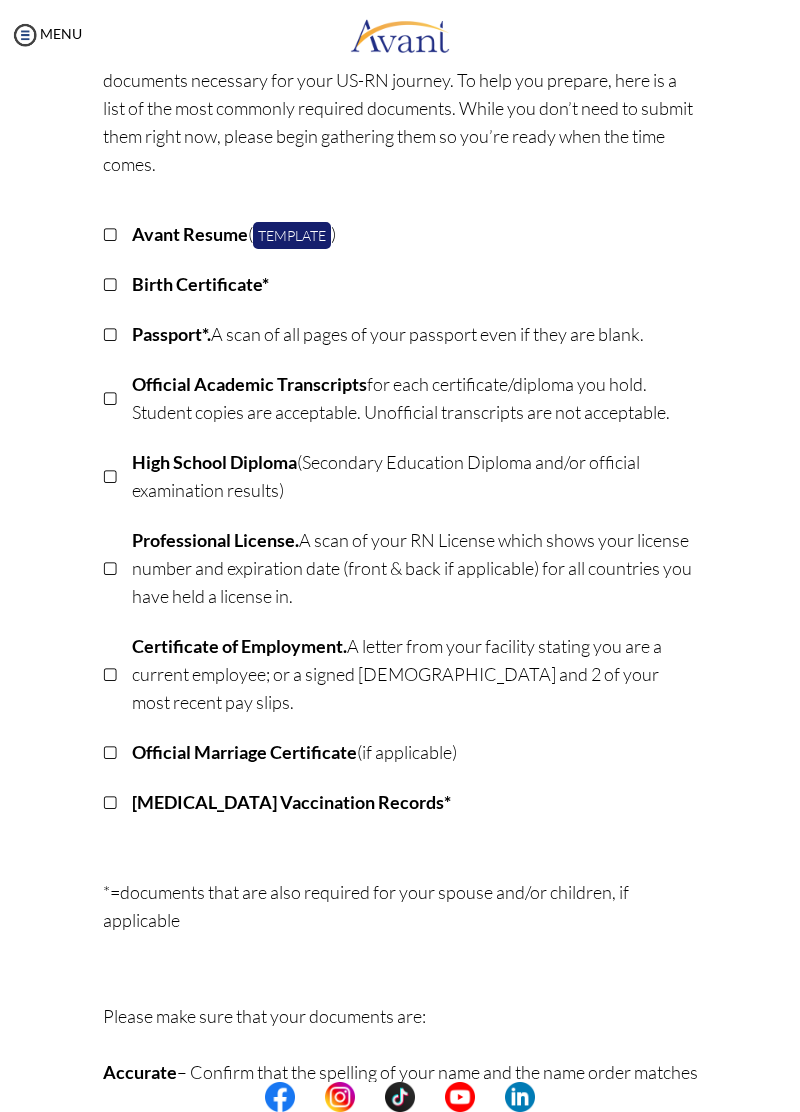 scroll, scrollTop: 168, scrollLeft: 0, axis: vertical 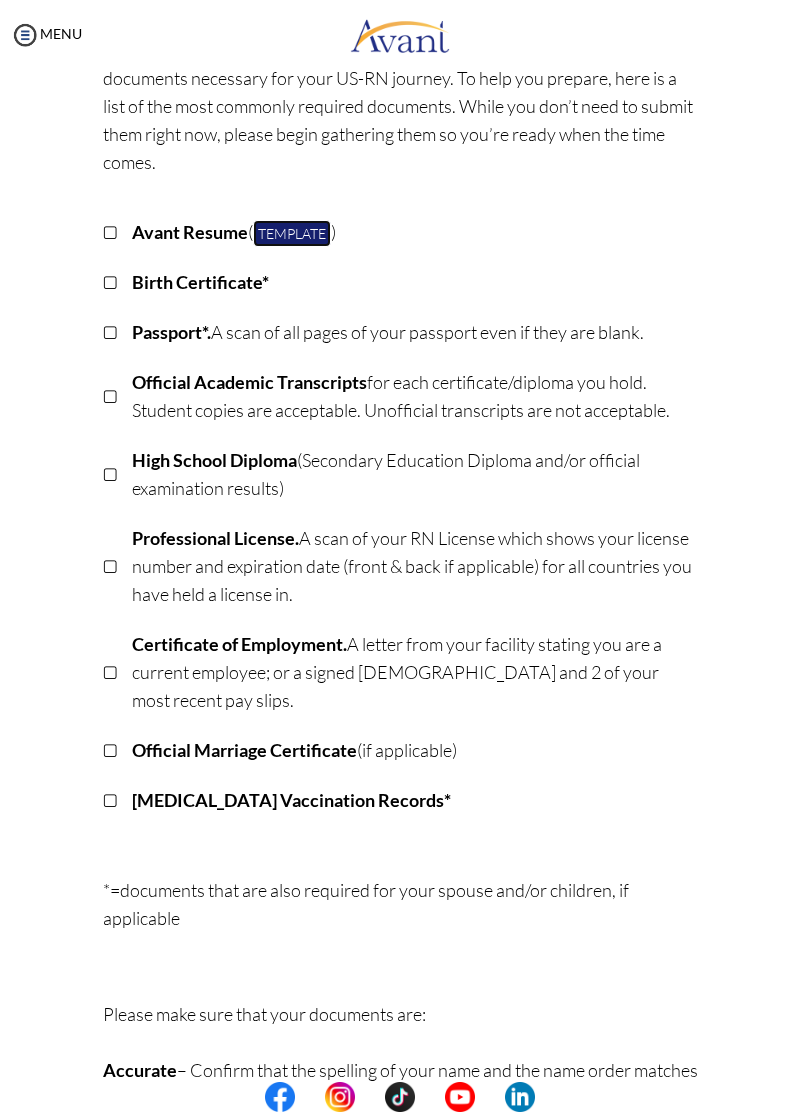 click on "Template" at bounding box center [292, 233] 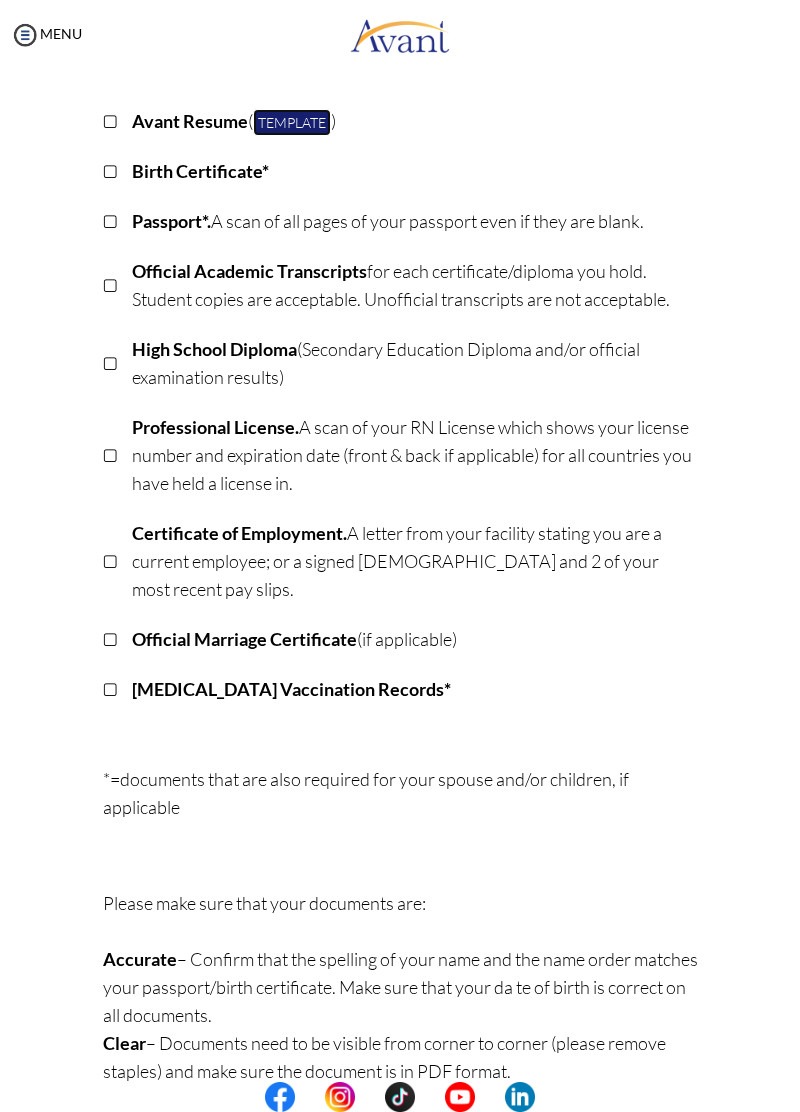 scroll, scrollTop: 286, scrollLeft: 0, axis: vertical 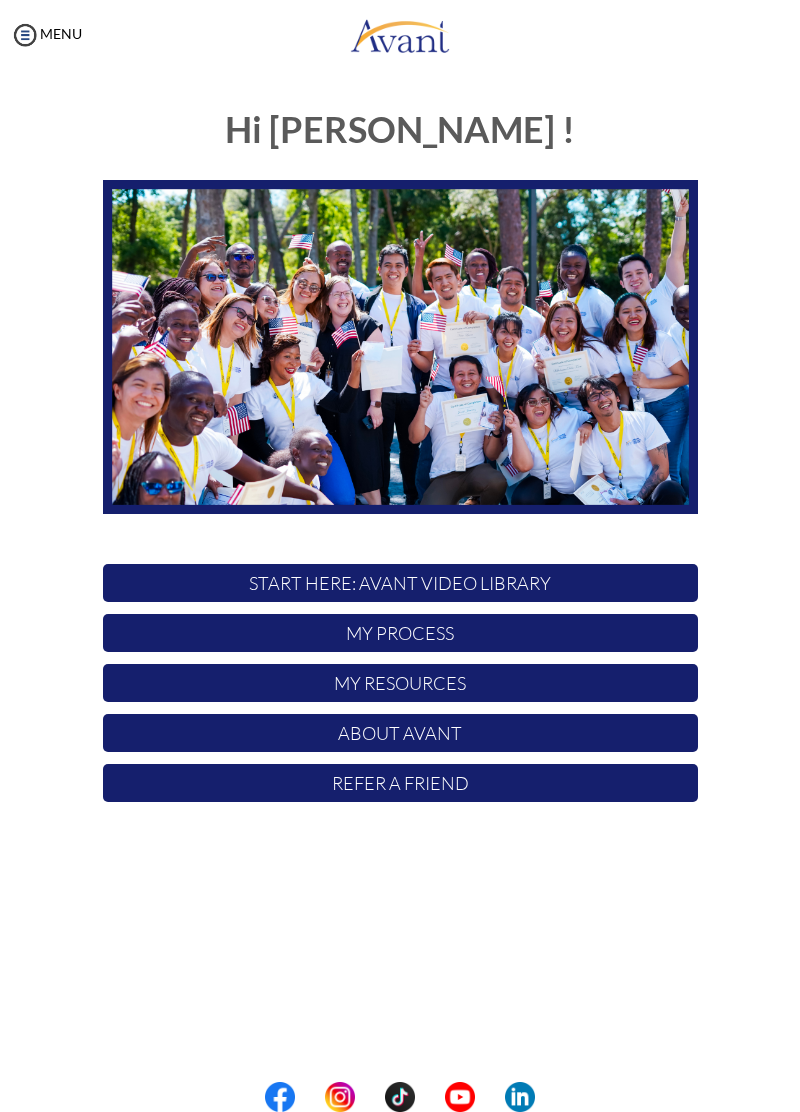click on "START HERE: Avant Video Library" at bounding box center [400, 583] 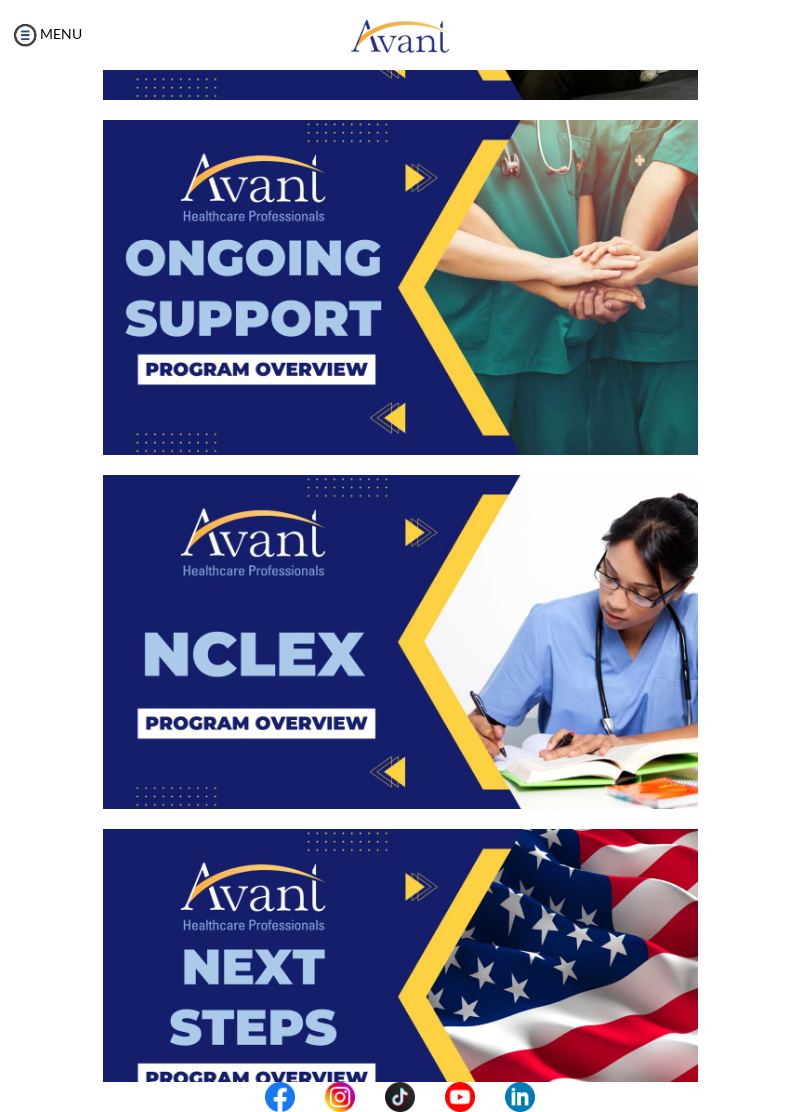 scroll, scrollTop: 3256, scrollLeft: 0, axis: vertical 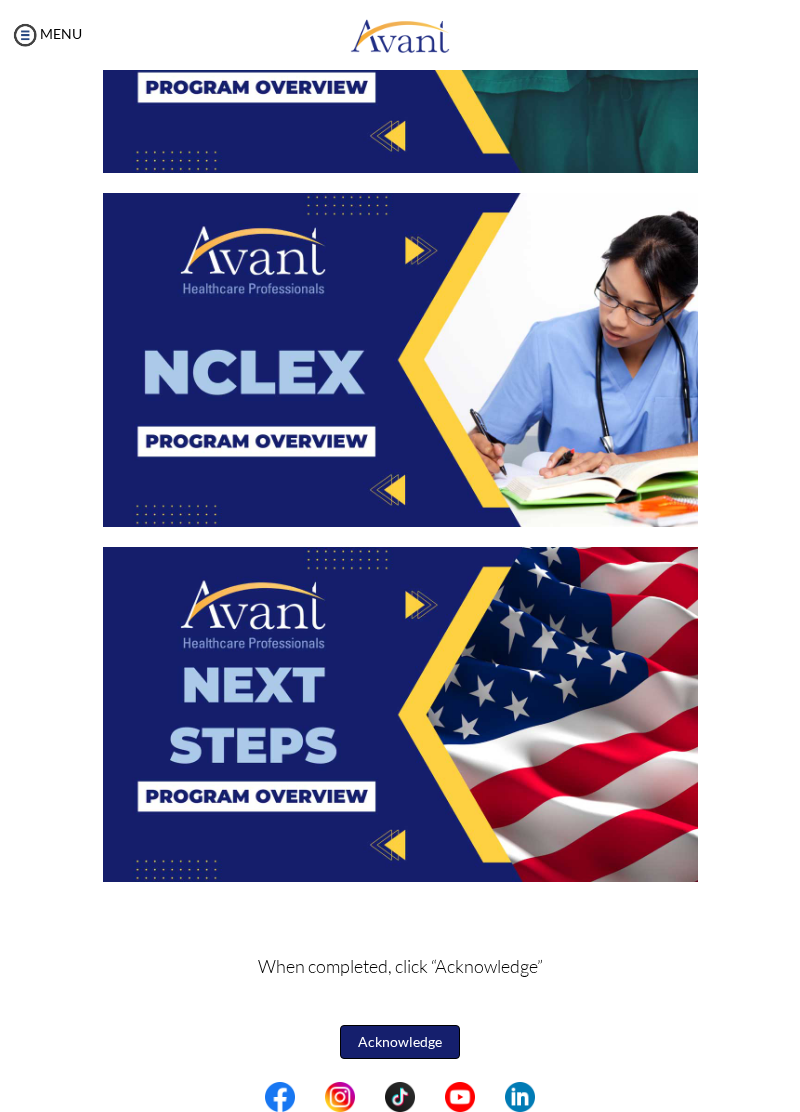 click on "Acknowledge" at bounding box center [400, 1042] 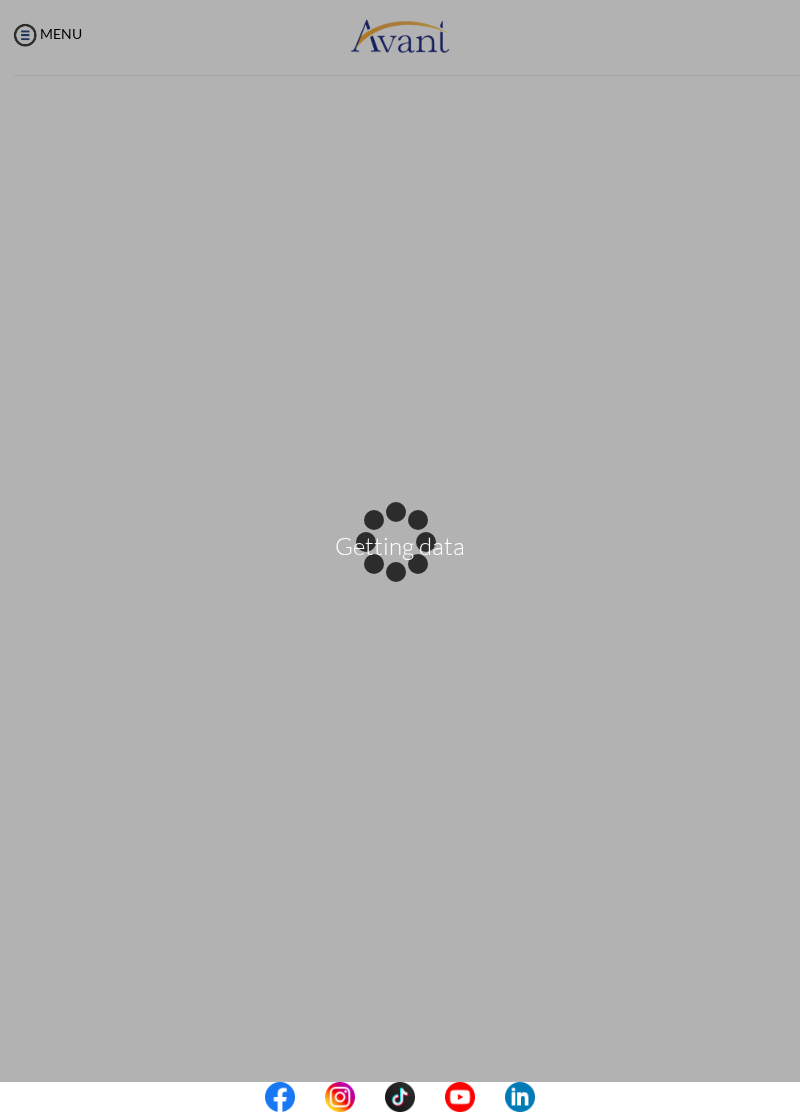 scroll, scrollTop: 0, scrollLeft: 0, axis: both 